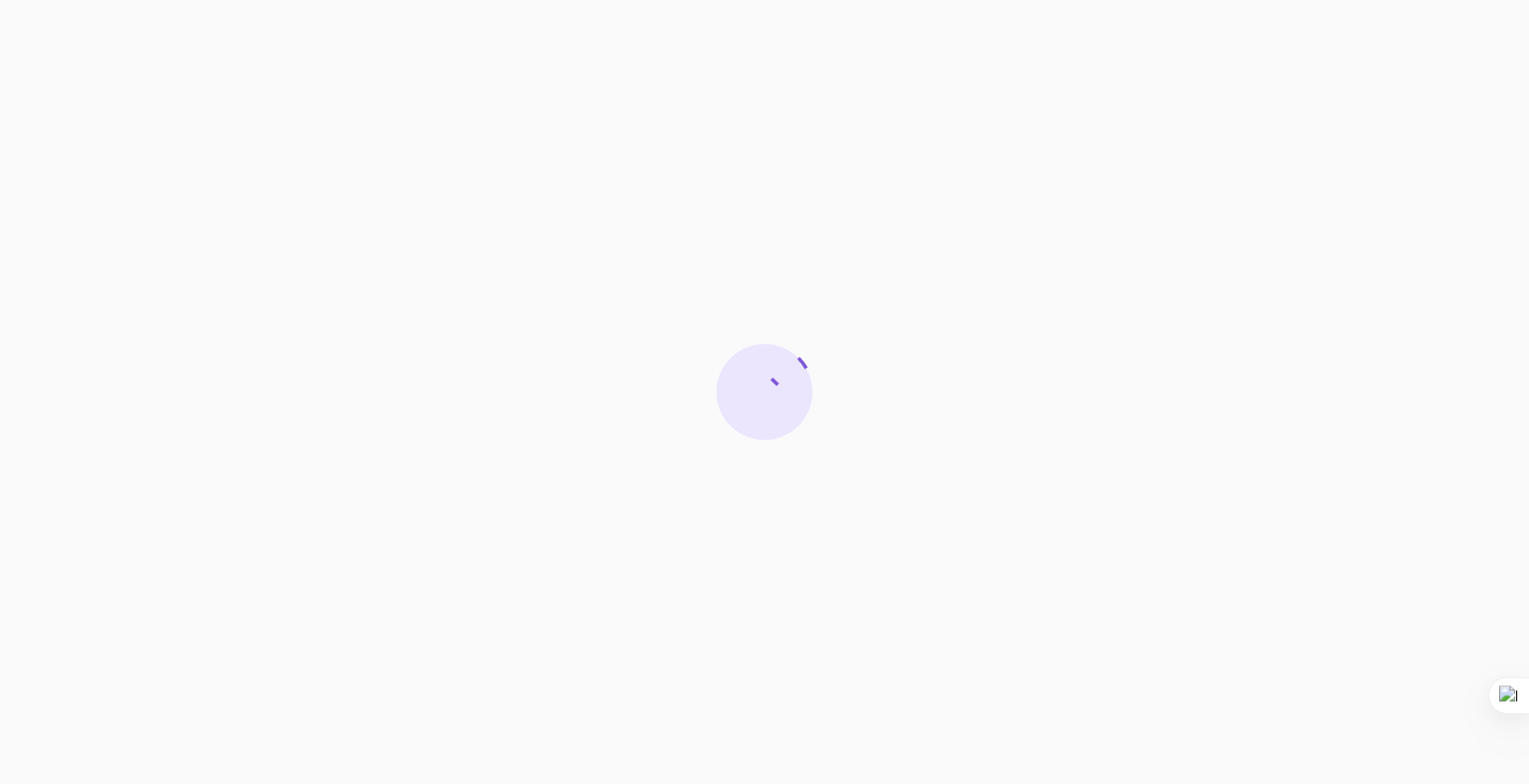 scroll, scrollTop: 0, scrollLeft: 0, axis: both 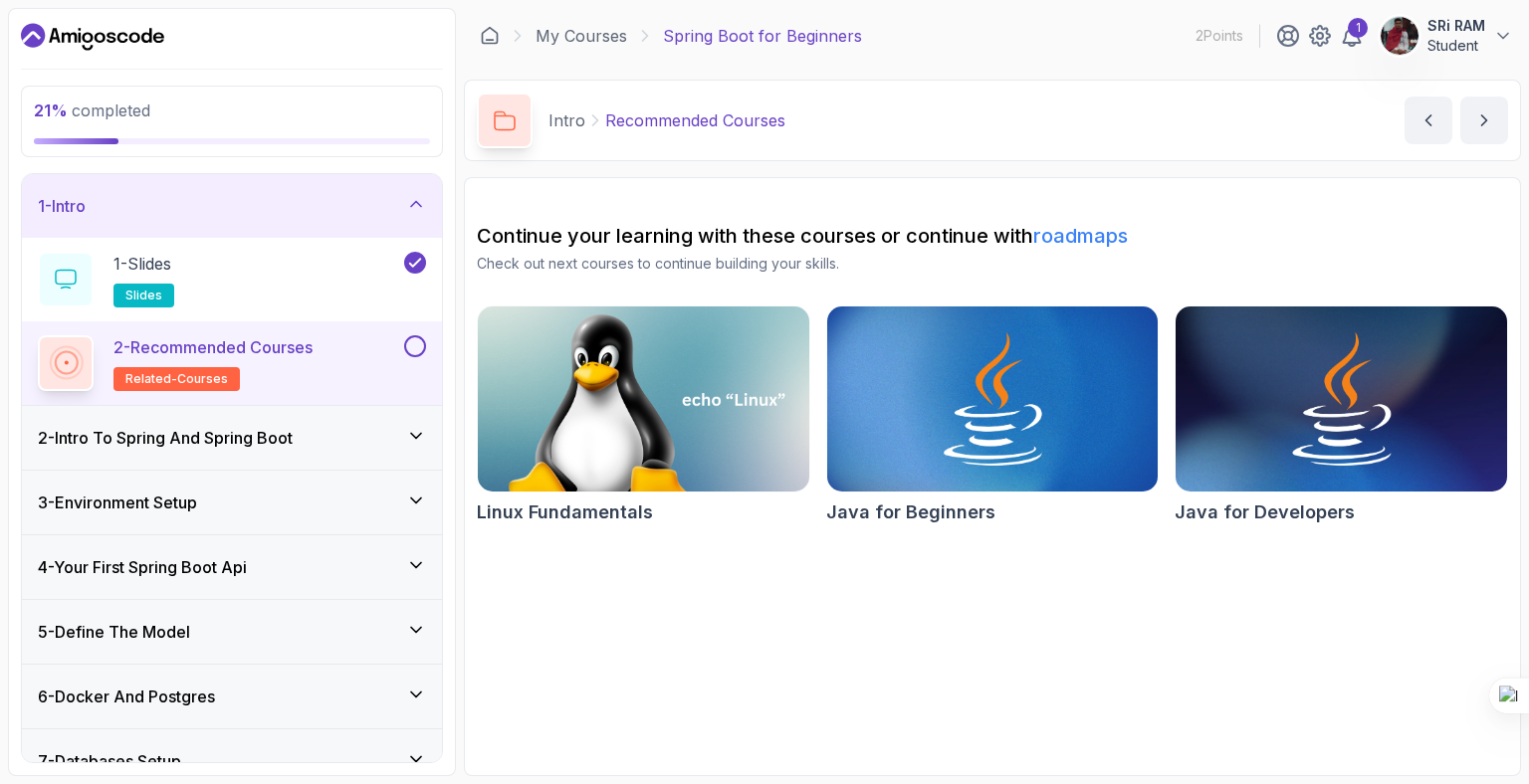 click 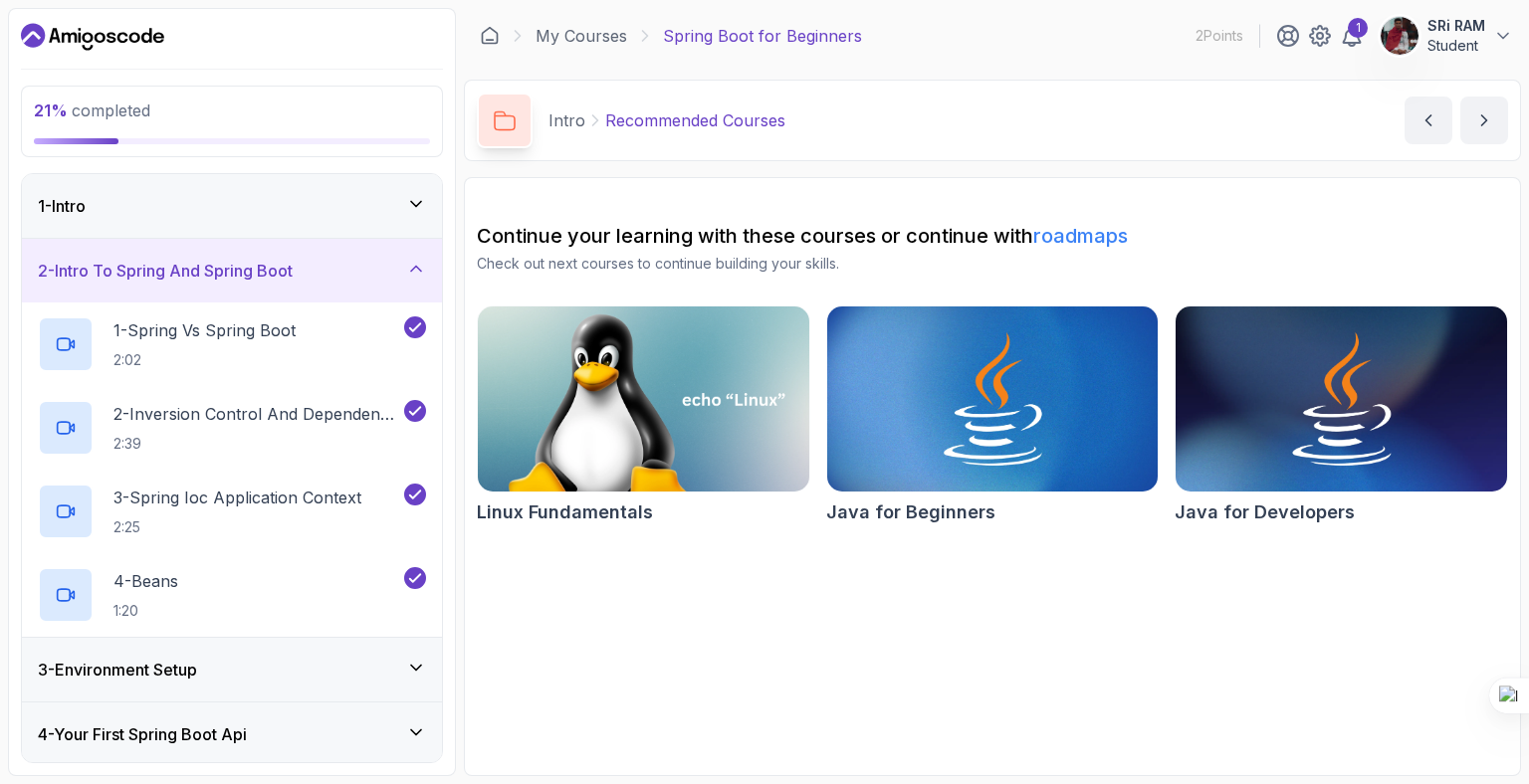 click 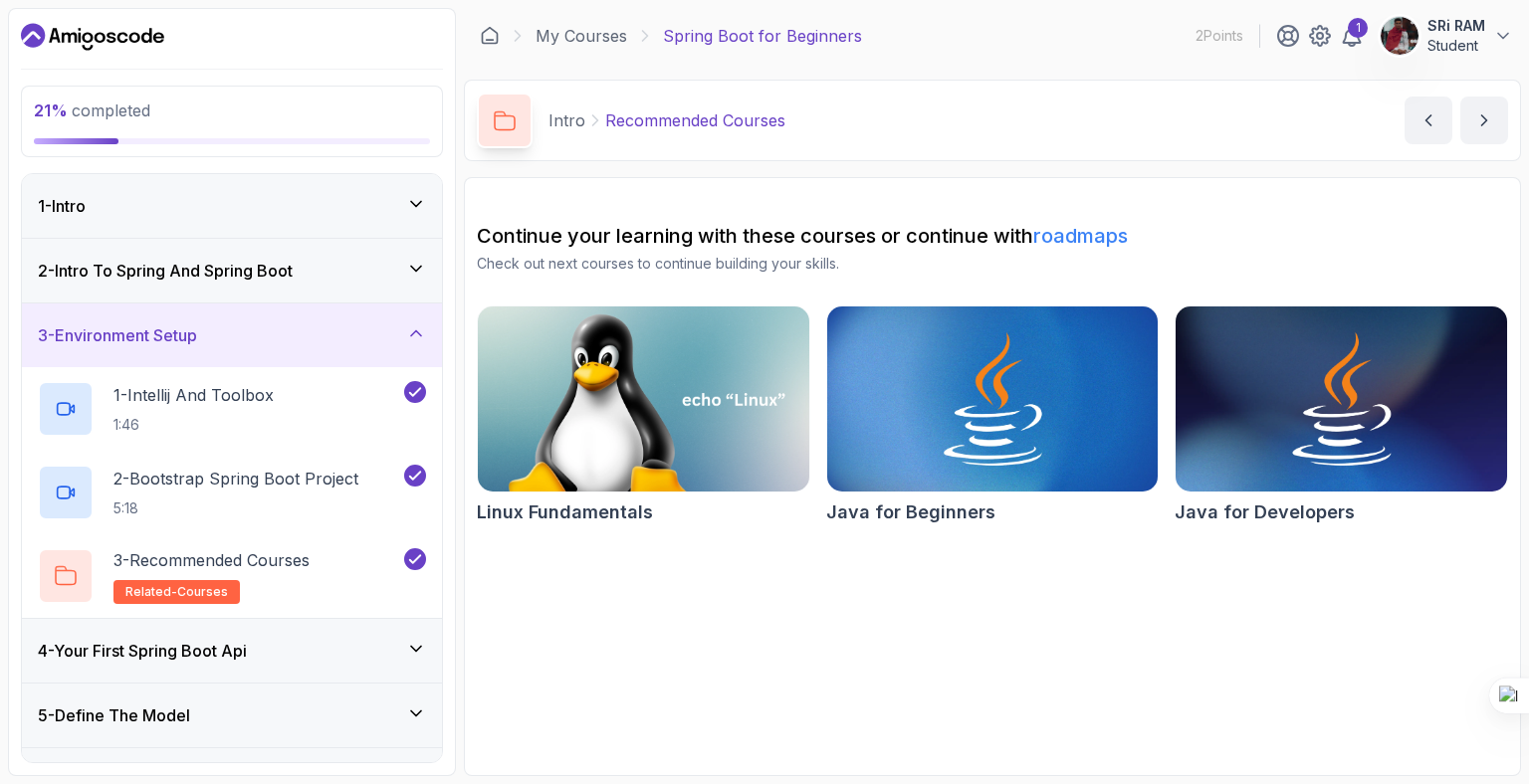 click on "4  -  Your First Spring Boot Api" at bounding box center (232, 651) 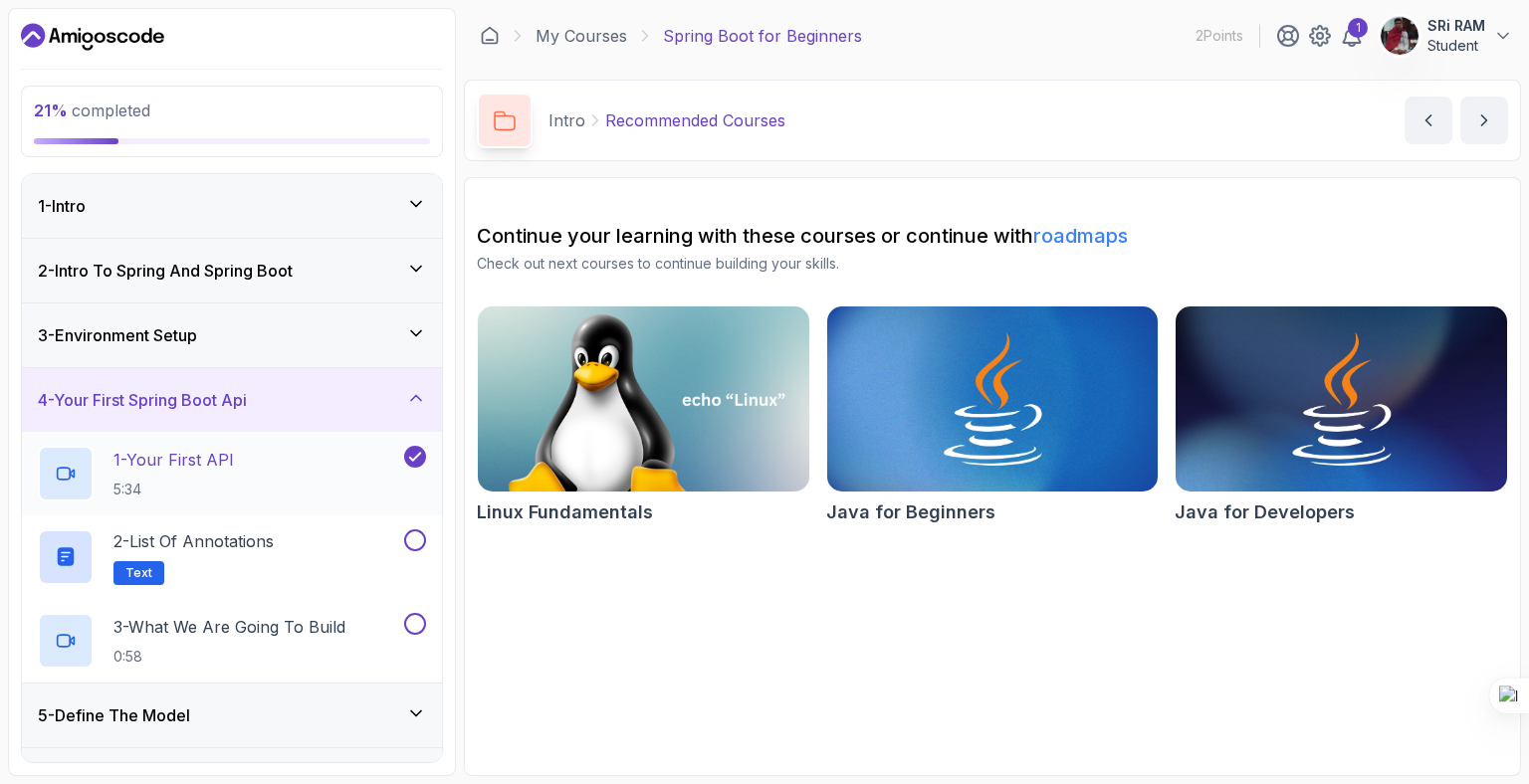 click 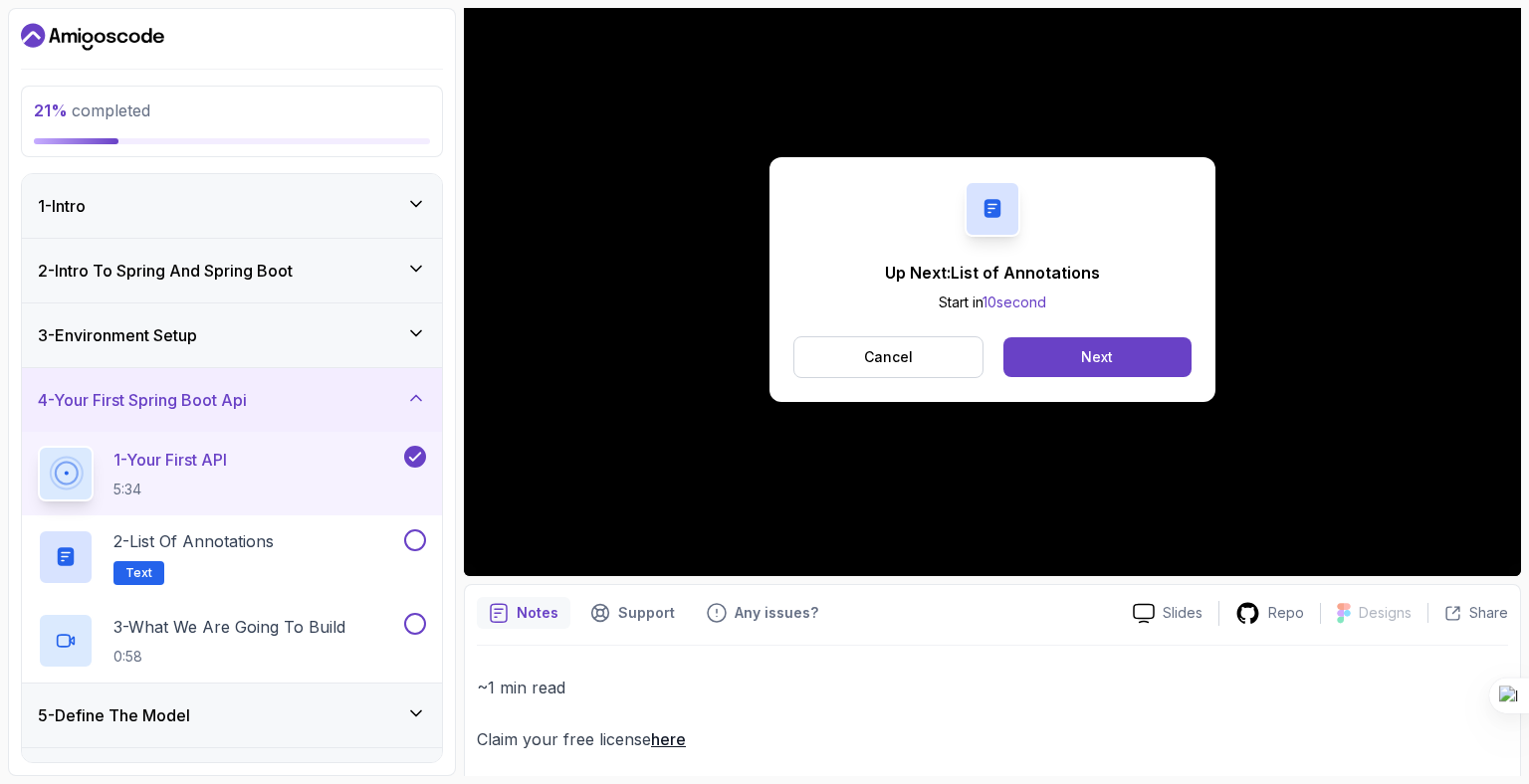 scroll, scrollTop: 199, scrollLeft: 0, axis: vertical 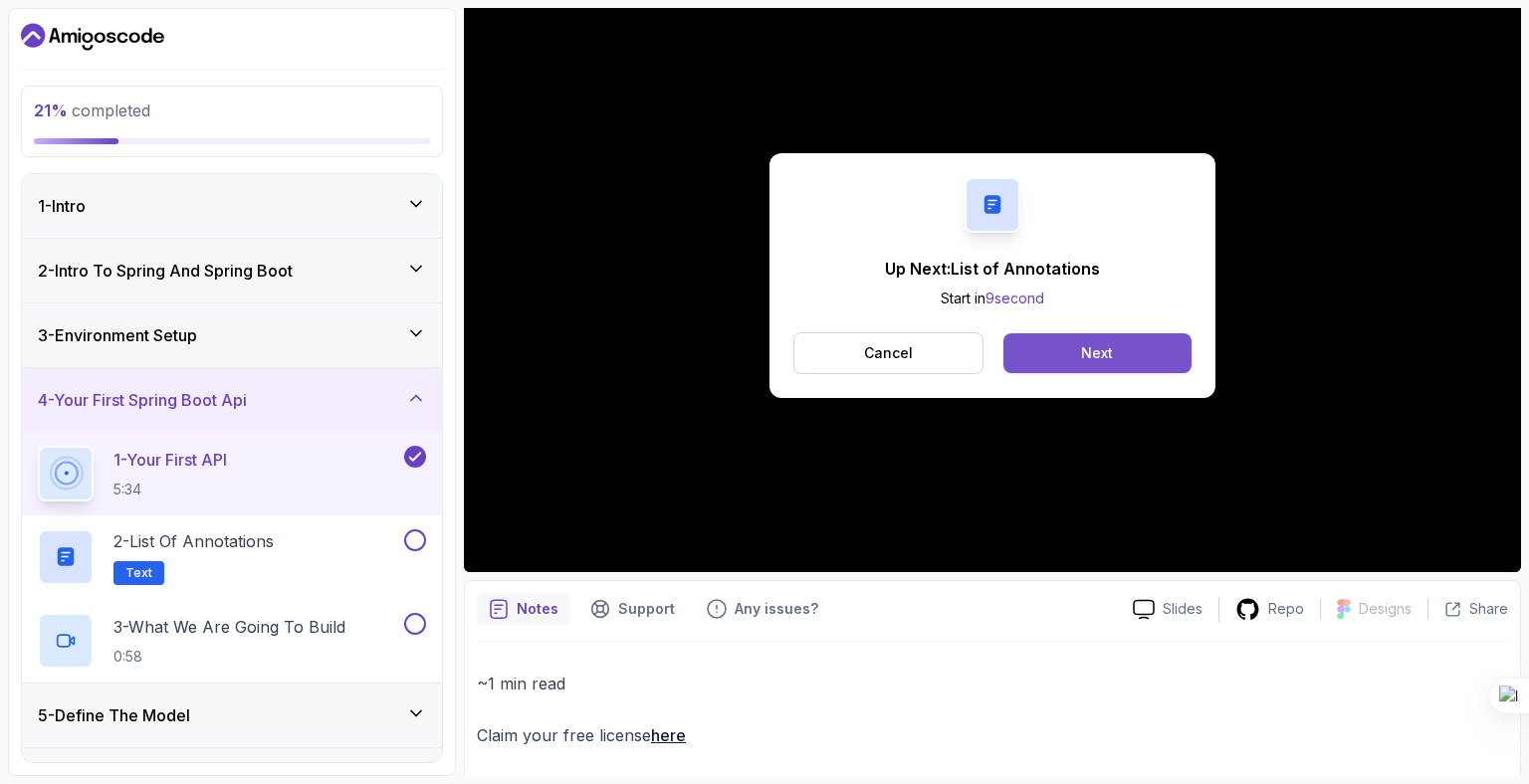 click on "Next" at bounding box center (1097, 353) 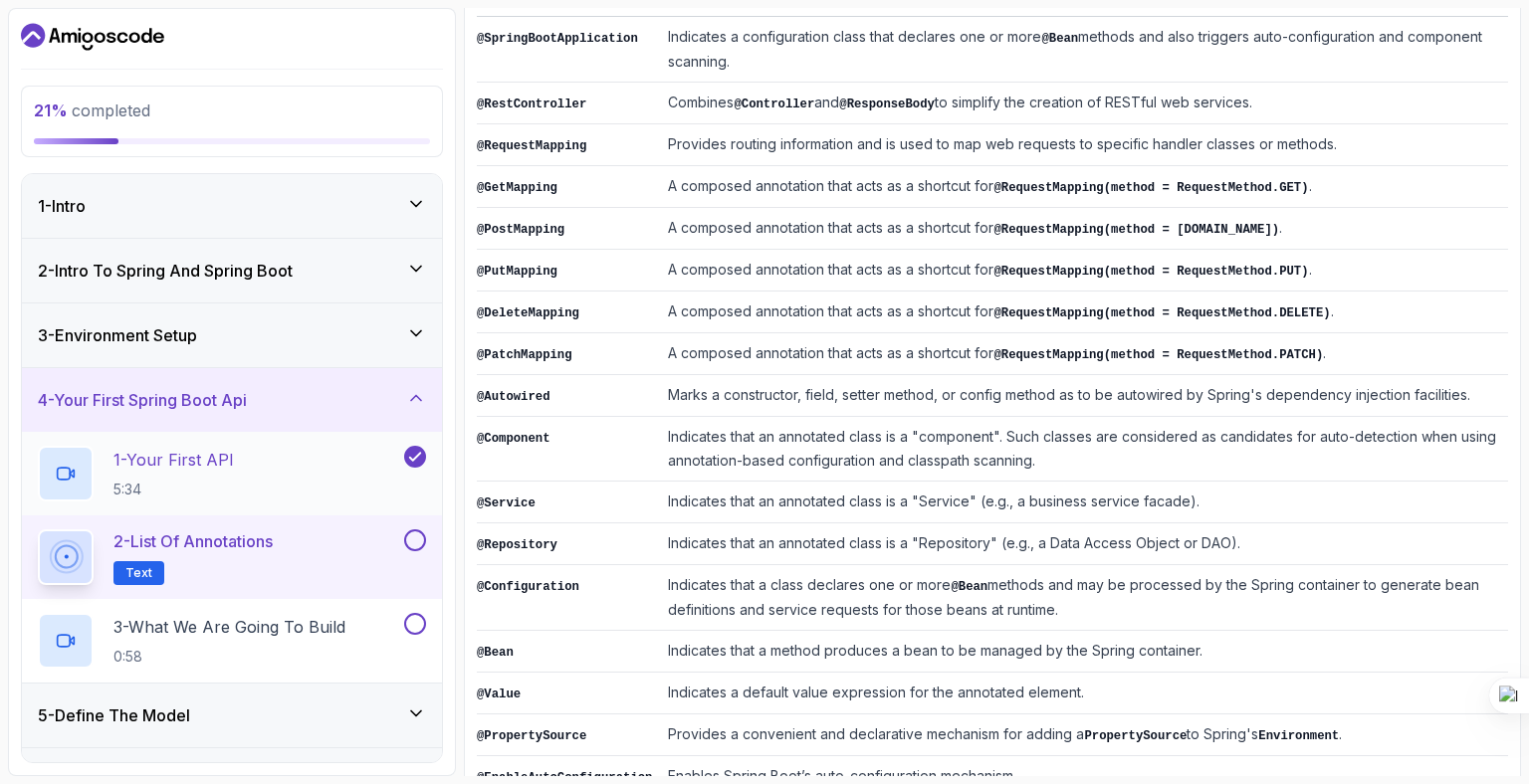 scroll, scrollTop: 432, scrollLeft: 0, axis: vertical 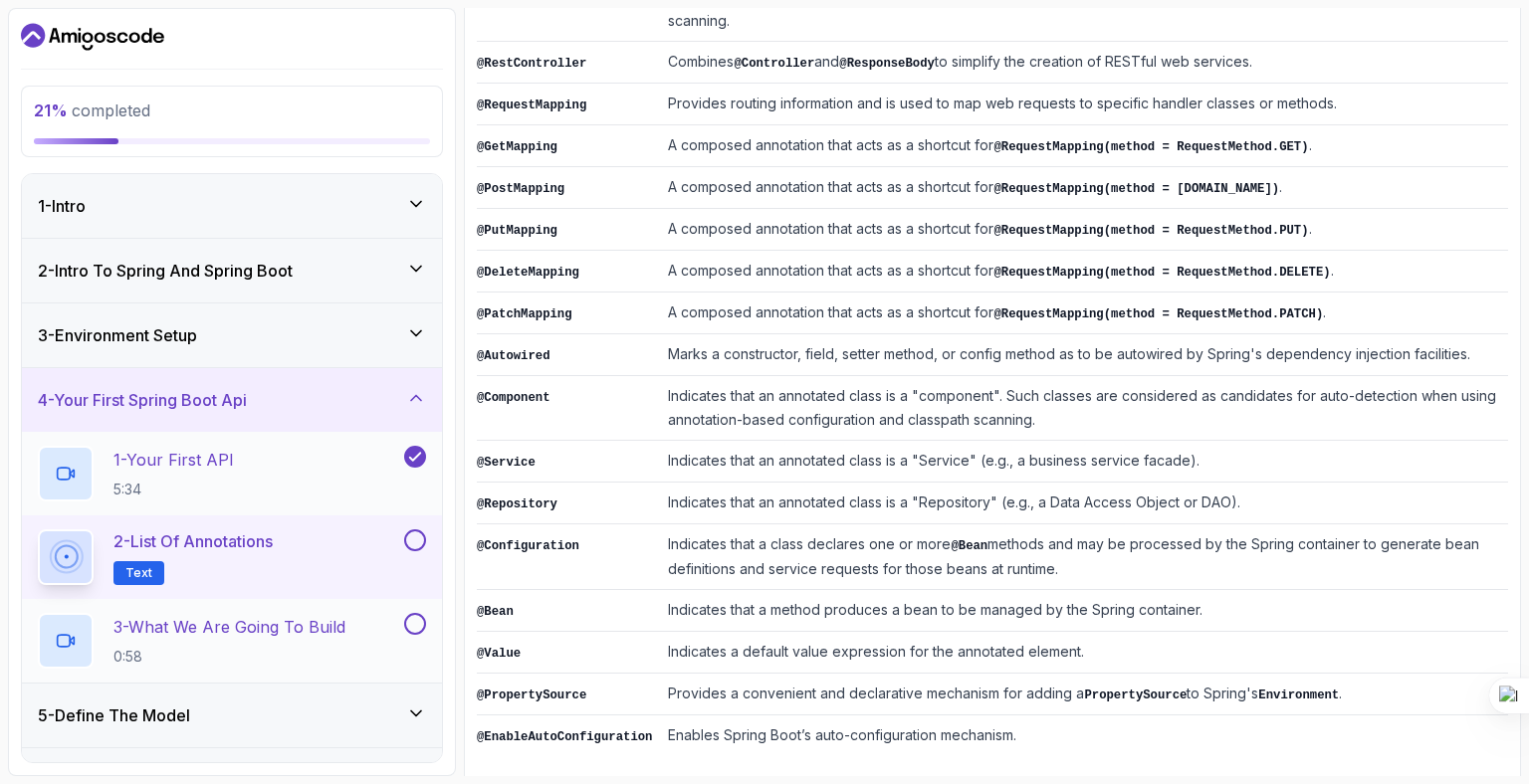click on "0:58" at bounding box center (229, 657) 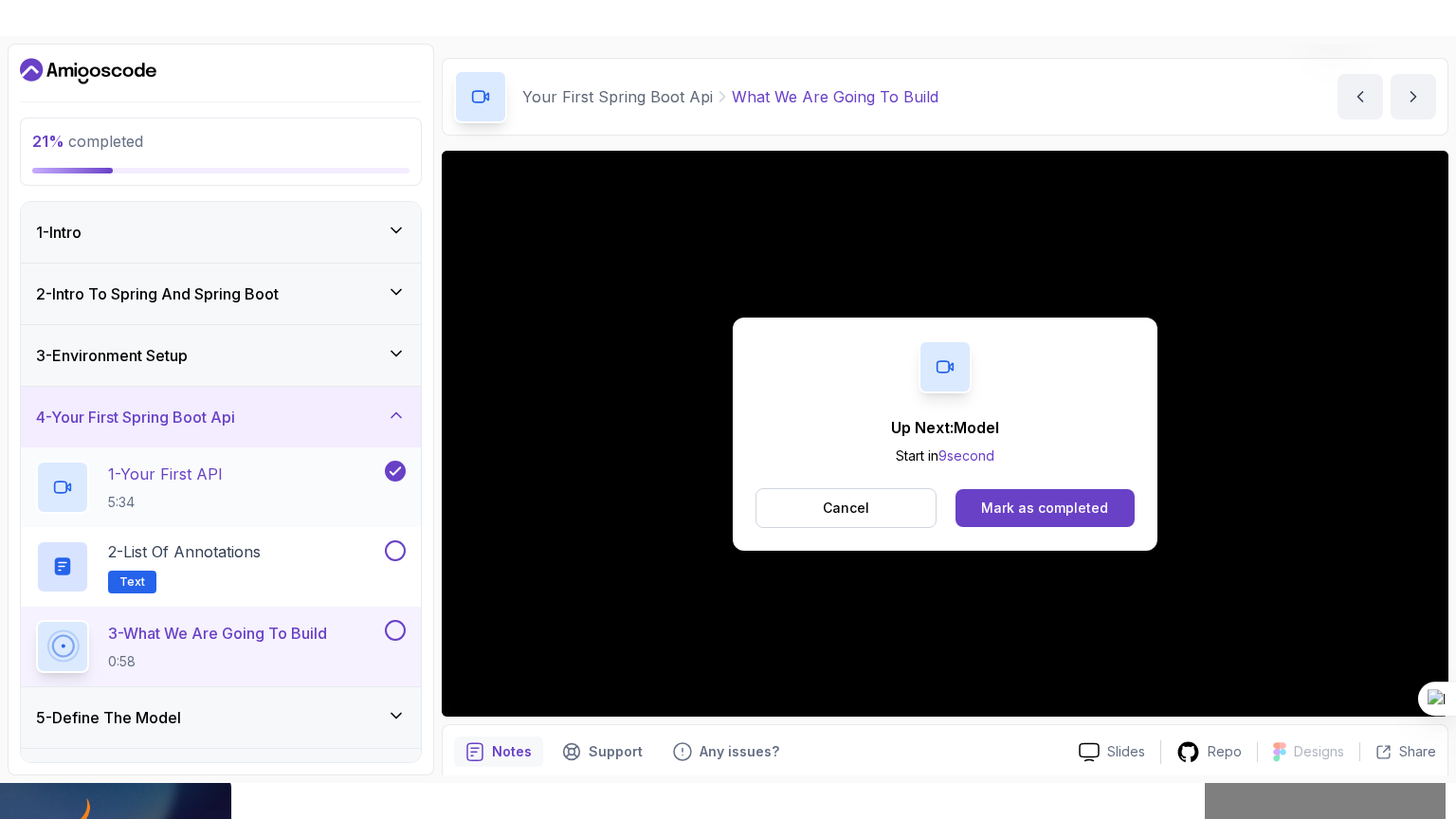 scroll, scrollTop: 126, scrollLeft: 0, axis: vertical 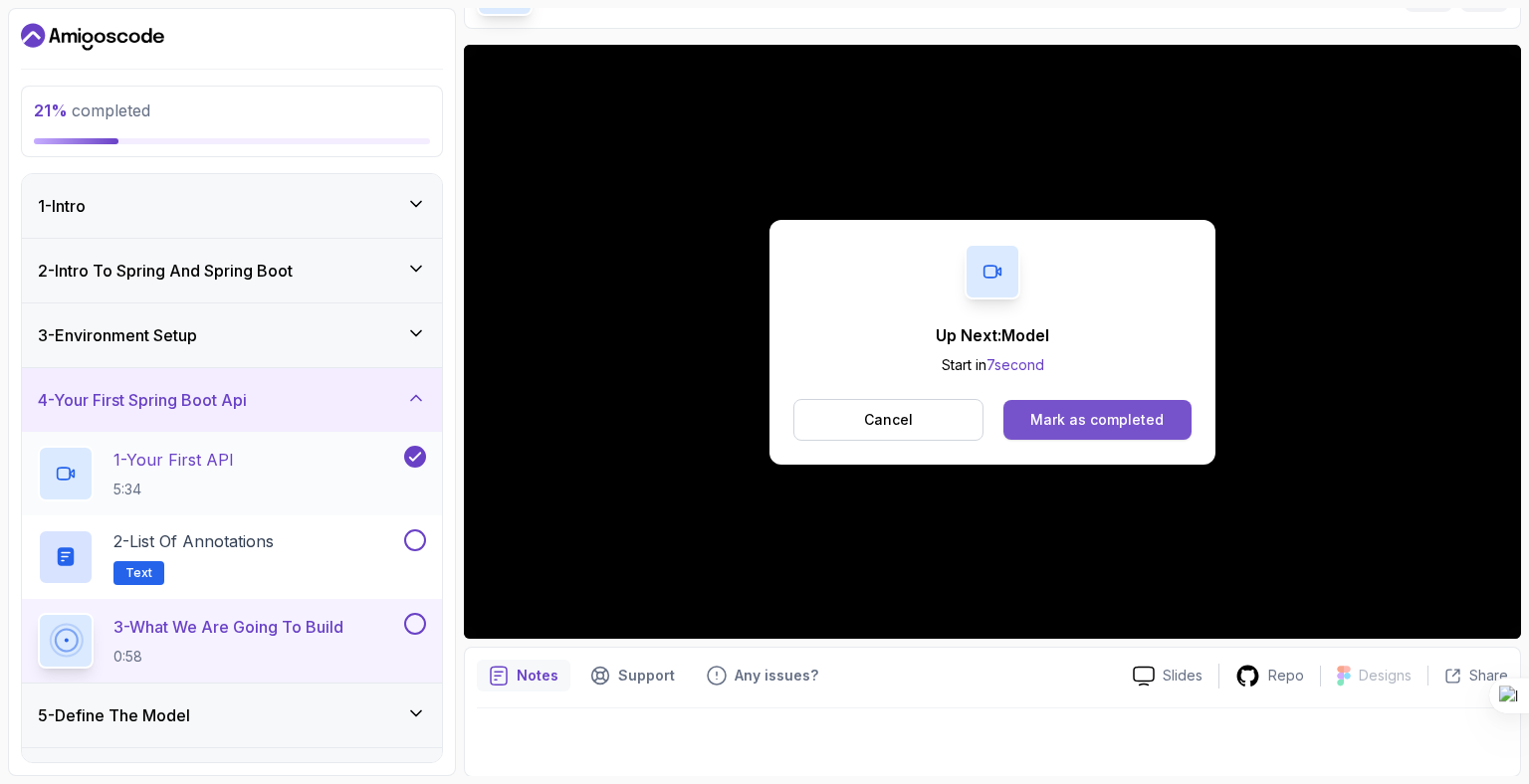 click on "Mark as completed" at bounding box center [1097, 420] 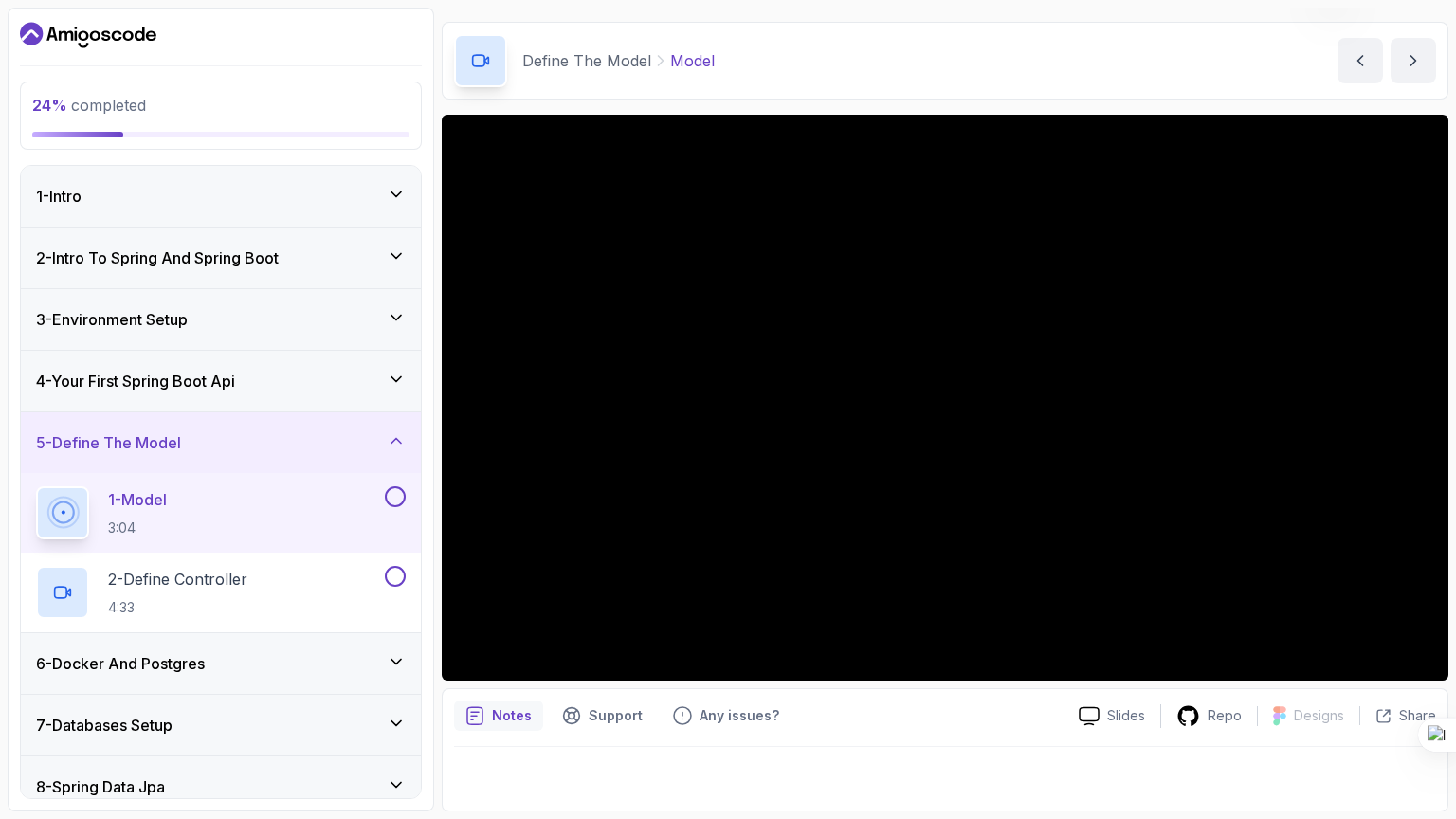 scroll, scrollTop: 126, scrollLeft: 0, axis: vertical 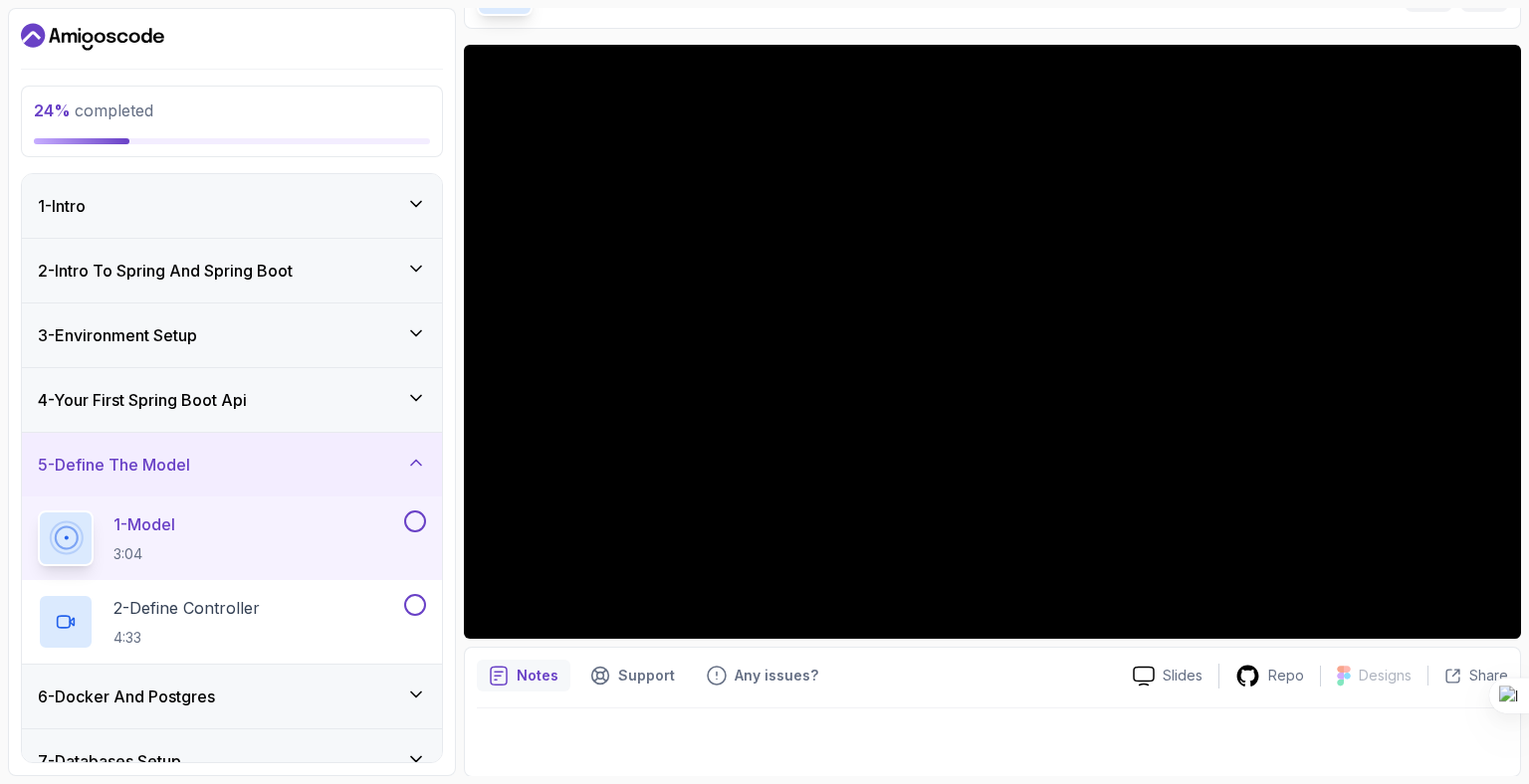 click at bounding box center (415, 521) 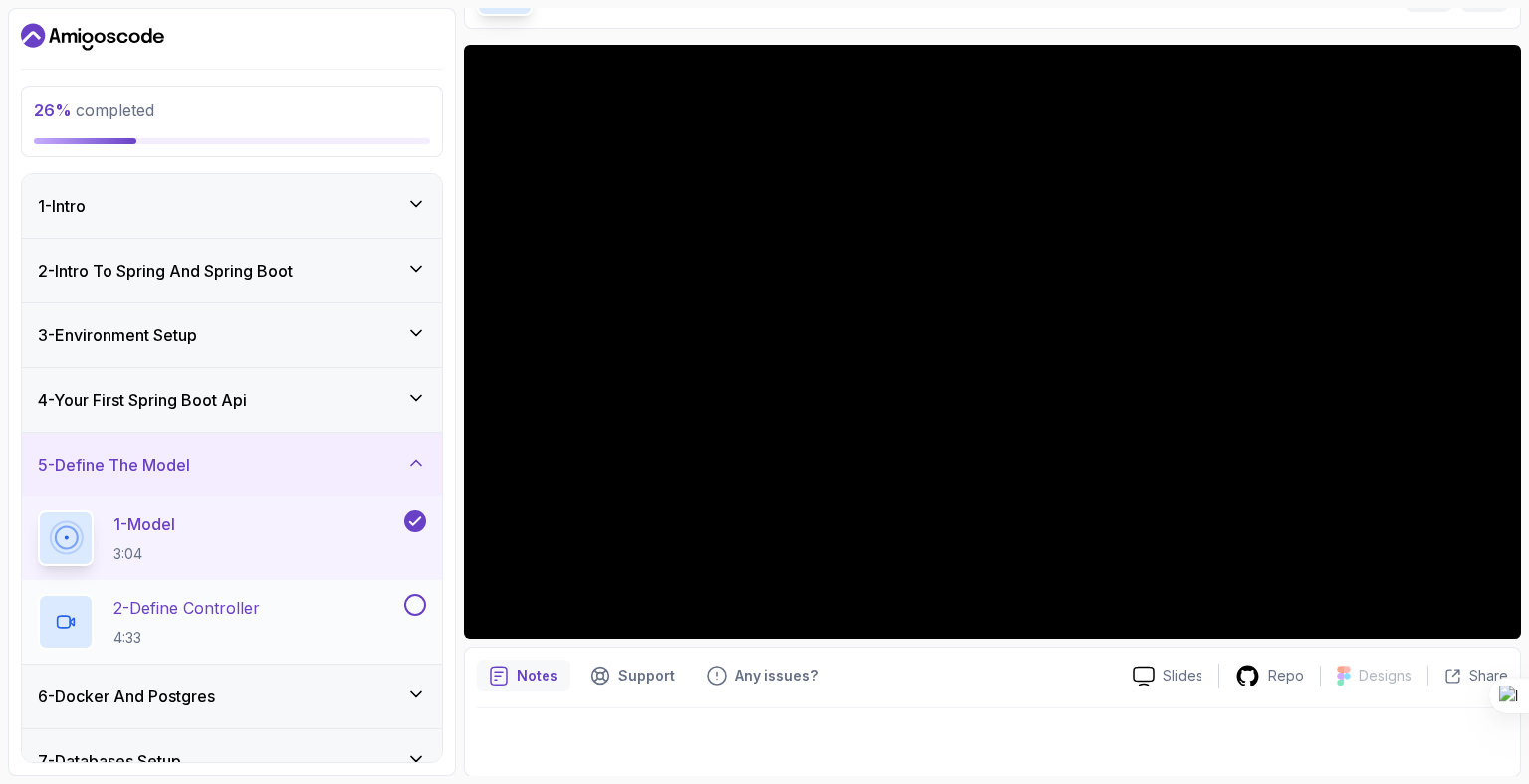 click 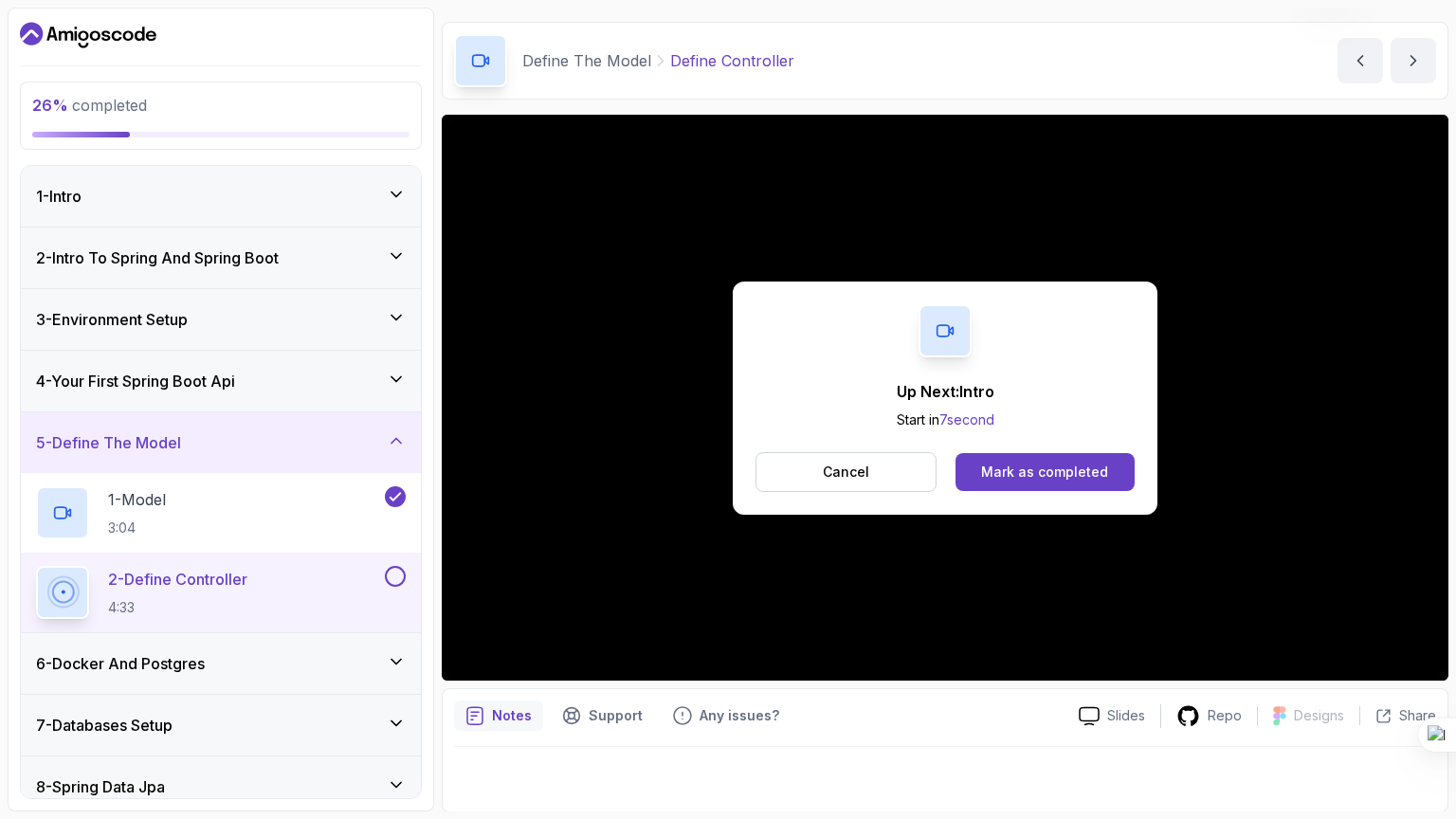 scroll, scrollTop: 126, scrollLeft: 0, axis: vertical 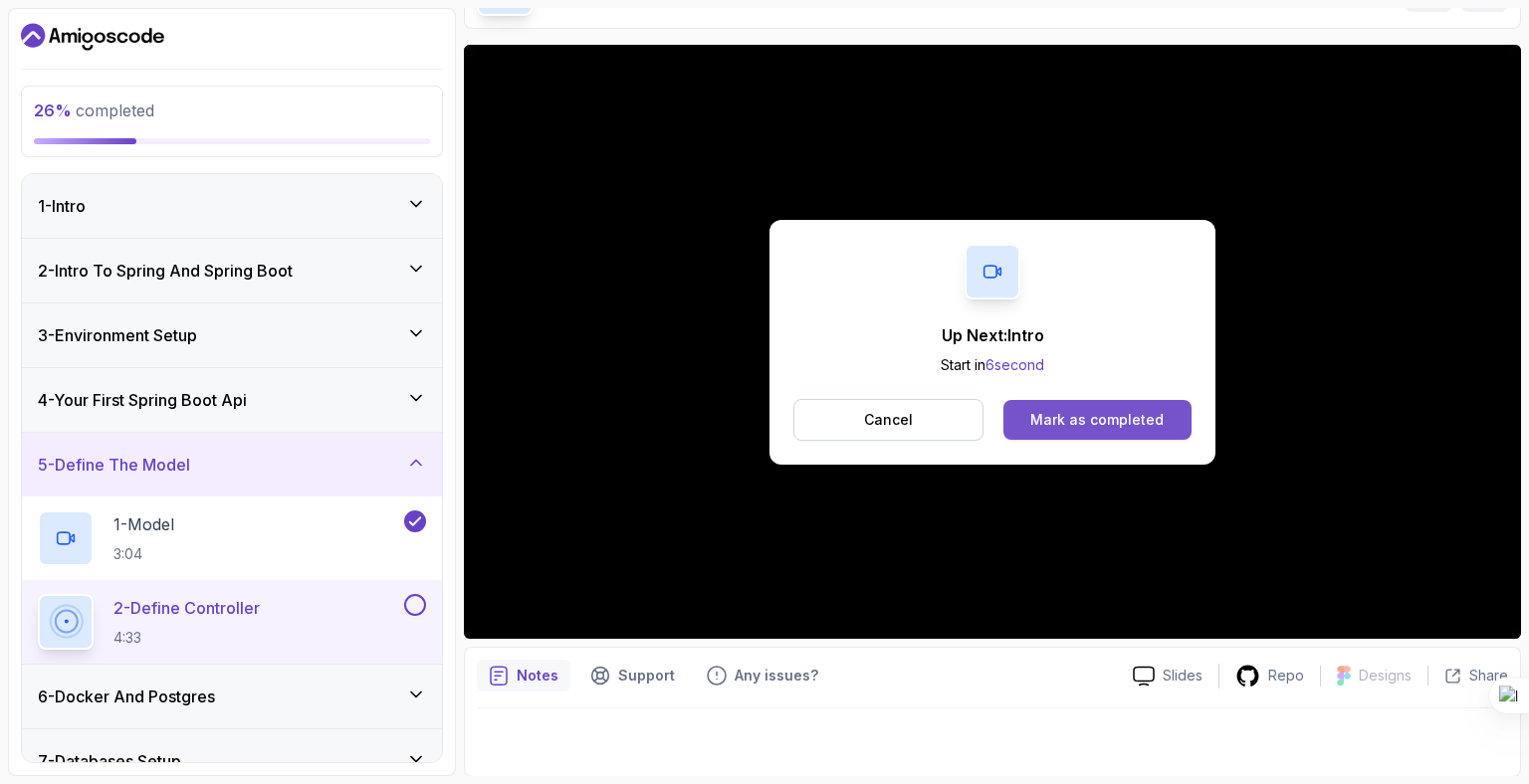 click on "Mark as completed" at bounding box center [1097, 420] 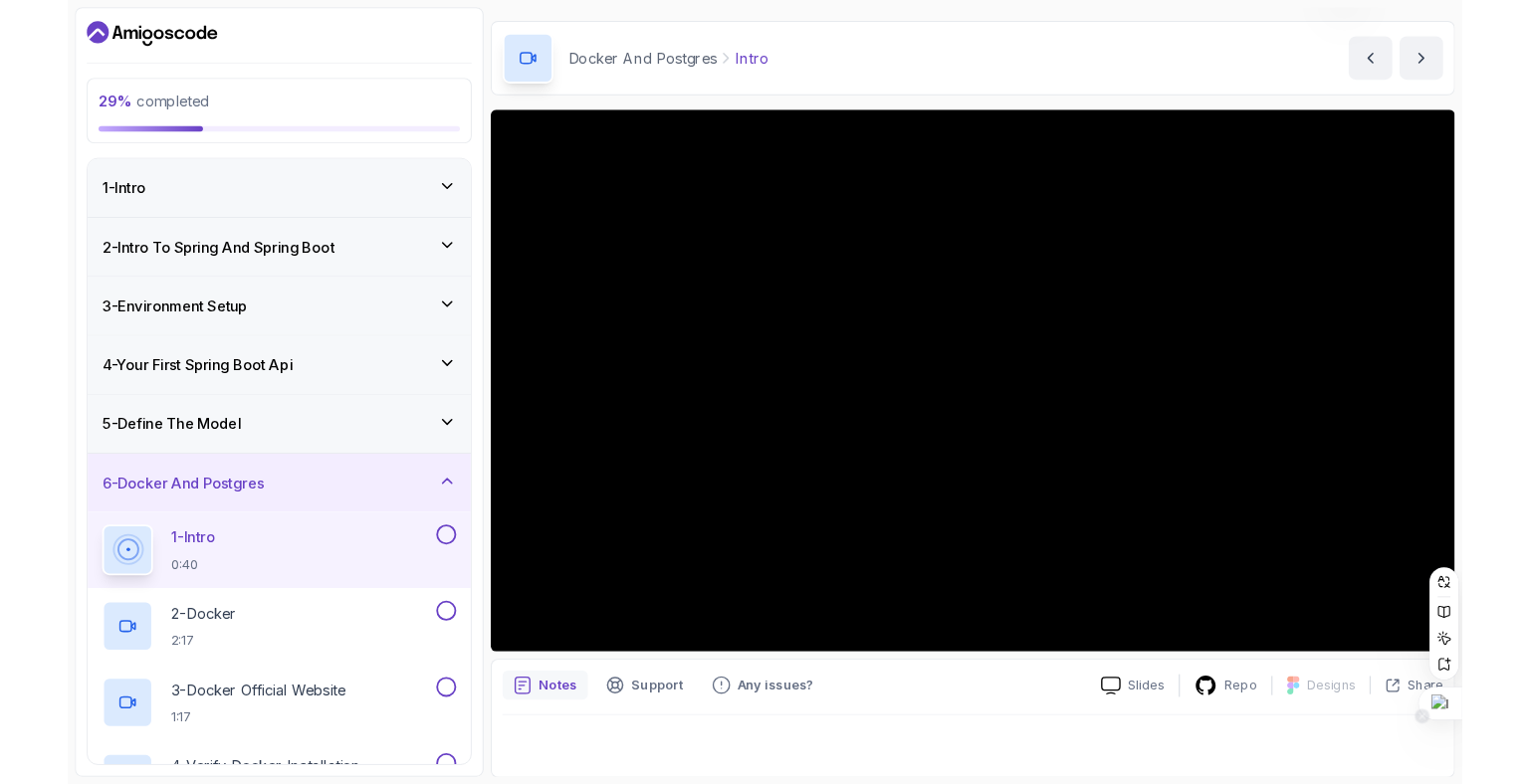 scroll, scrollTop: 132, scrollLeft: 0, axis: vertical 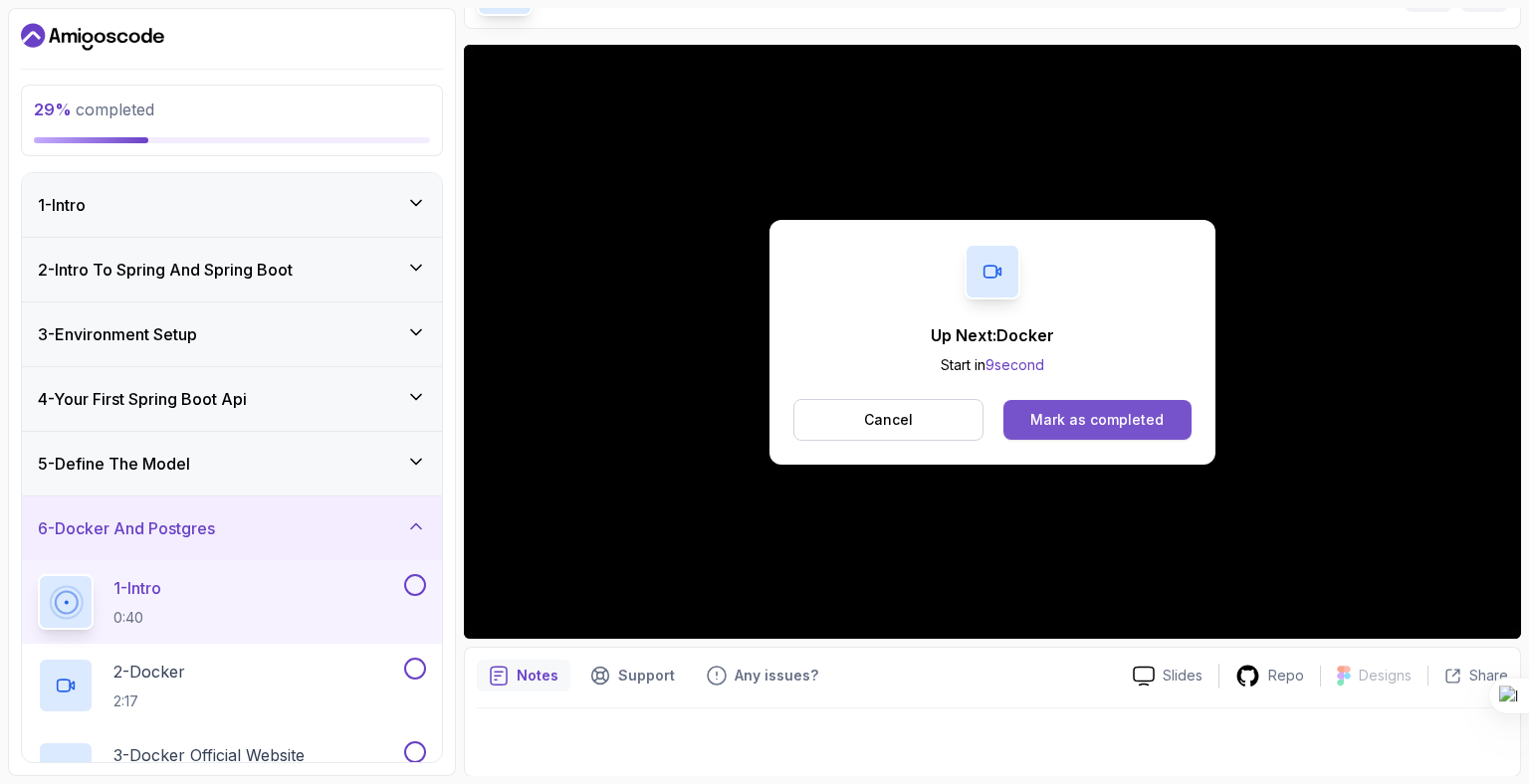 click on "Mark as completed" at bounding box center [1097, 420] 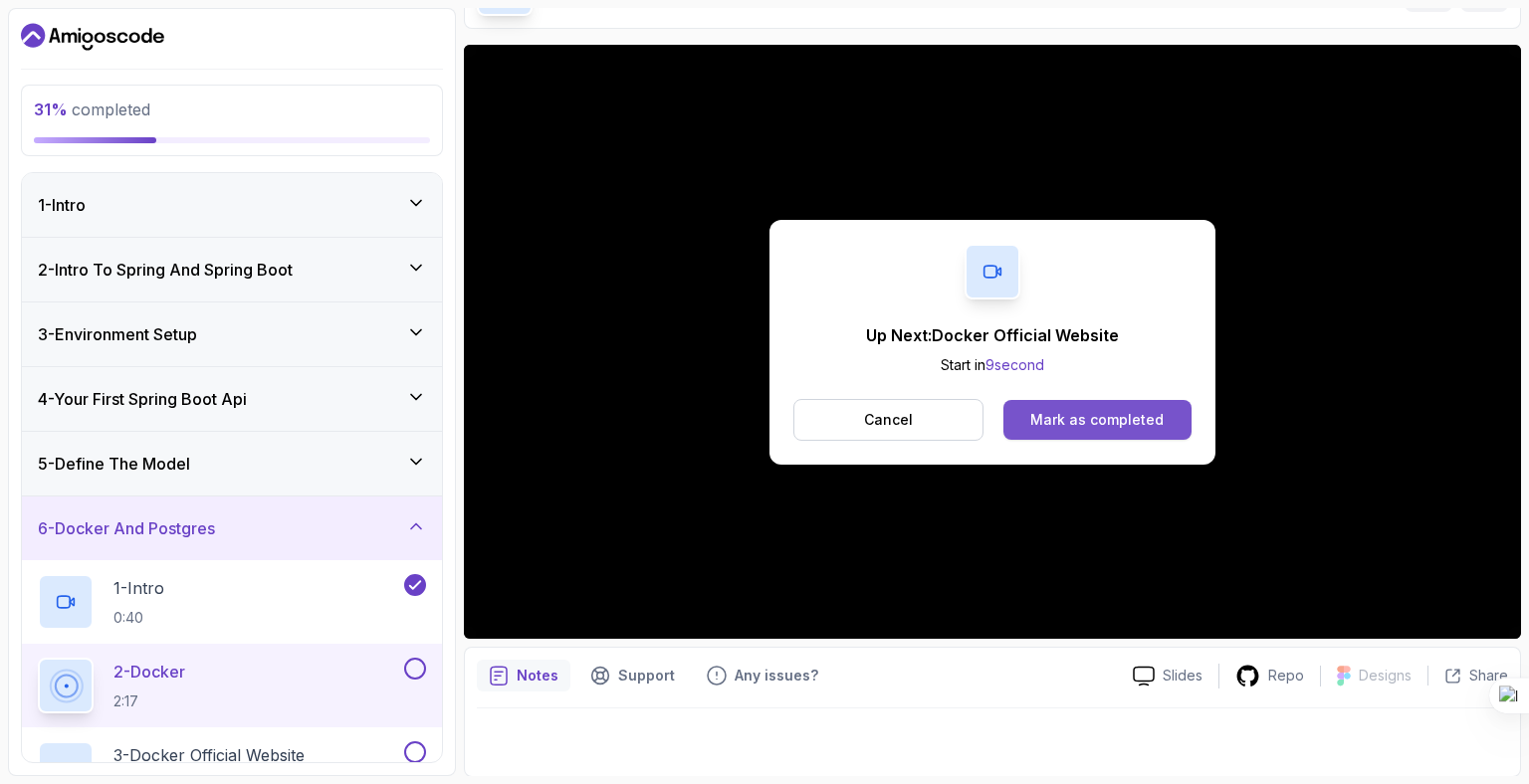 click on "Mark as completed" at bounding box center [1097, 420] 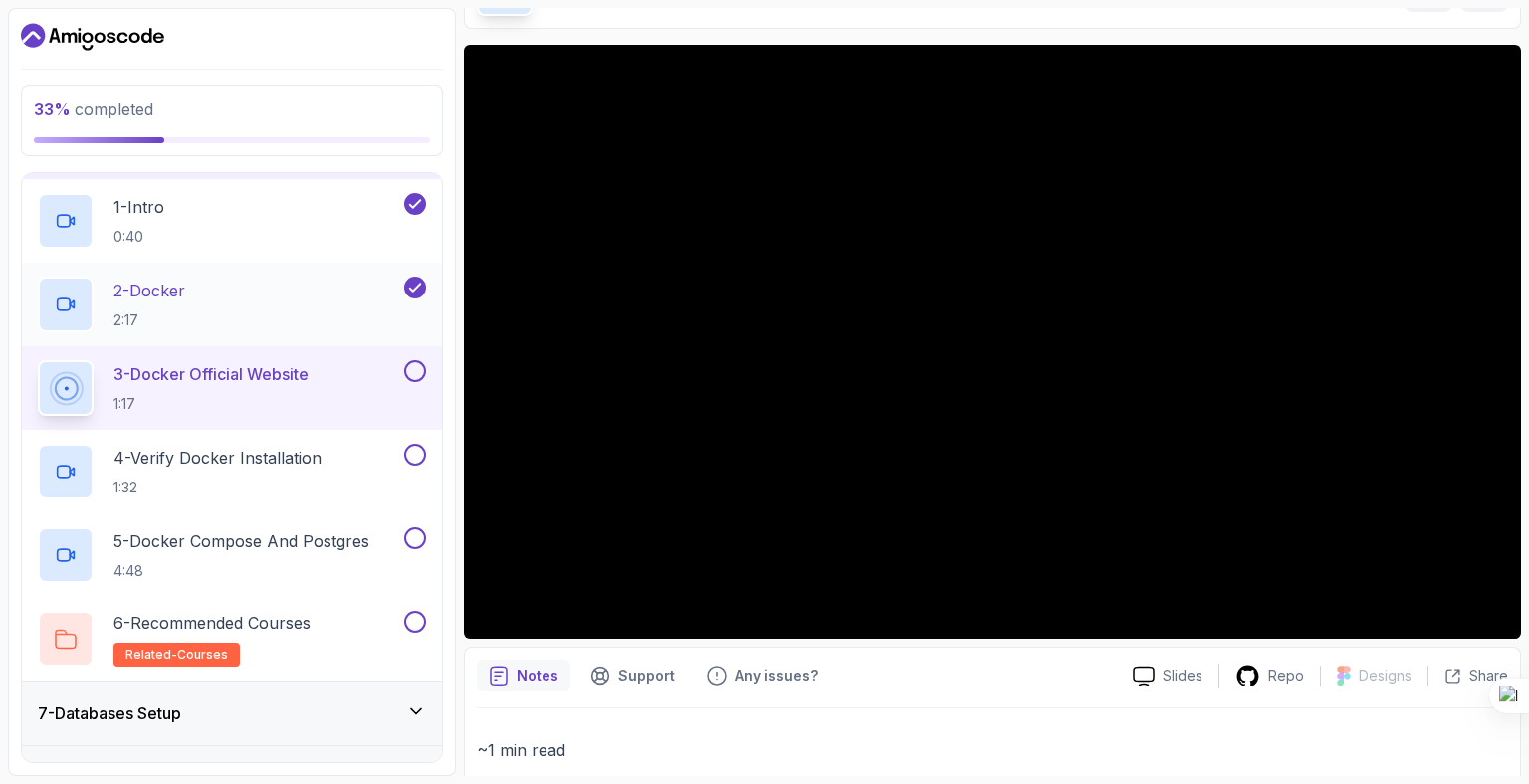 scroll, scrollTop: 382, scrollLeft: 0, axis: vertical 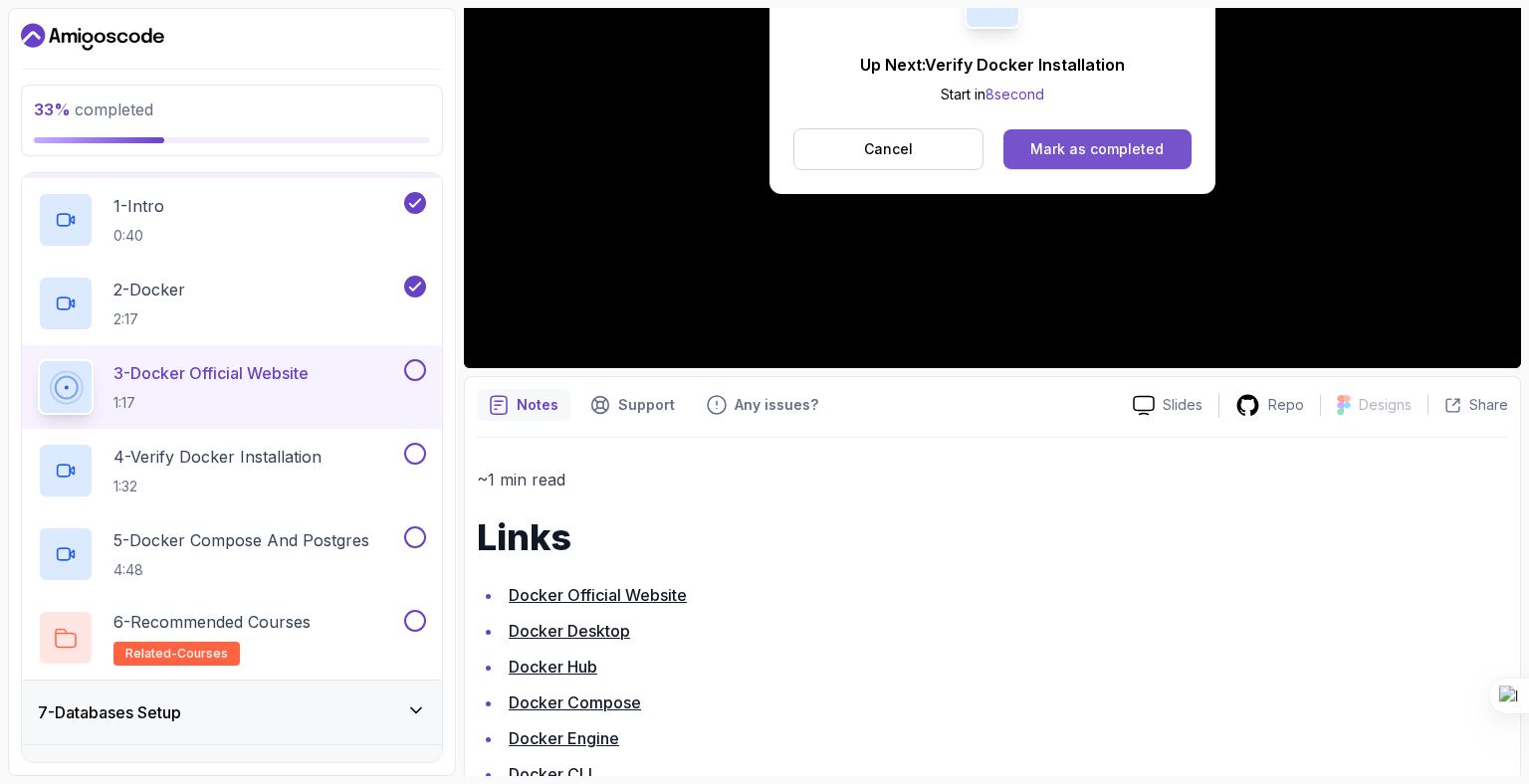 click on "Mark as completed" at bounding box center (1097, 149) 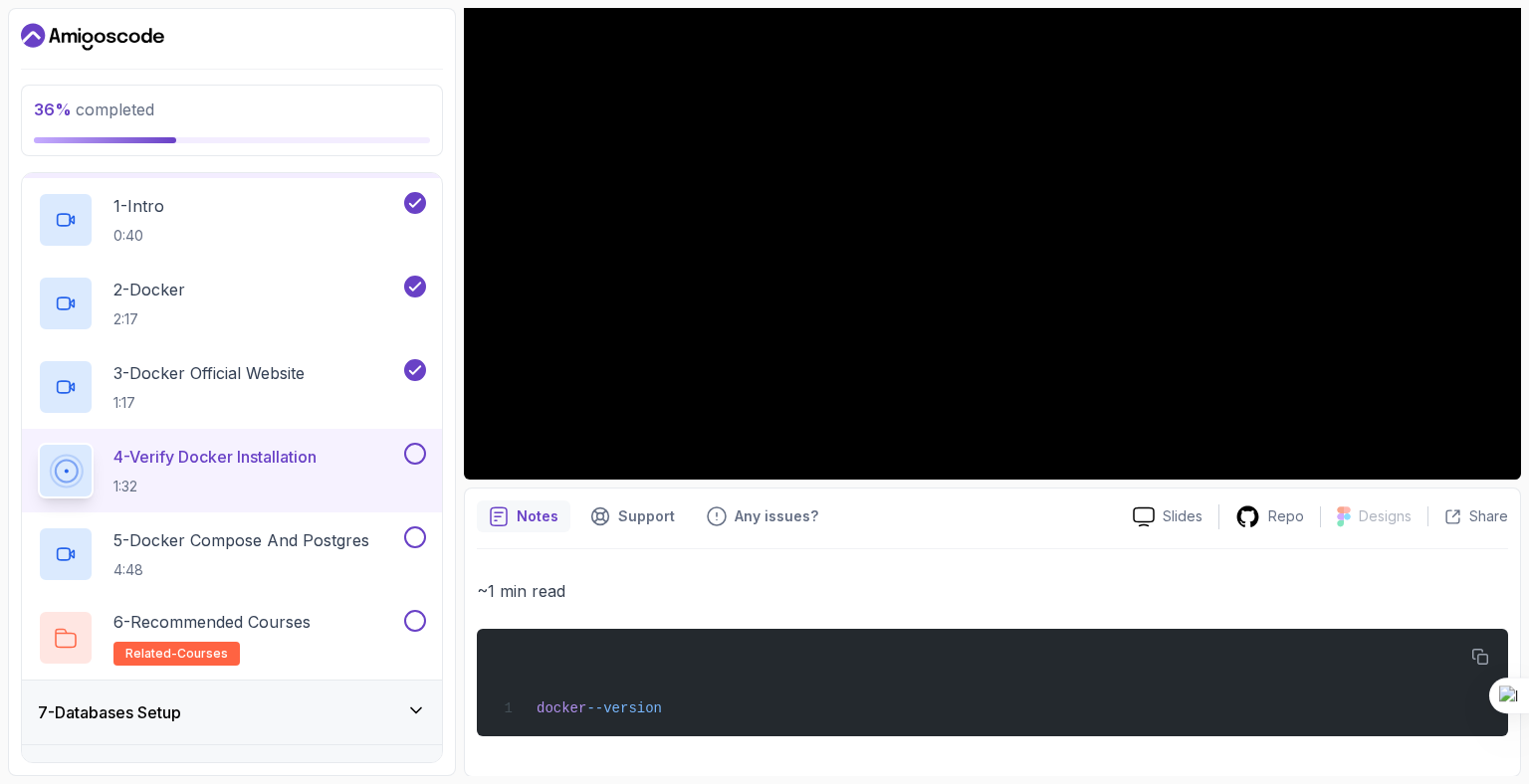 click at bounding box center [415, 454] 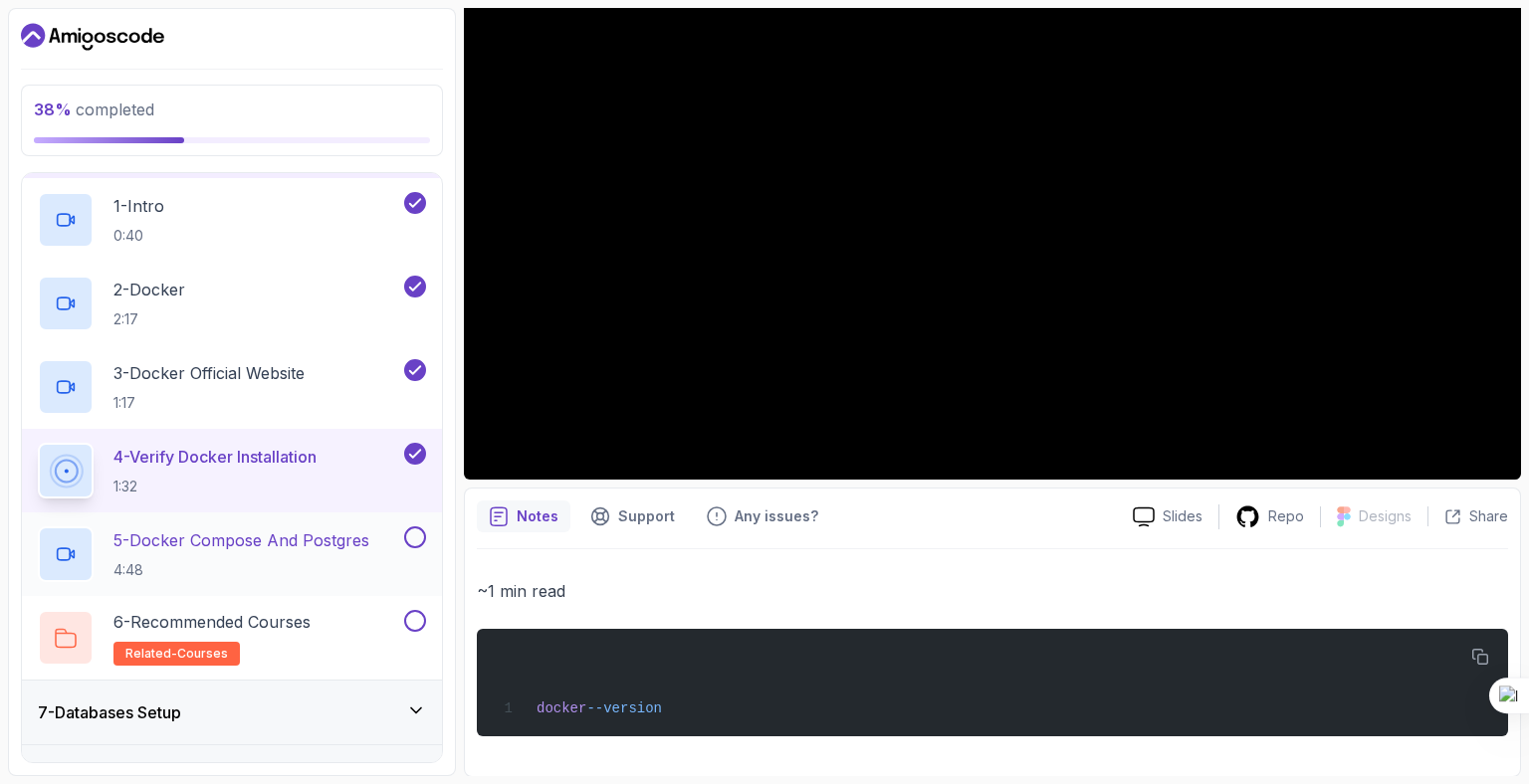 click on "5  -  Docker Compose And Postgres 4:48" at bounding box center (219, 554) 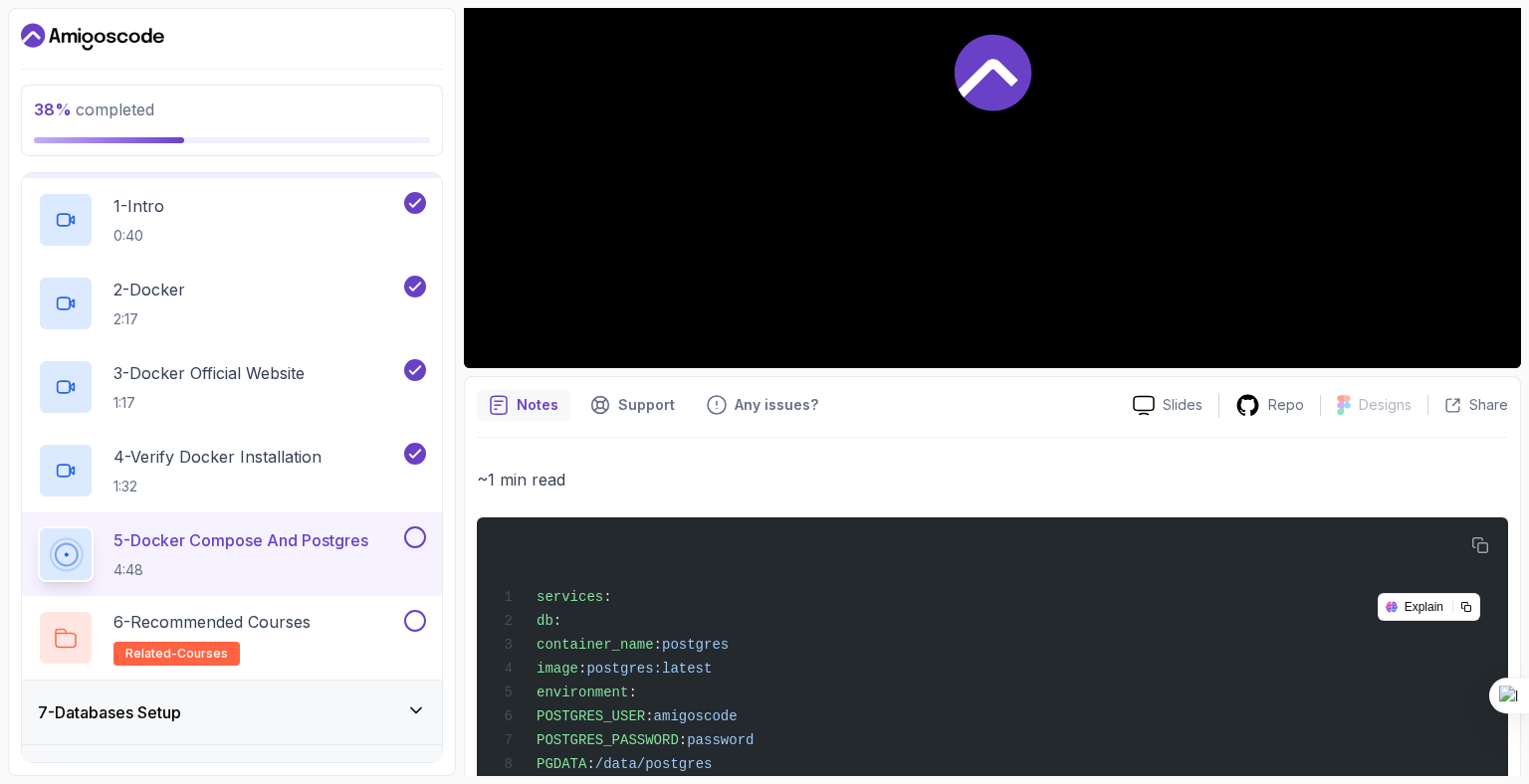 click on "5  -  Docker Compose And Postgres" at bounding box center (241, 540) 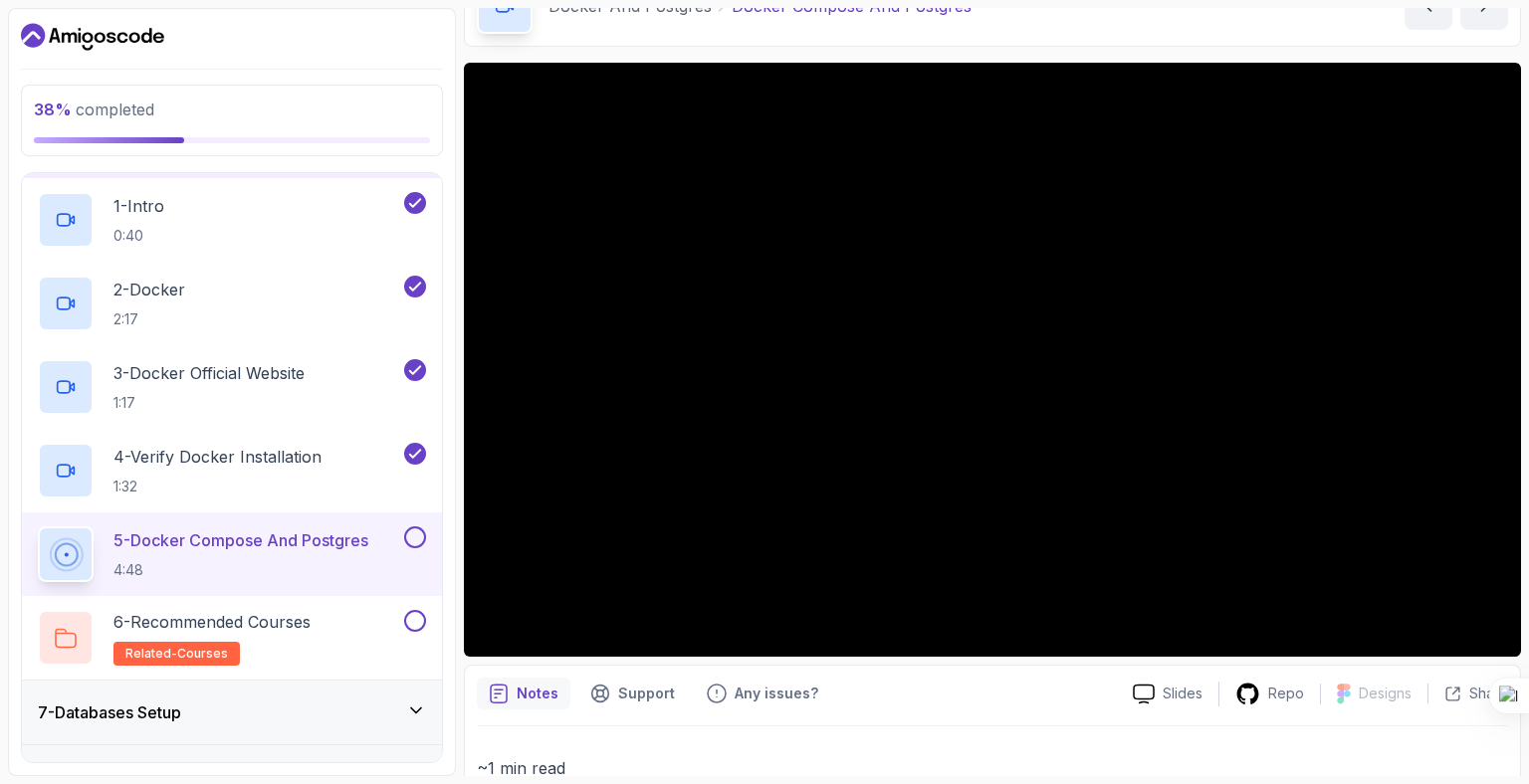 scroll, scrollTop: 110, scrollLeft: 0, axis: vertical 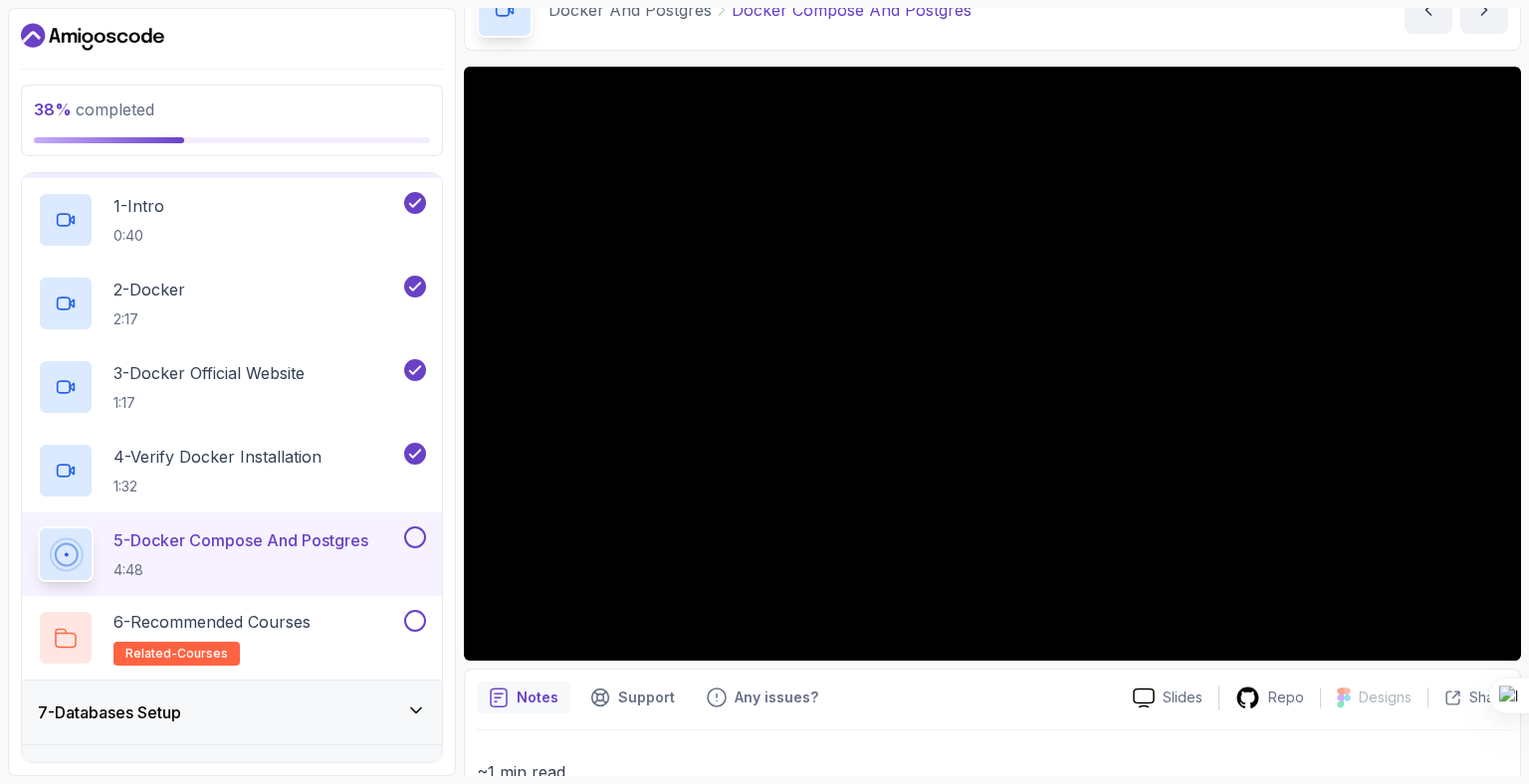 click at bounding box center (415, 537) 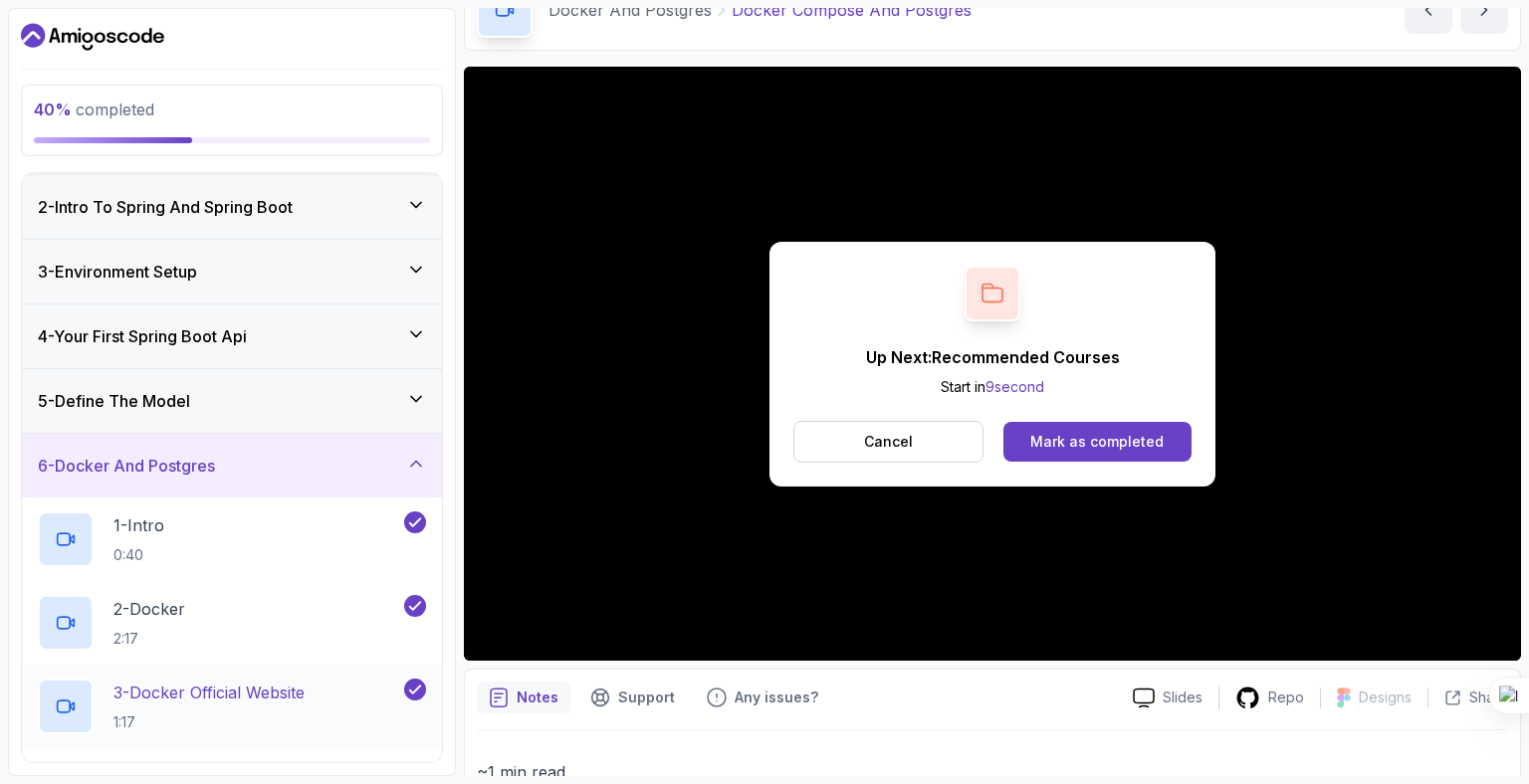 scroll, scrollTop: 60, scrollLeft: 0, axis: vertical 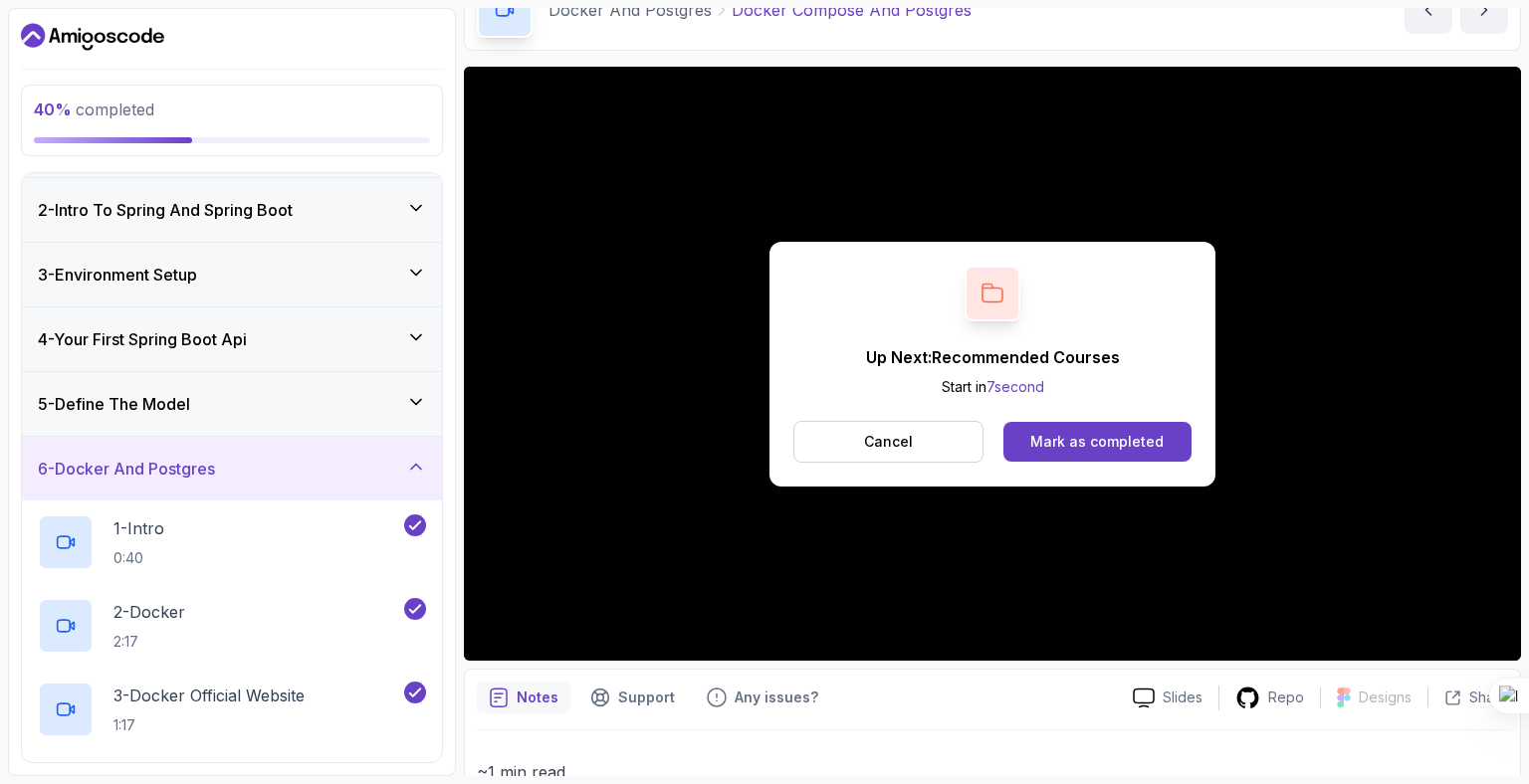 click 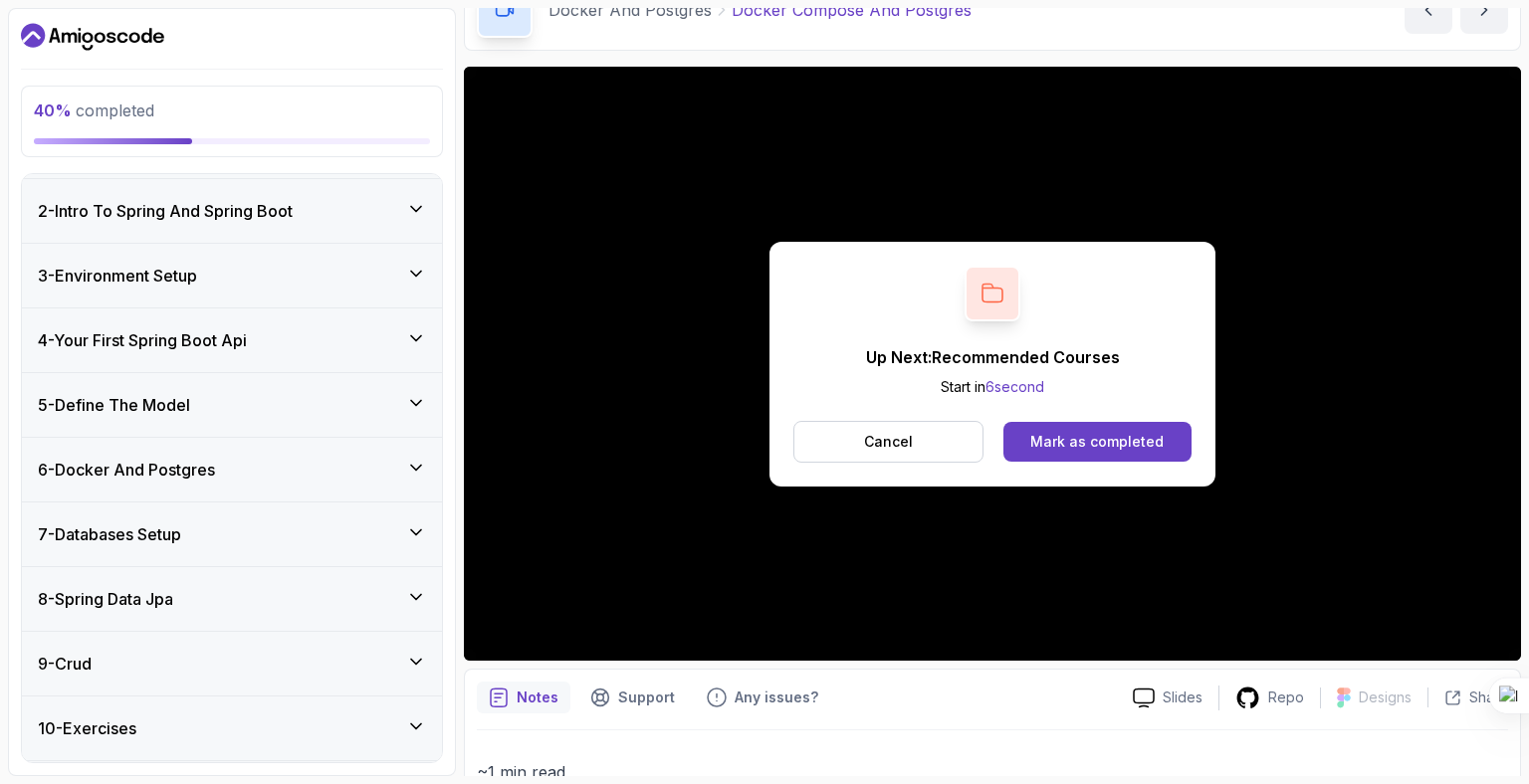 click on "5  -  Define The Model" at bounding box center (232, 405) 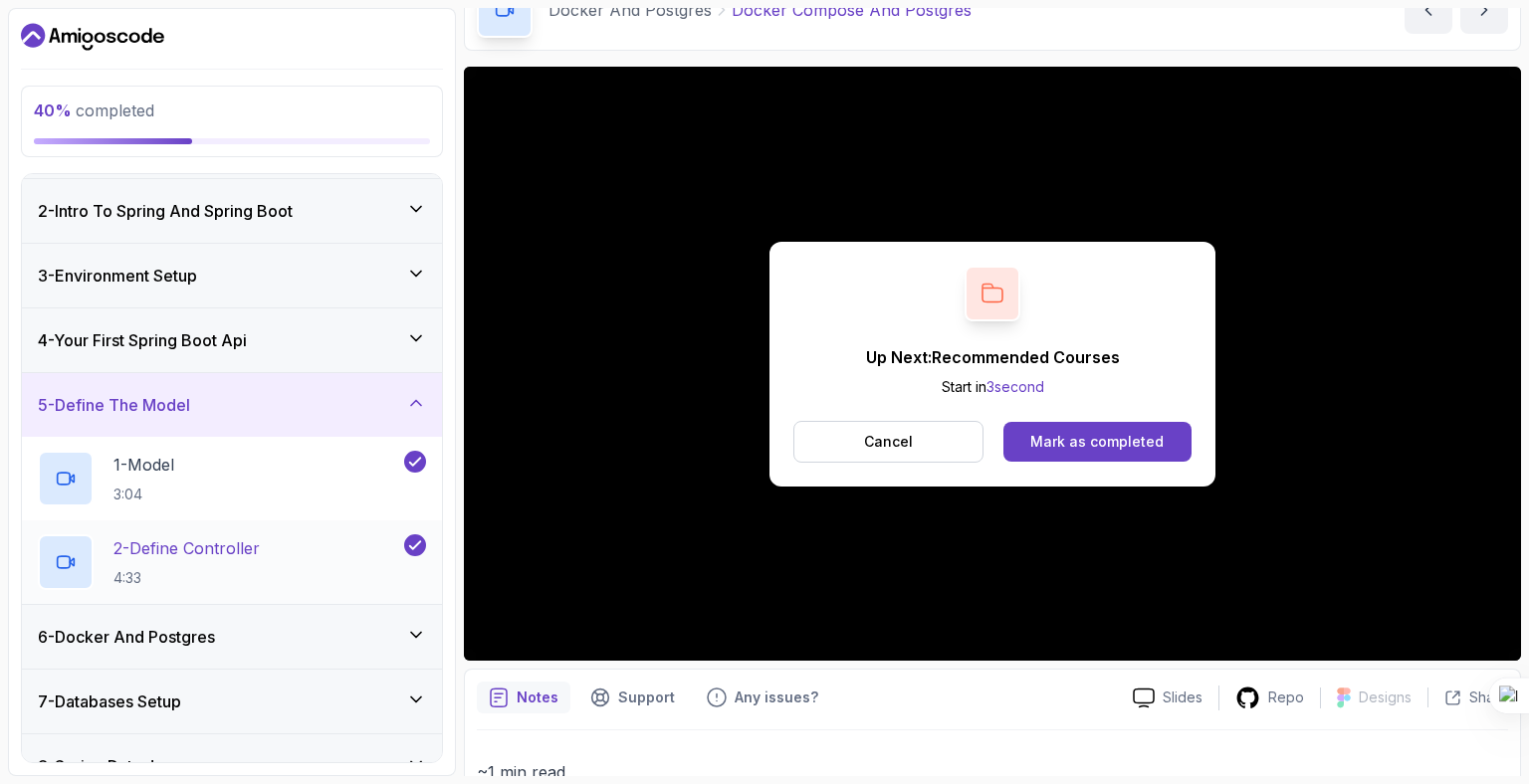 click on "2  -  Define Controller" at bounding box center (186, 548) 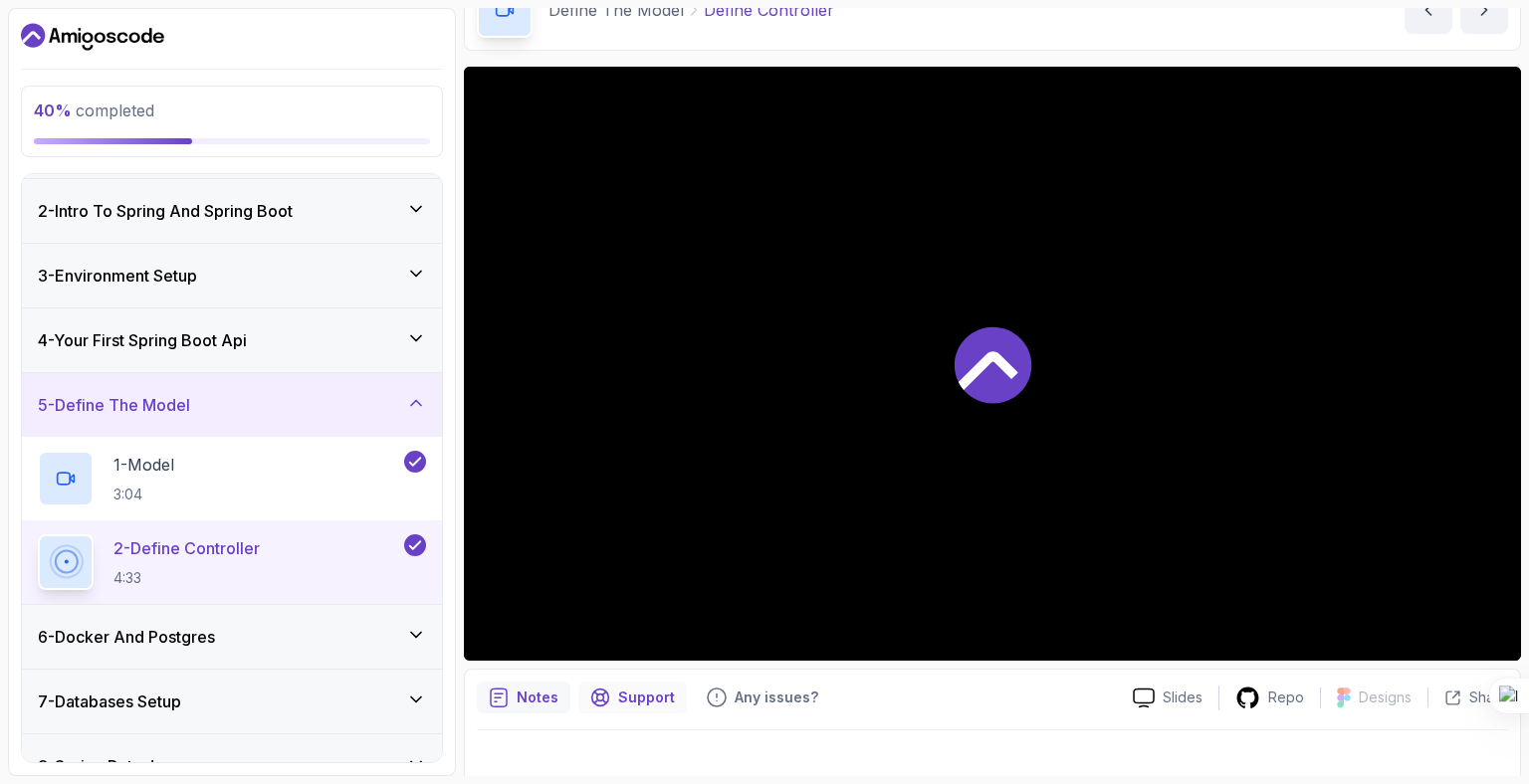 scroll, scrollTop: 132, scrollLeft: 0, axis: vertical 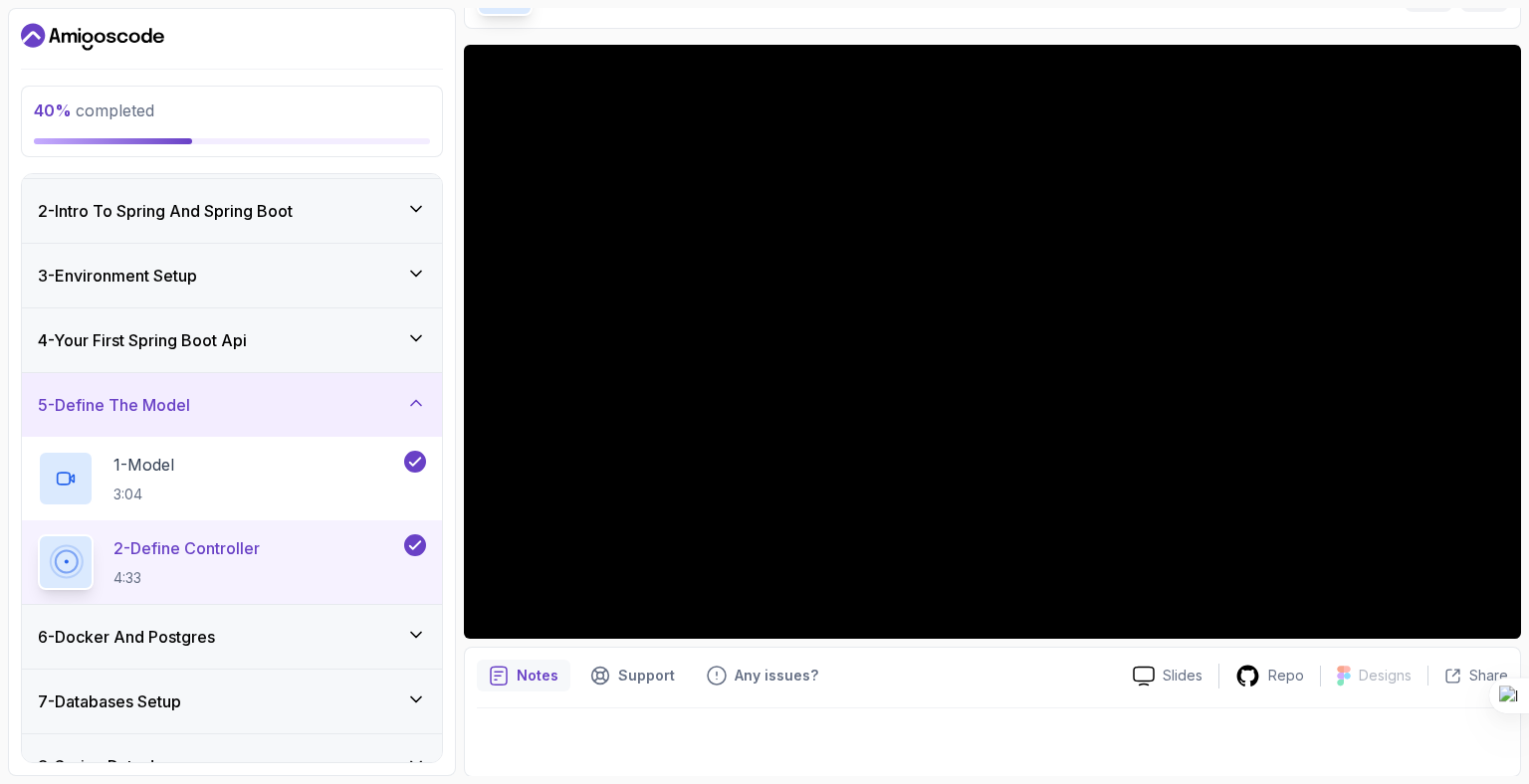 click on "Notes" at bounding box center (538, 676) 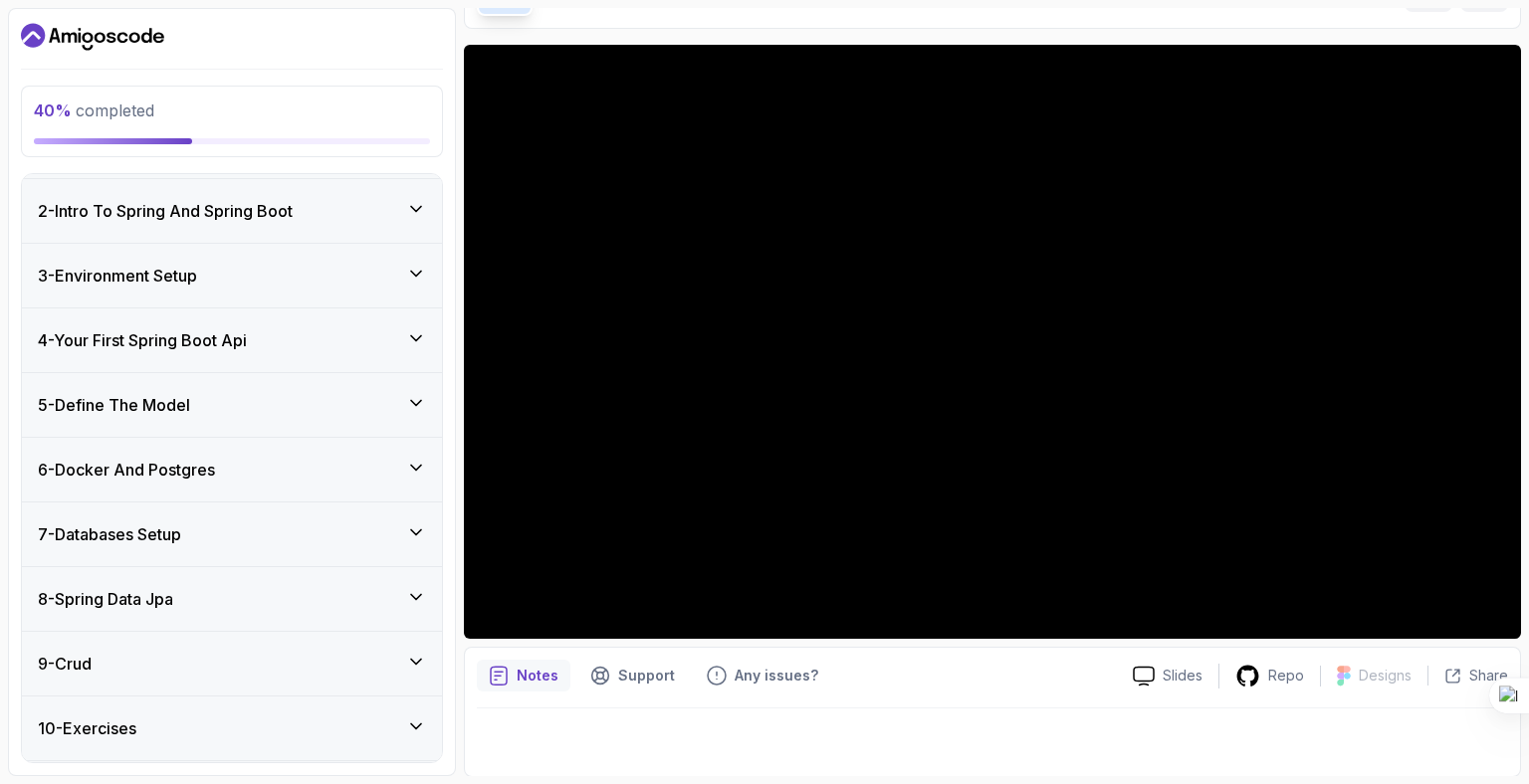 click 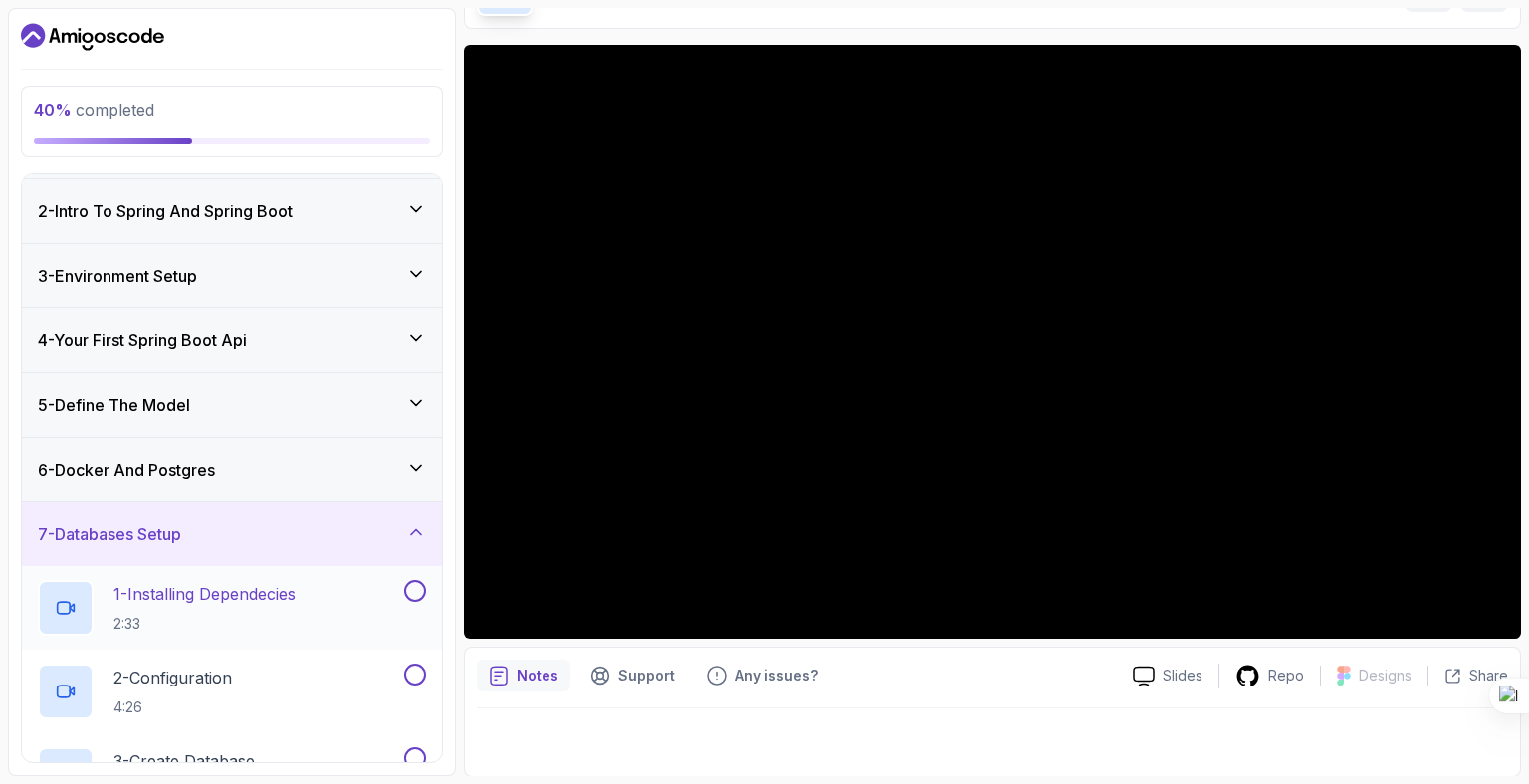 click on "1  -  Installing Dependecies 2:33" at bounding box center (204, 608) 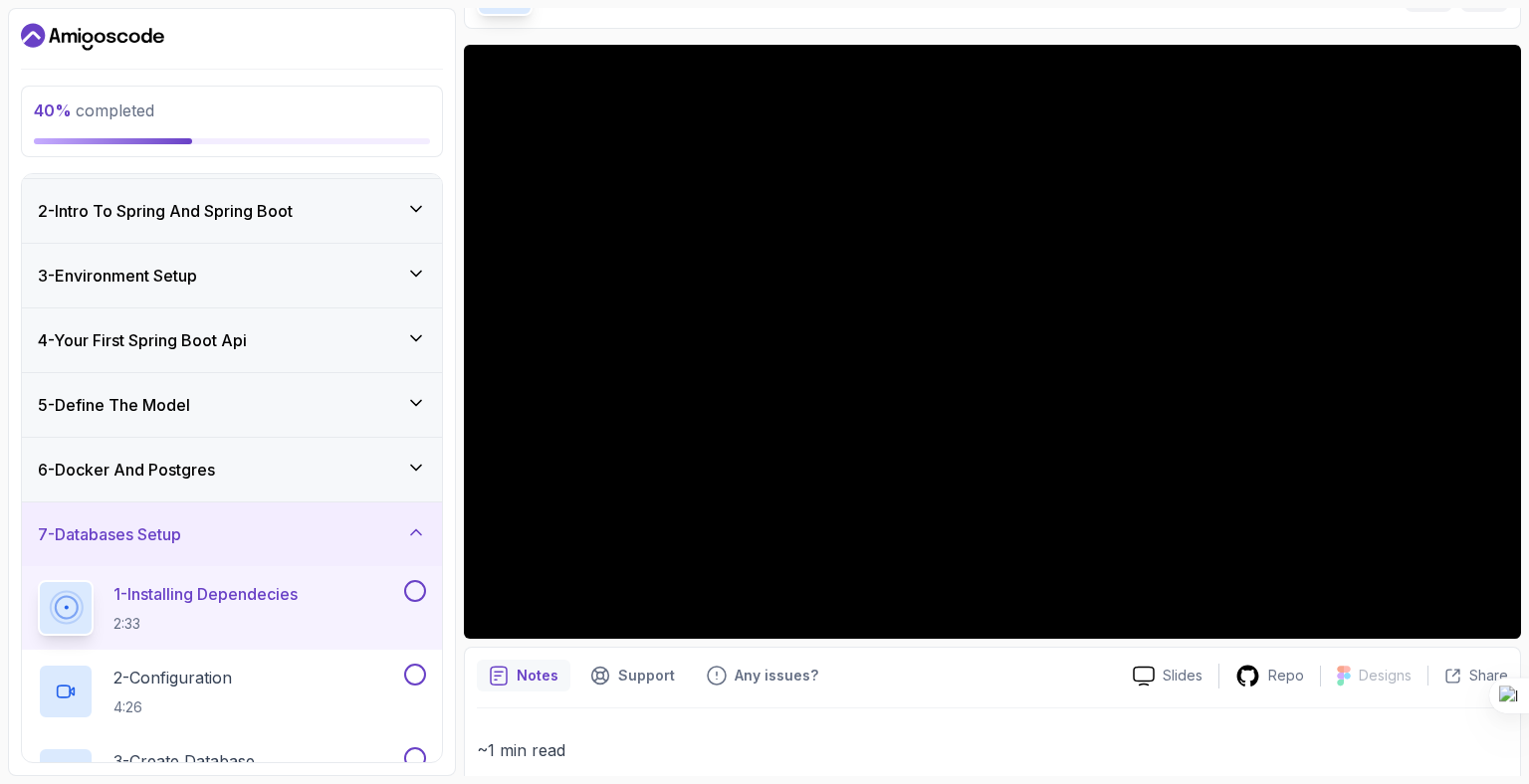 click at bounding box center (415, 591) 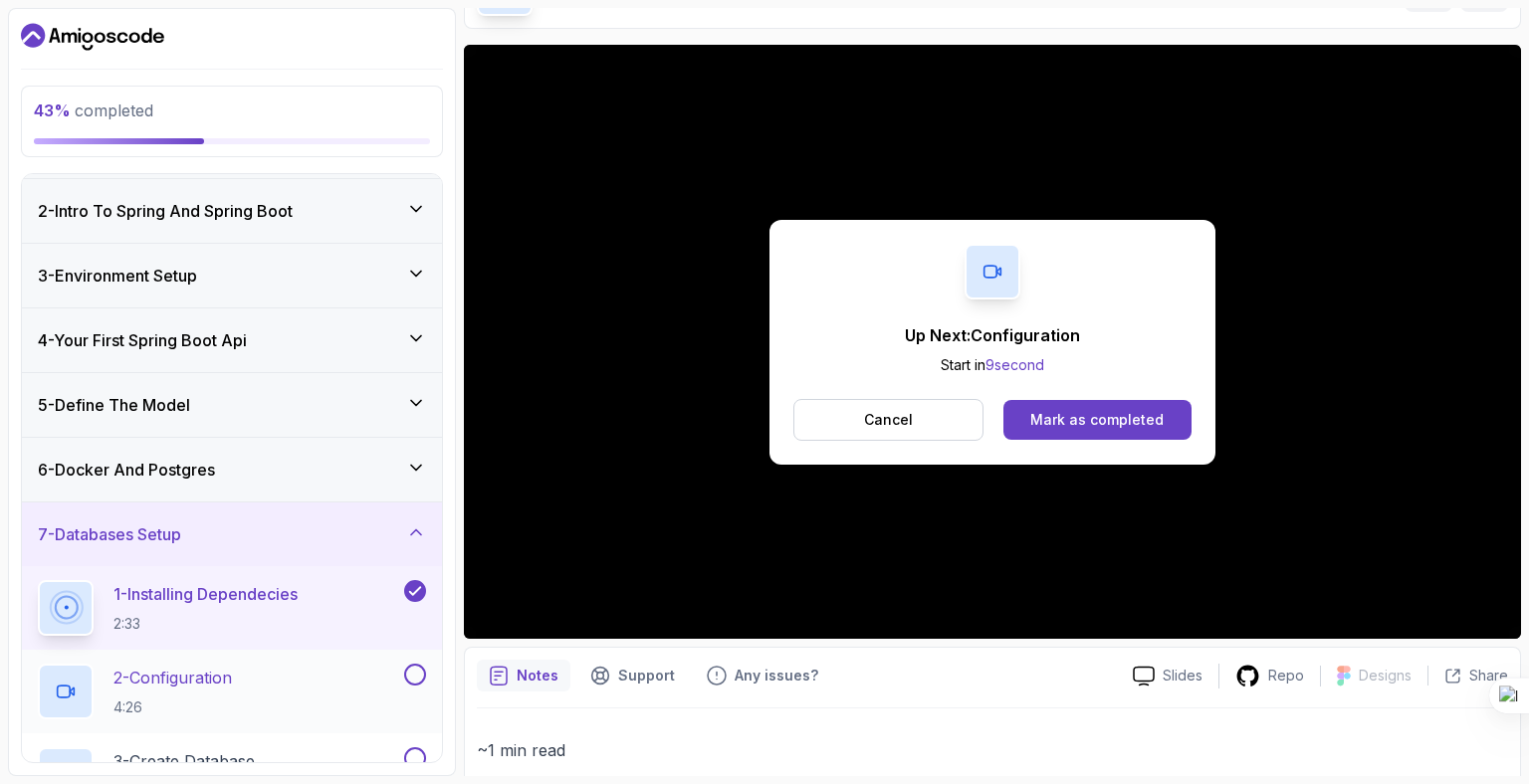 click on "2  -  Configuration 4:26" at bounding box center (232, 691) 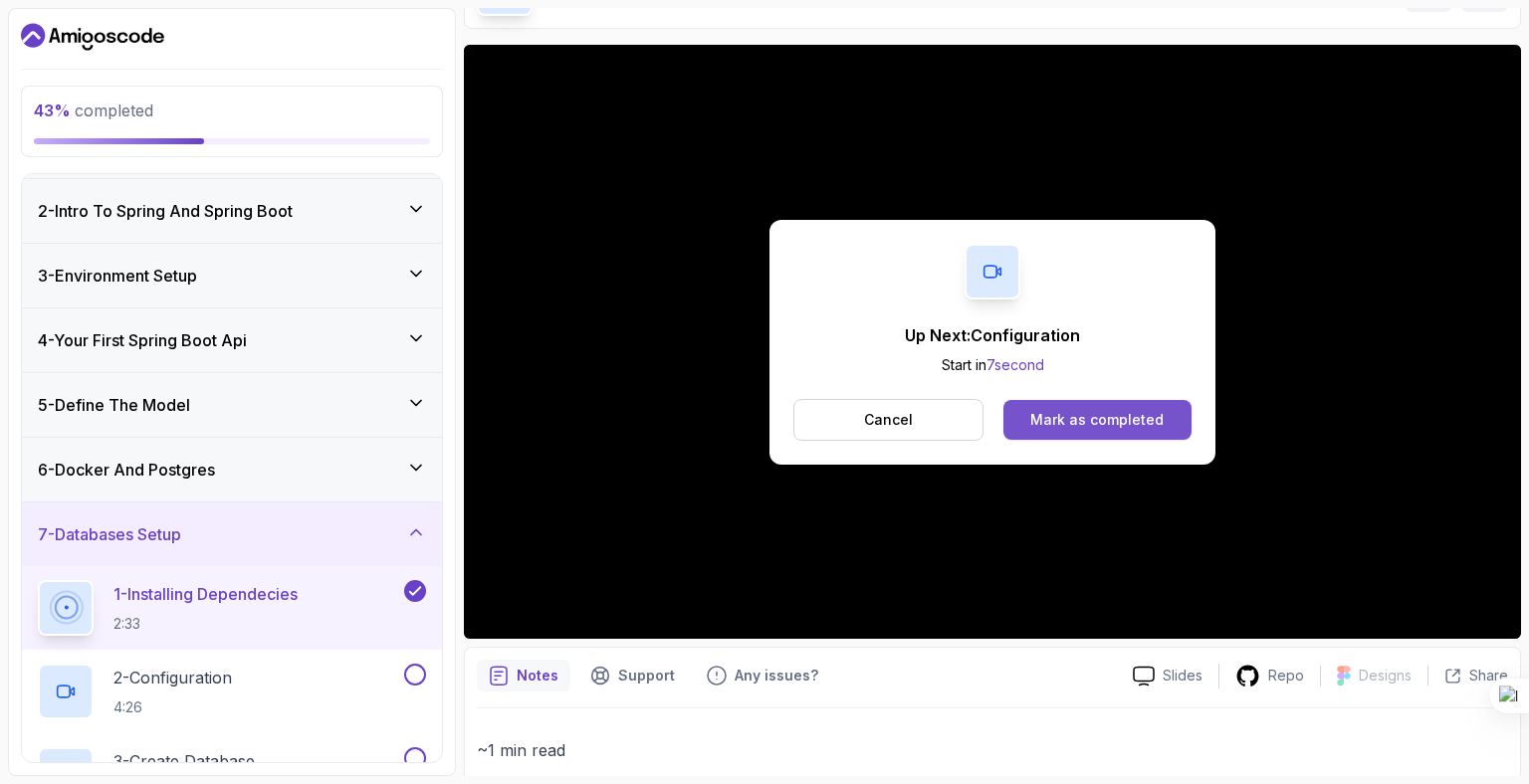 click on "Mark as completed" at bounding box center (1097, 420) 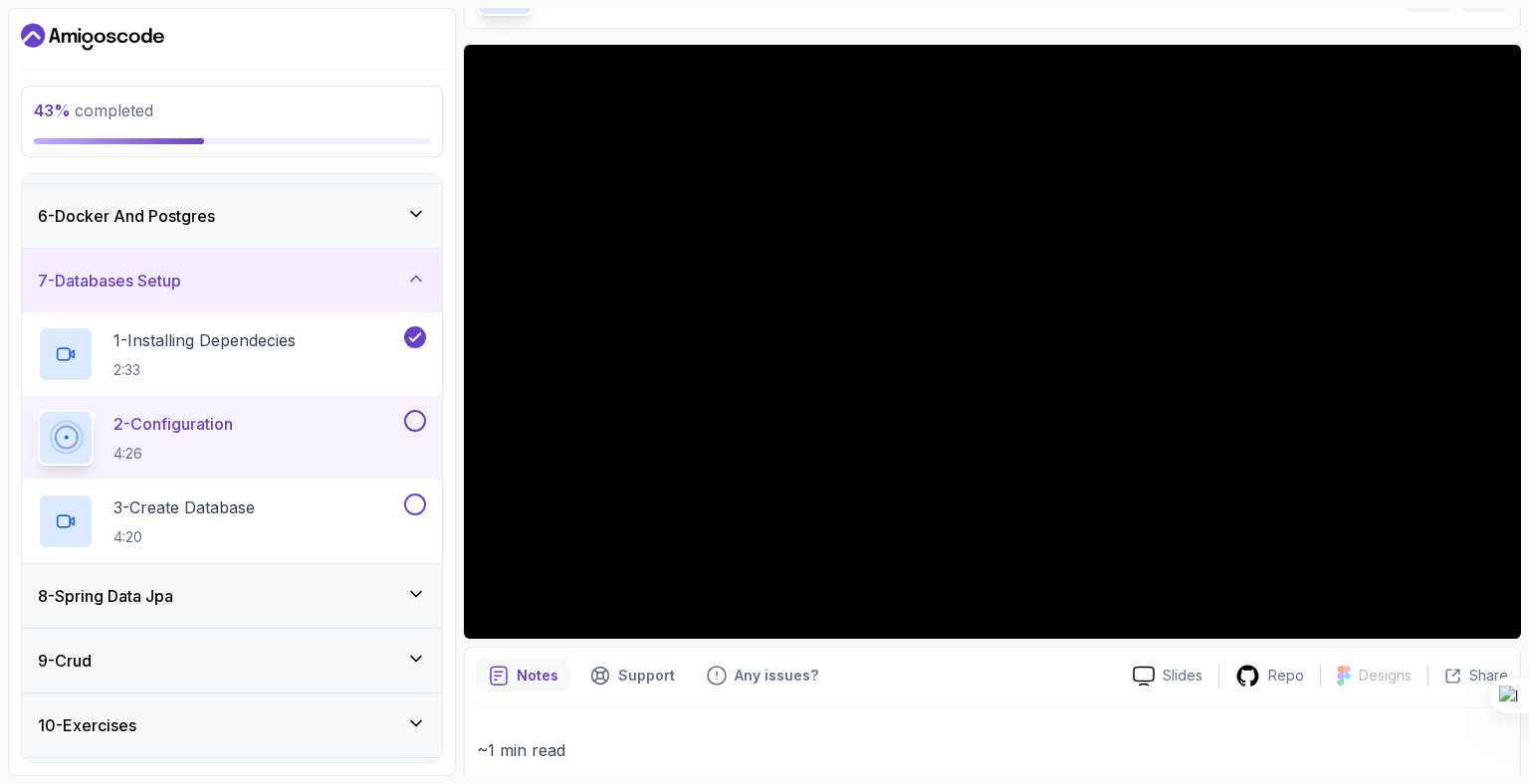 scroll, scrollTop: 434, scrollLeft: 0, axis: vertical 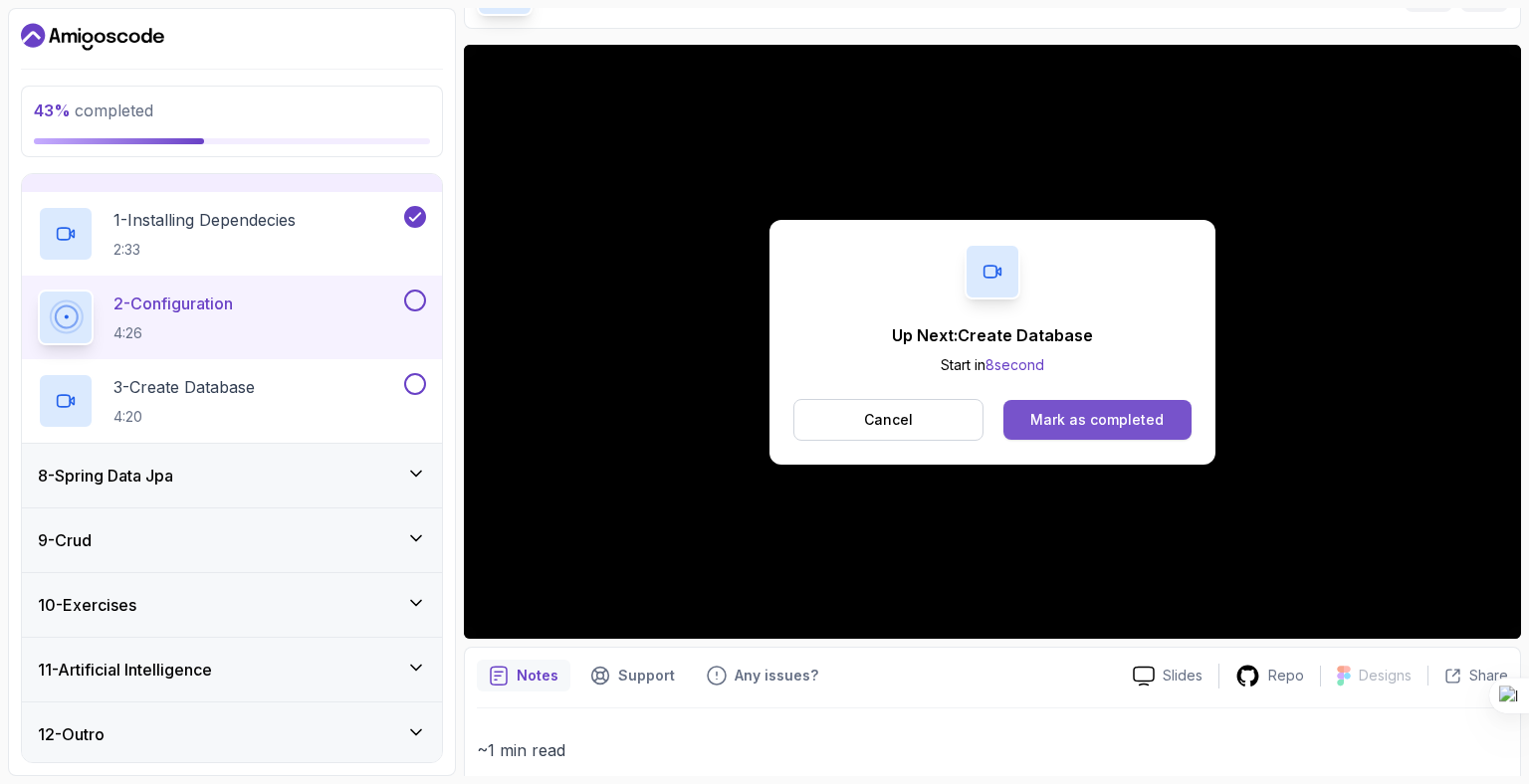 click on "Mark as completed" at bounding box center [1097, 420] 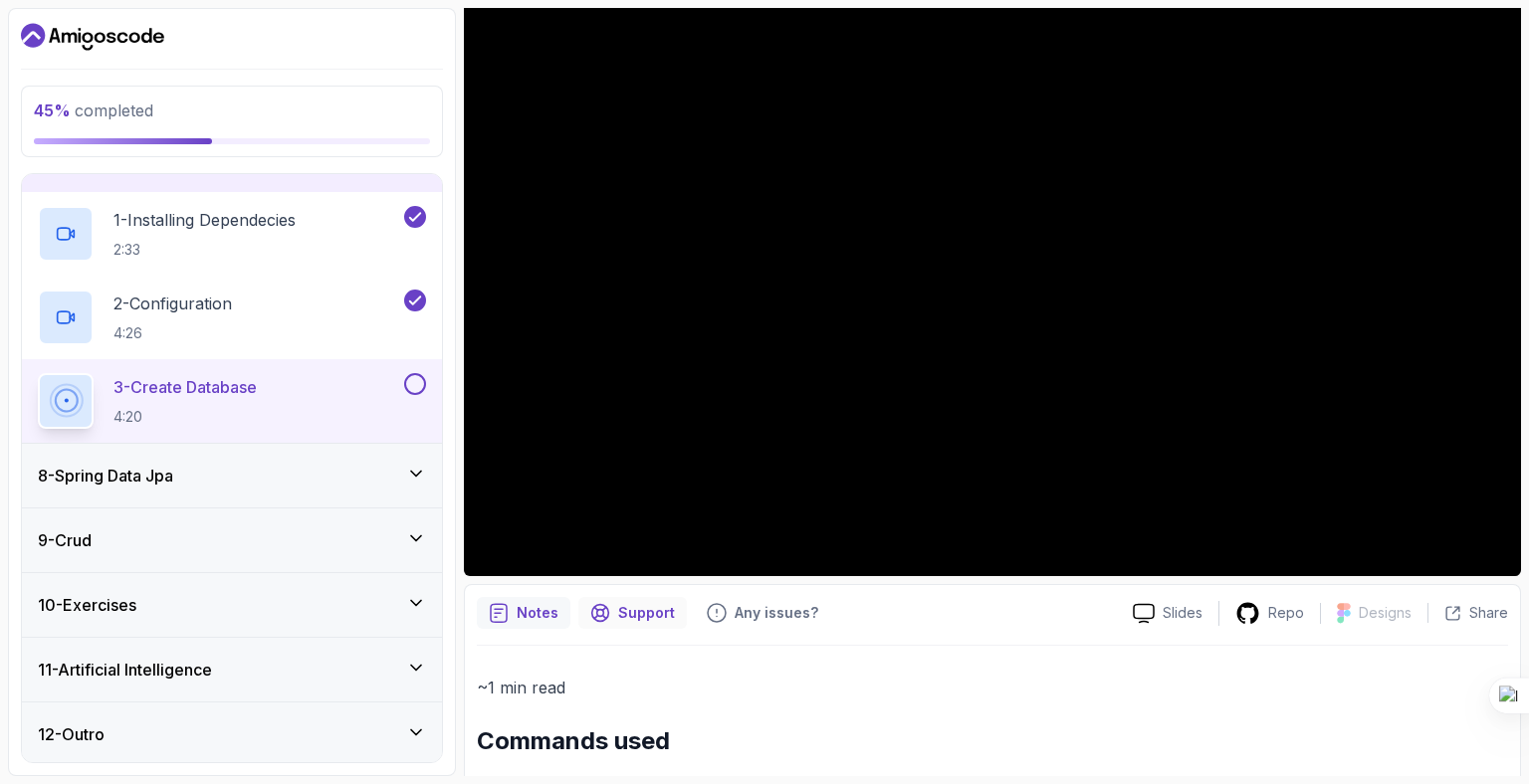 scroll, scrollTop: 0, scrollLeft: 0, axis: both 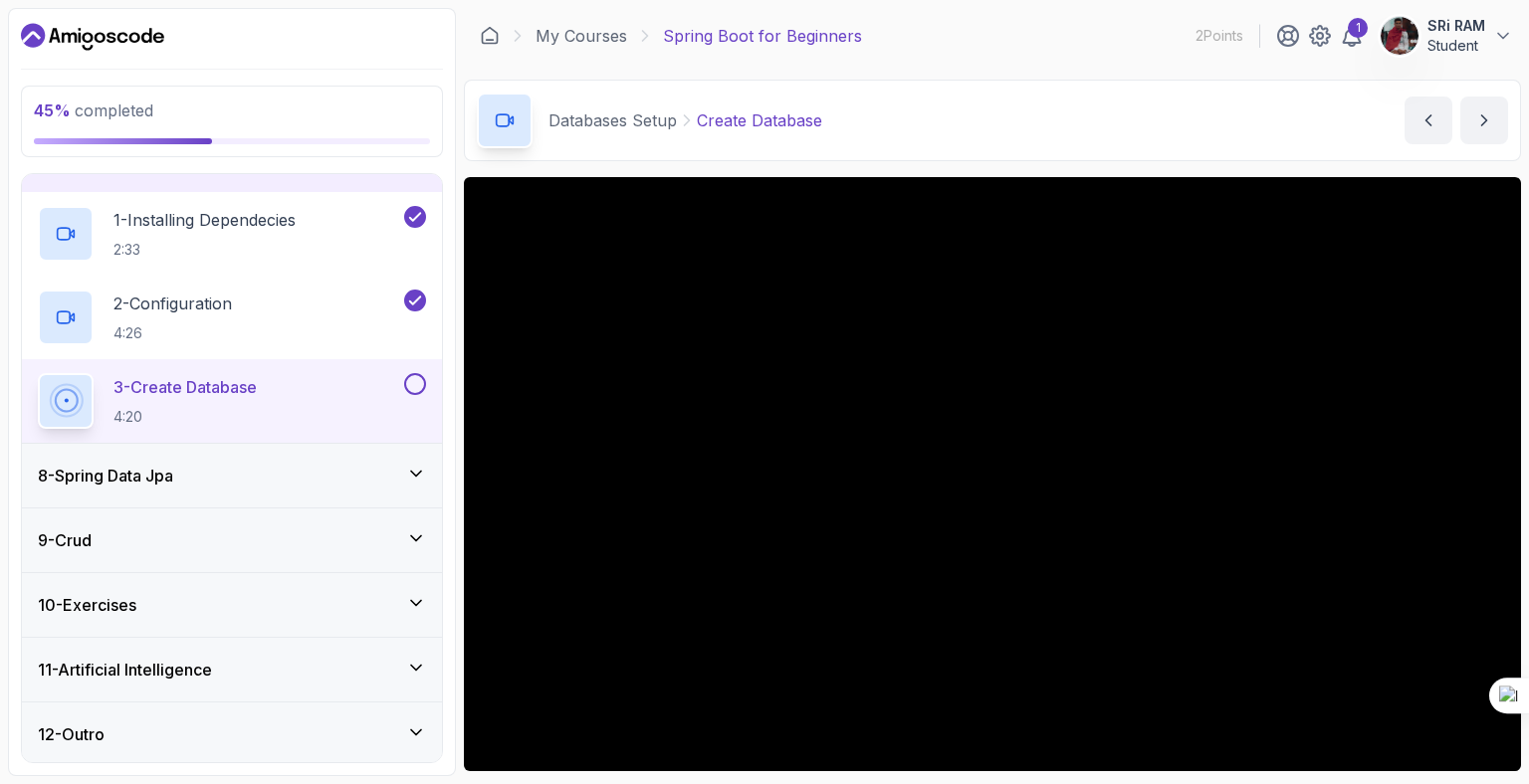 click 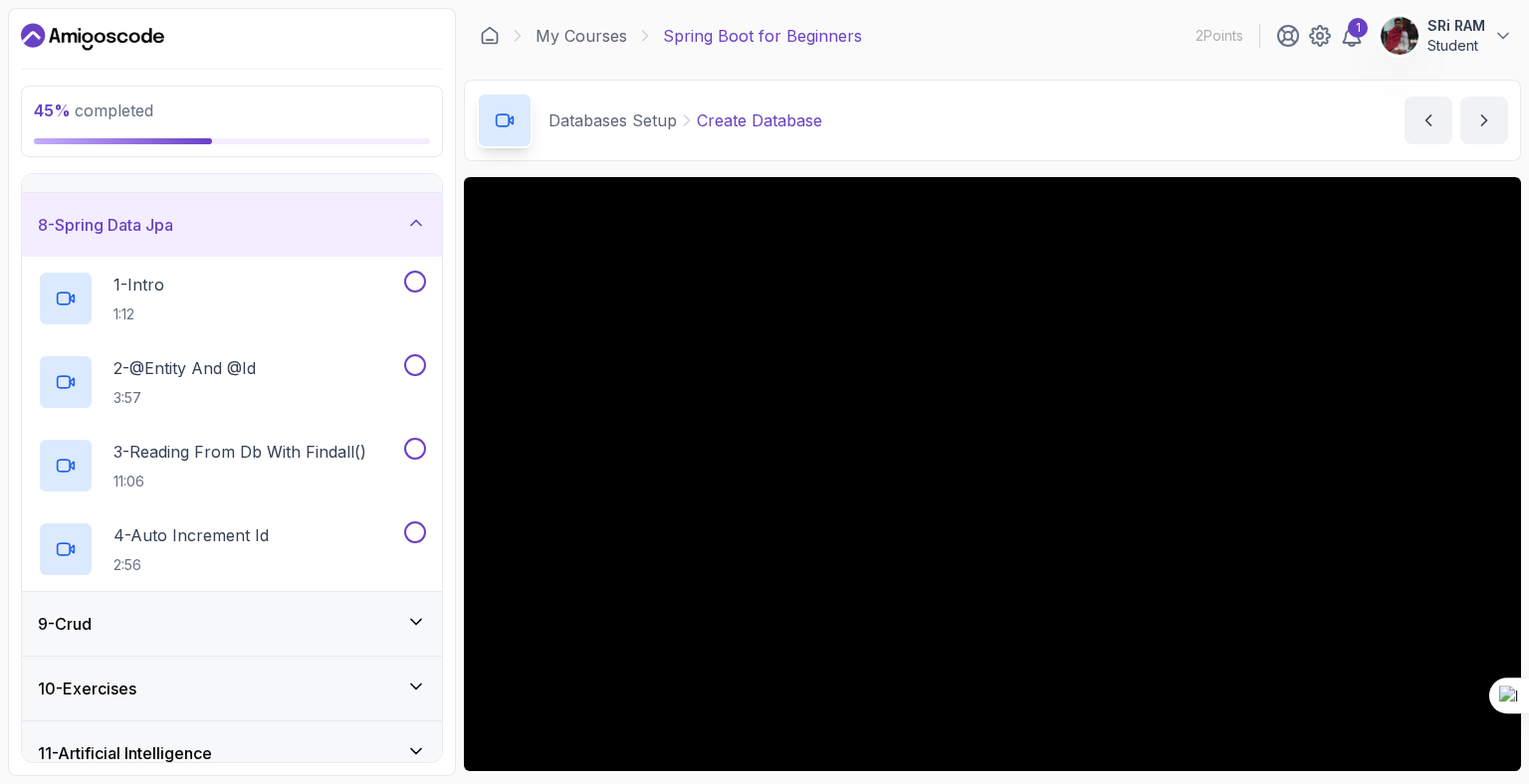 click 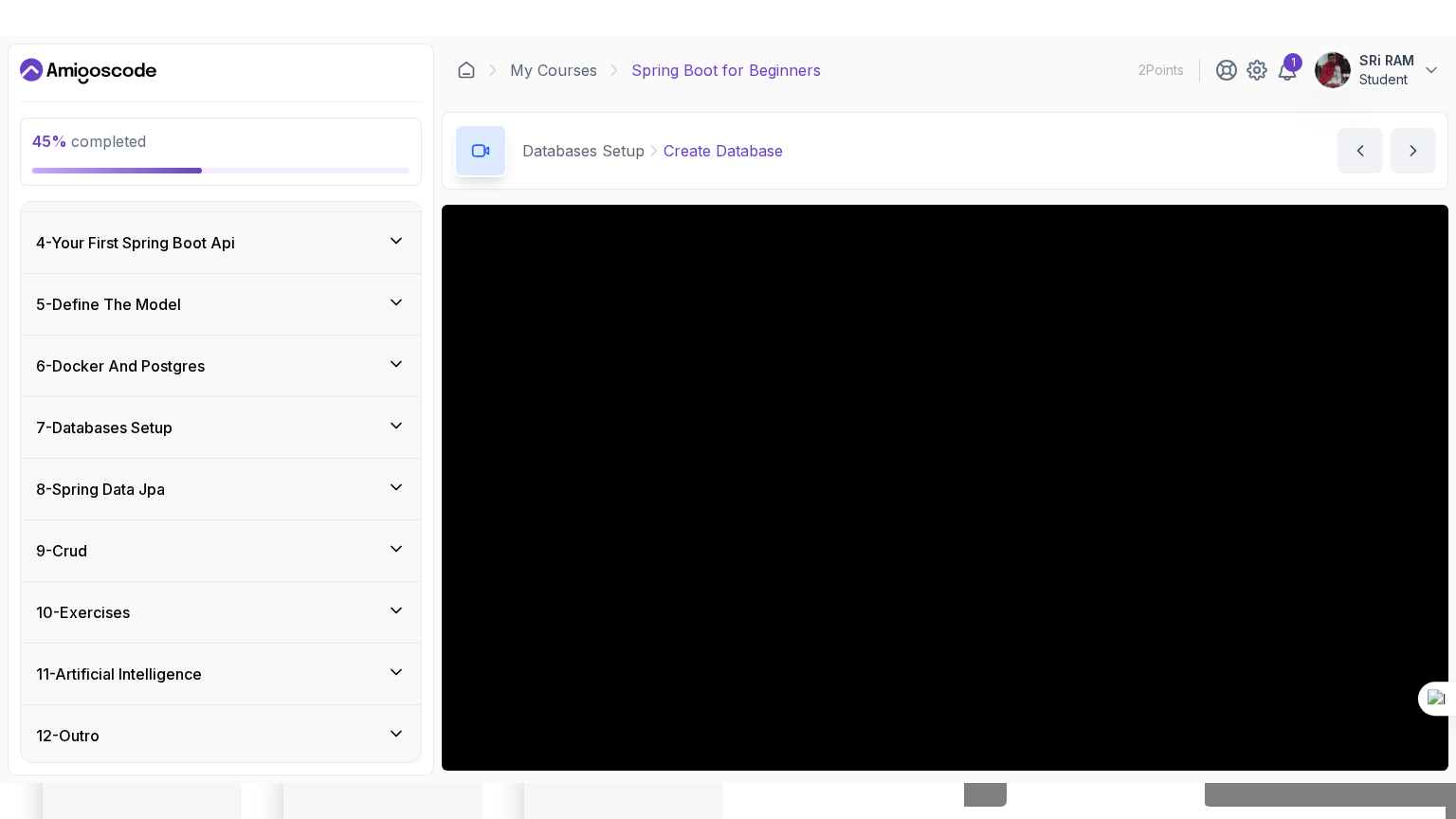 scroll, scrollTop: 174, scrollLeft: 0, axis: vertical 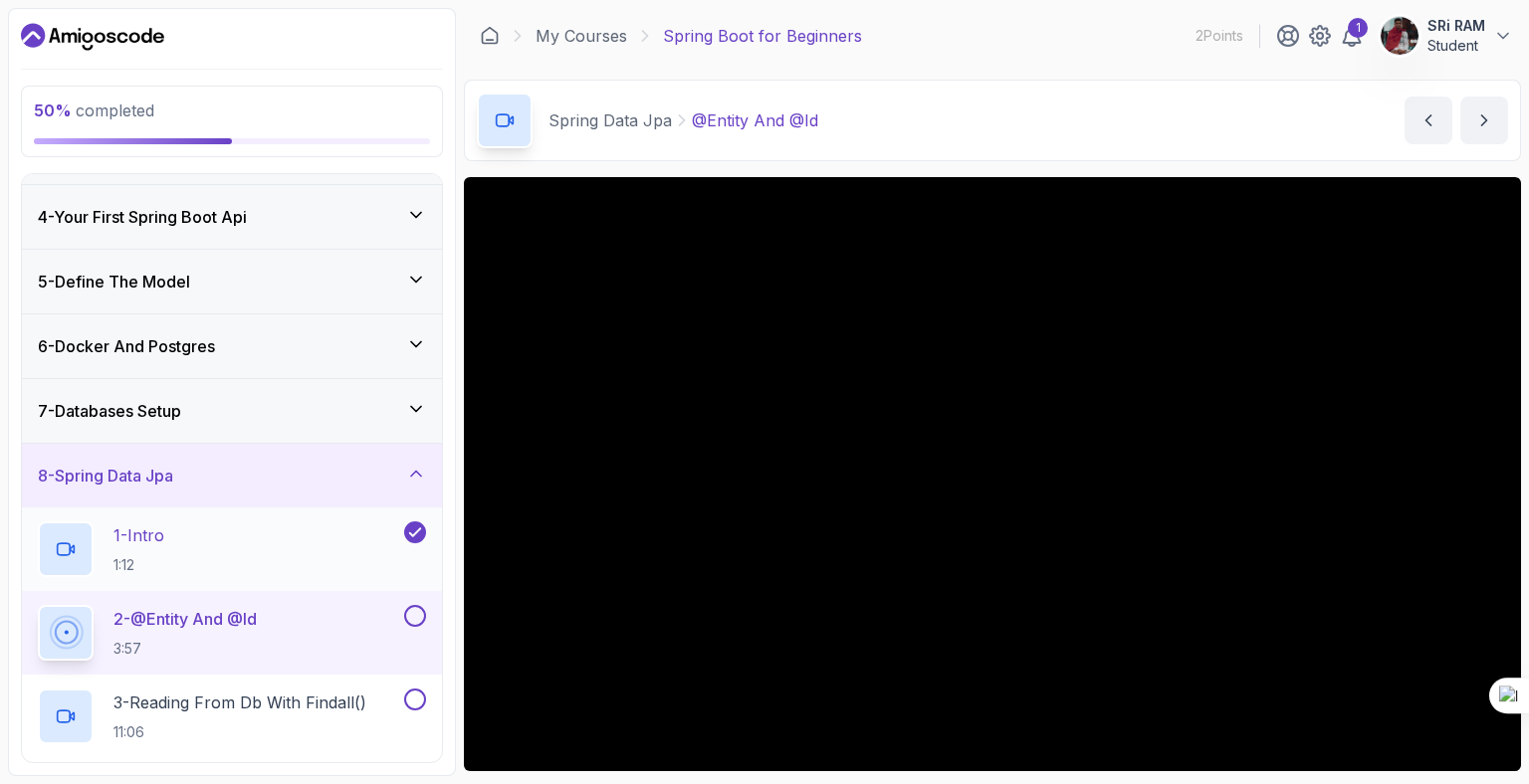 click on "1  -  Intro 1:12" at bounding box center (219, 549) 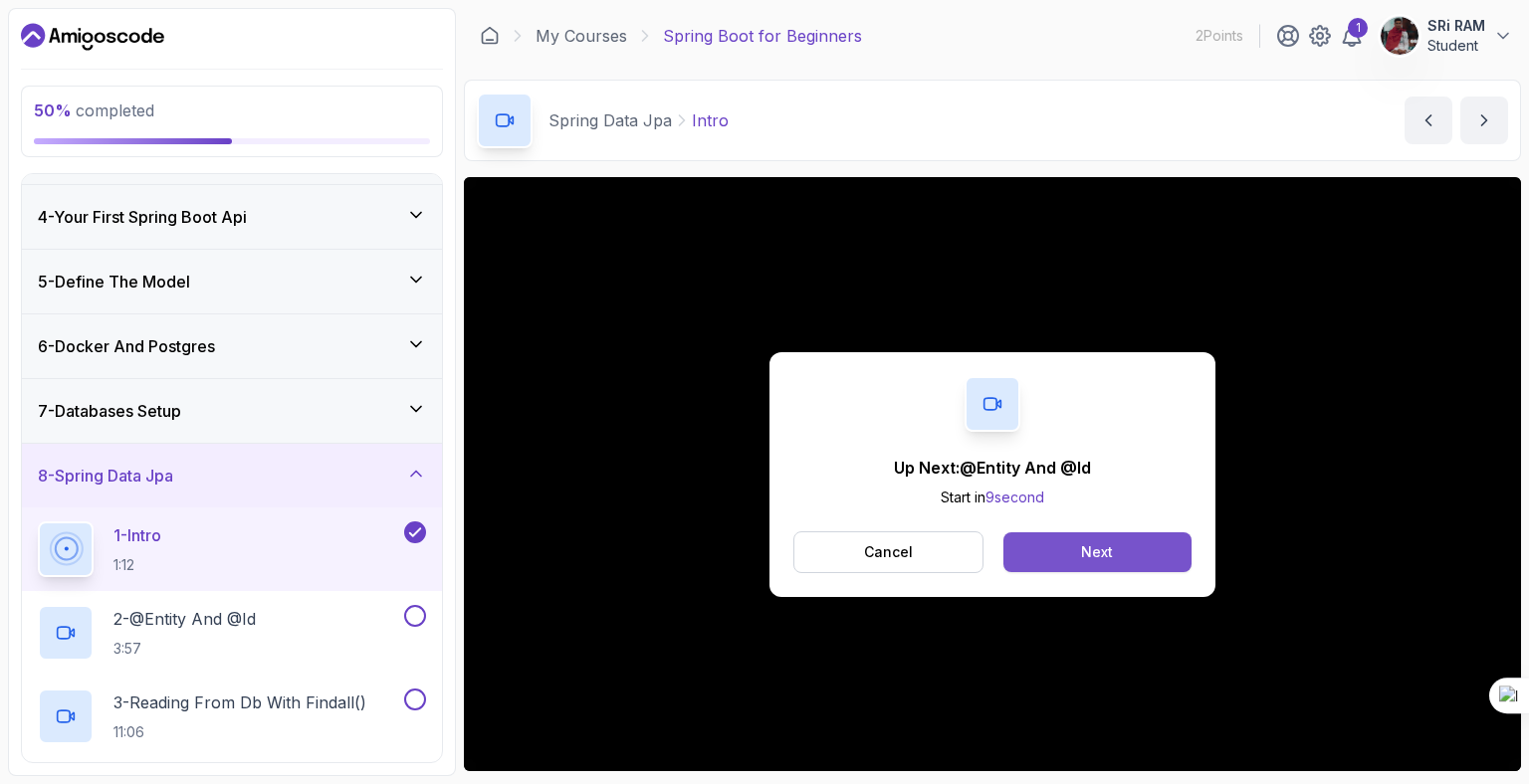 click on "Next" at bounding box center [1097, 552] 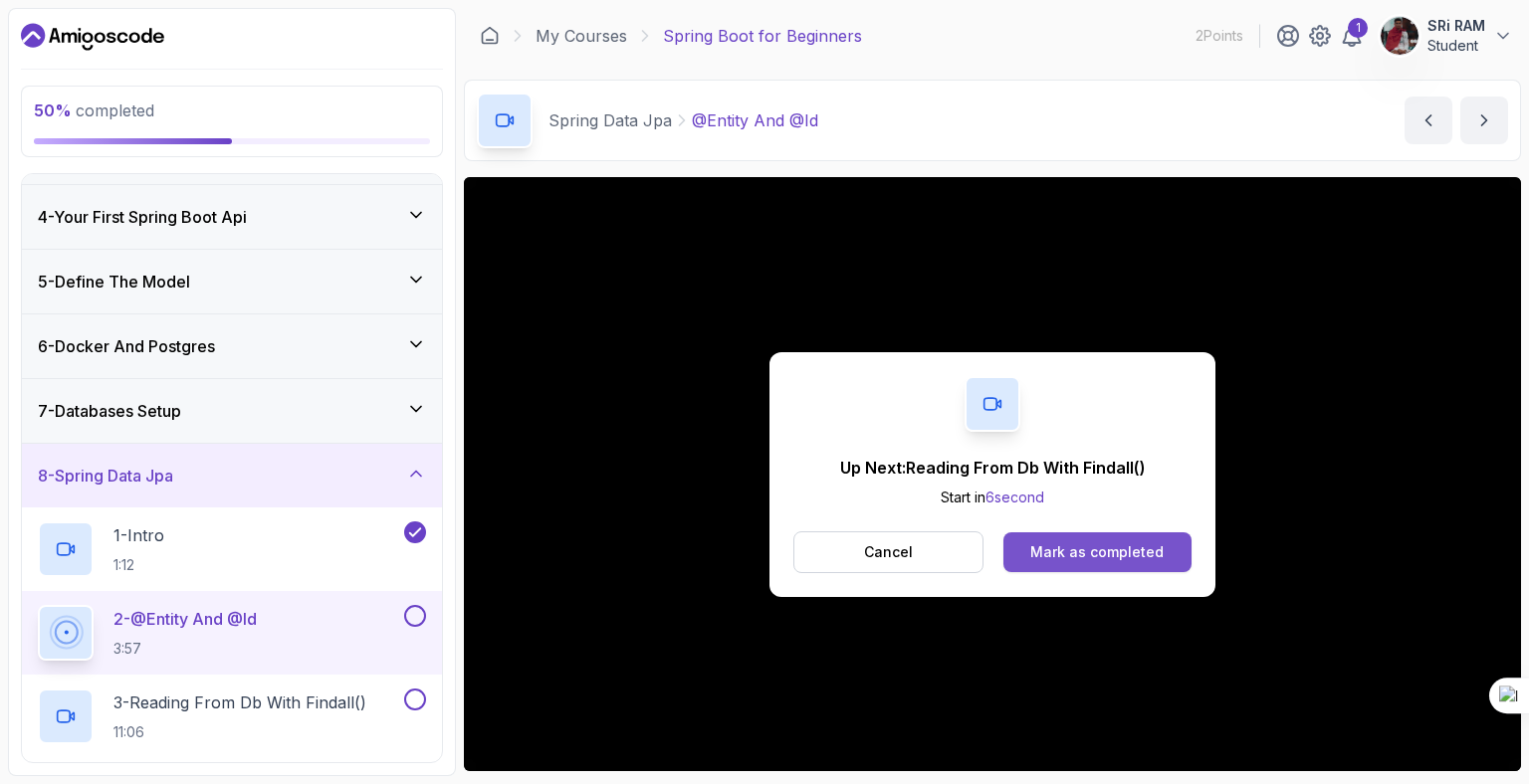 click on "Mark as completed" at bounding box center [1097, 552] 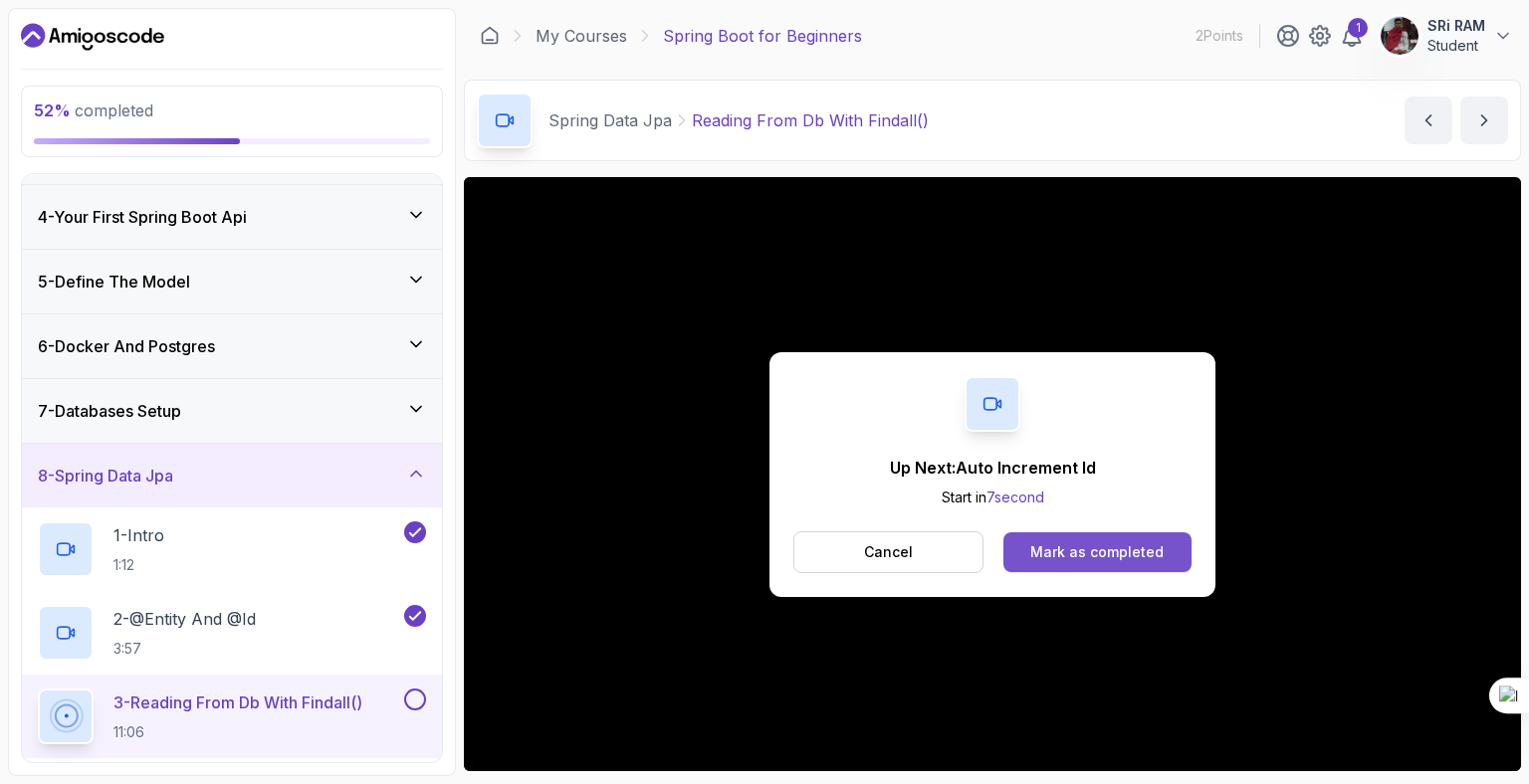 click on "Mark as completed" at bounding box center [1097, 552] 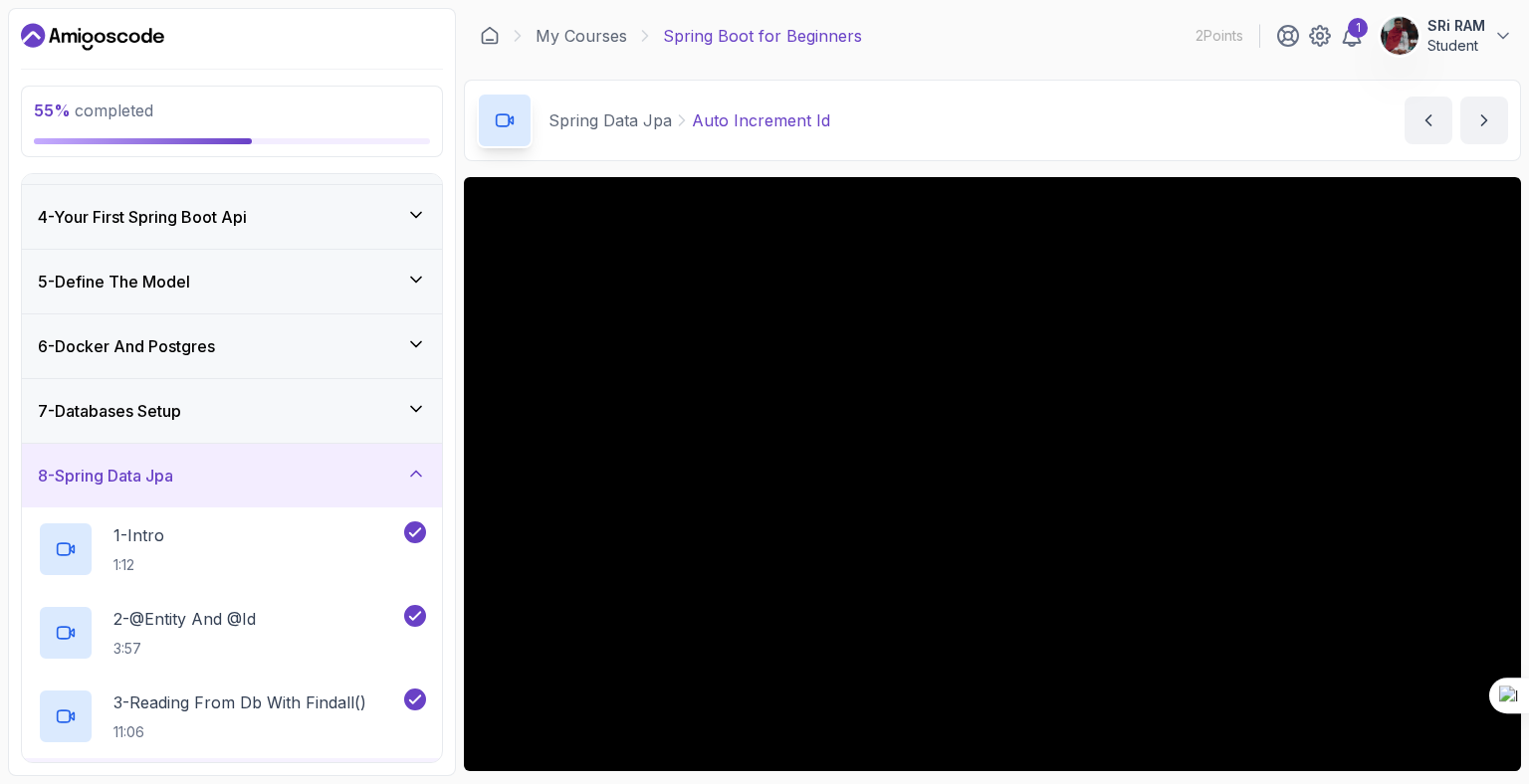 click 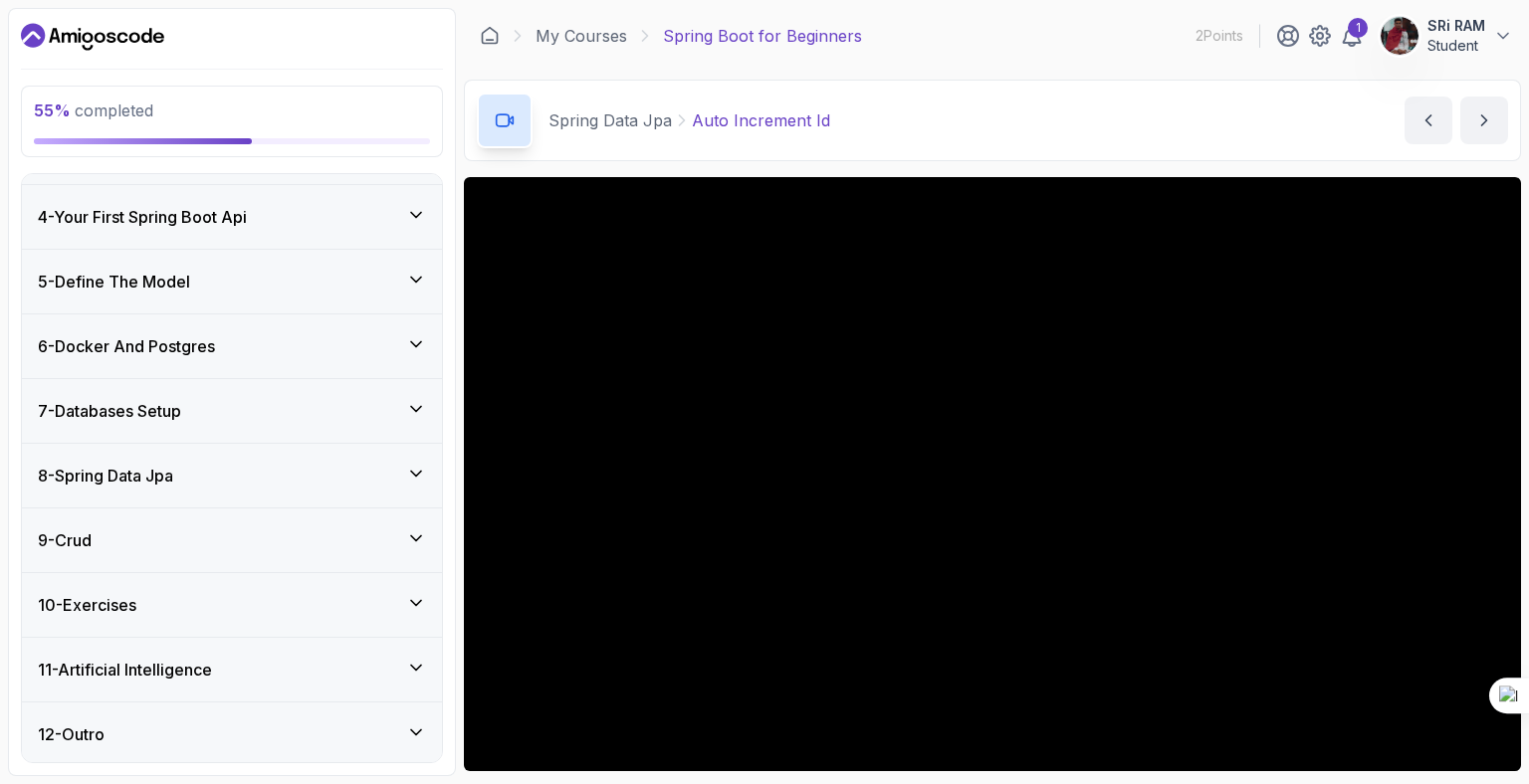 click 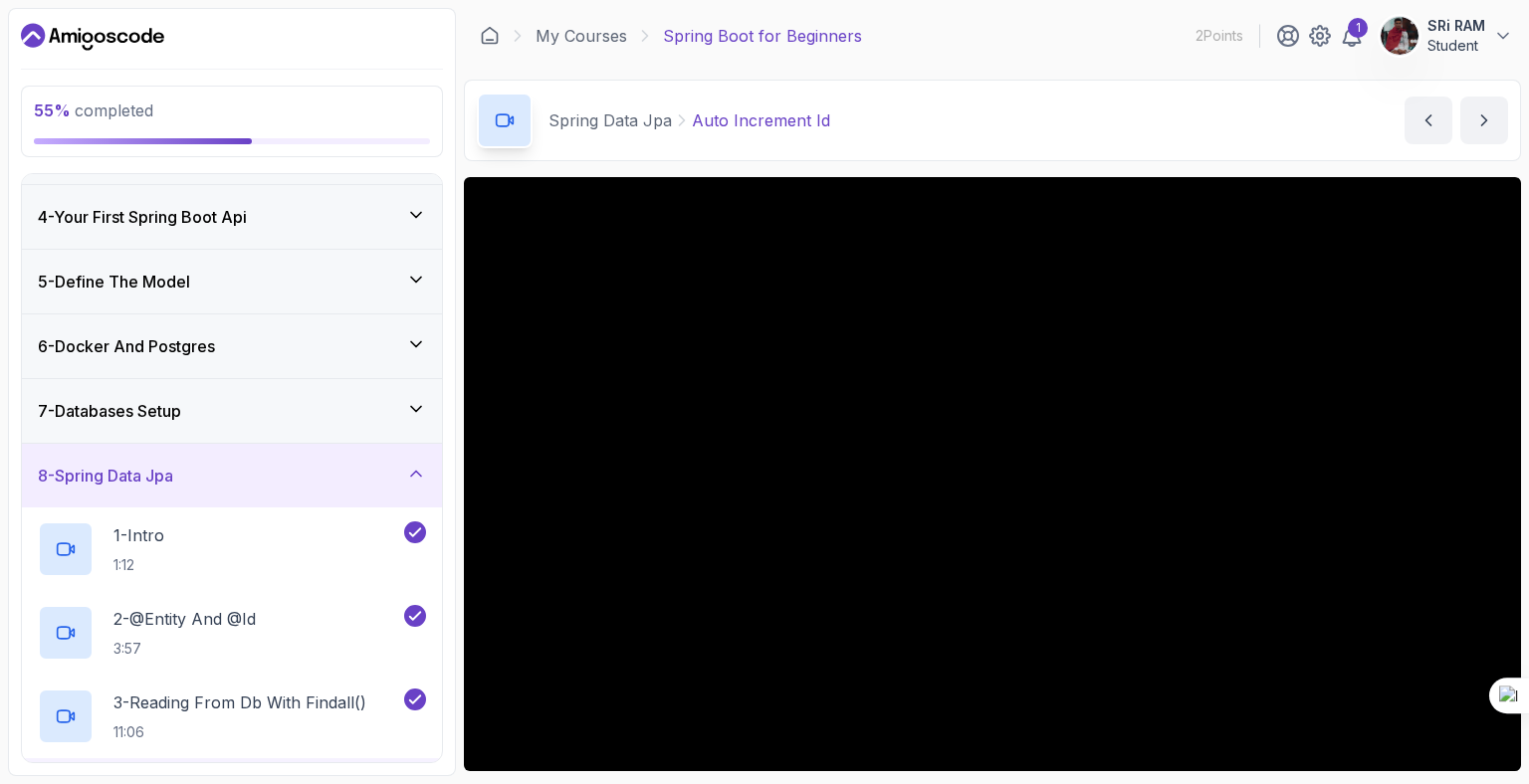 click 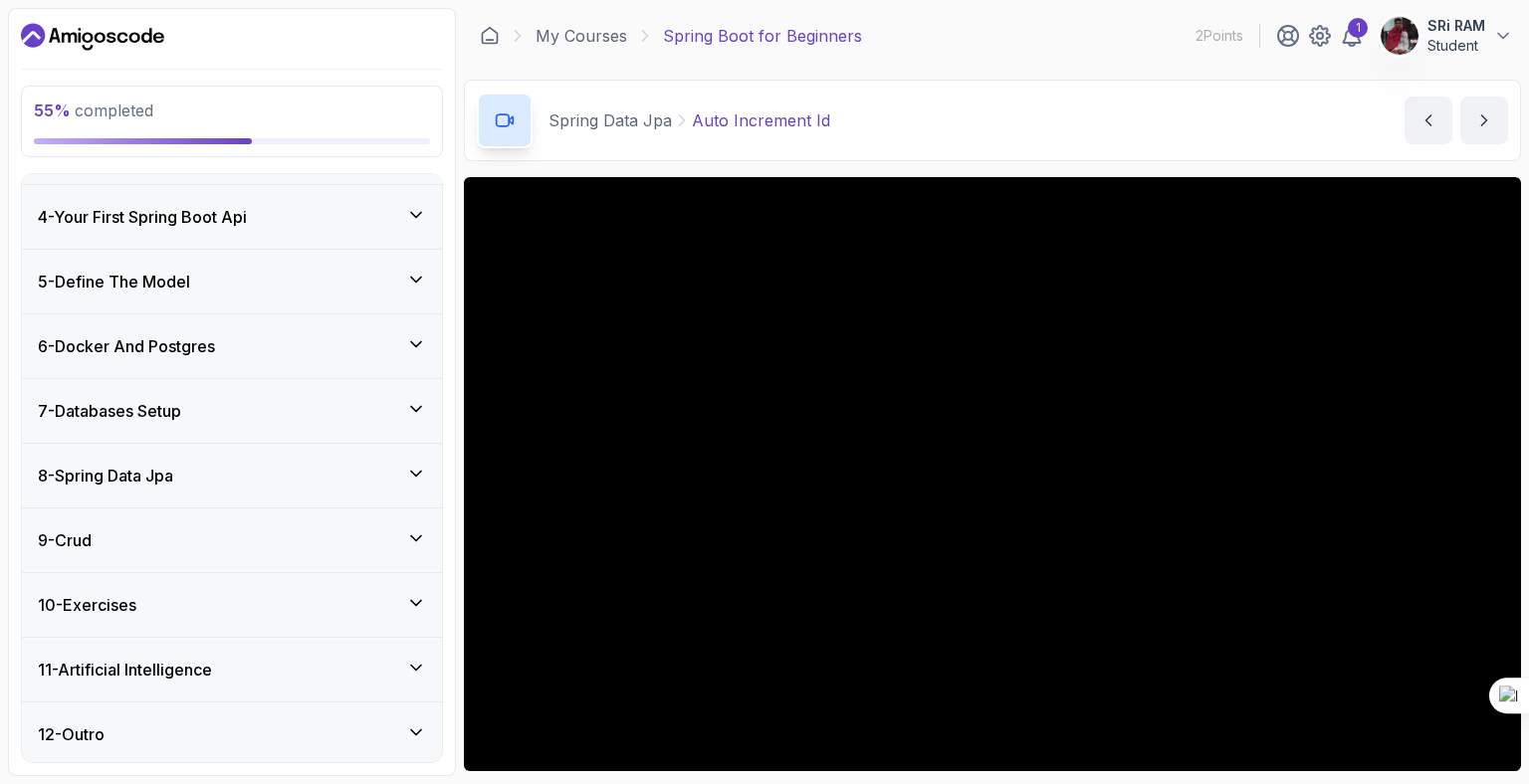 click 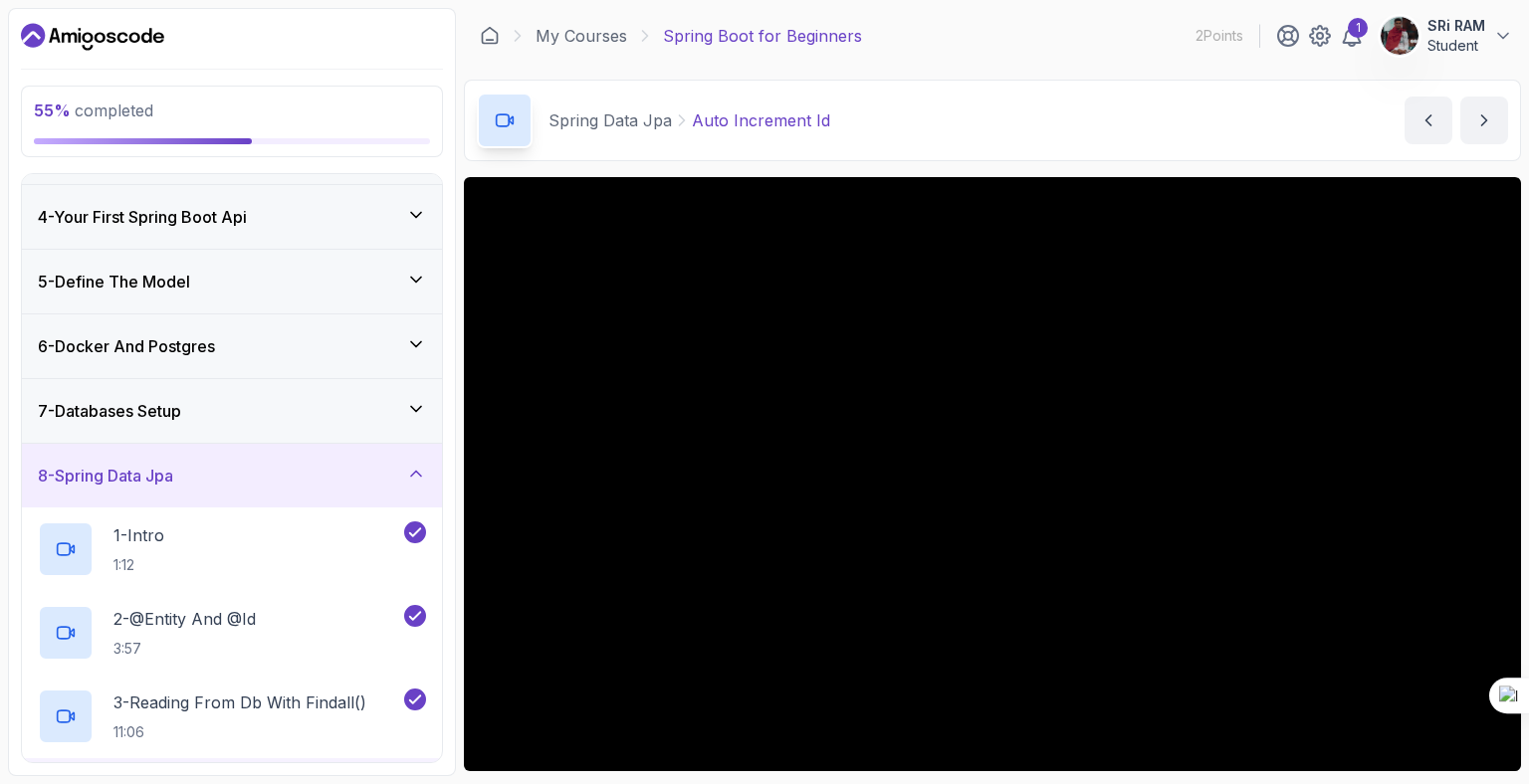 click 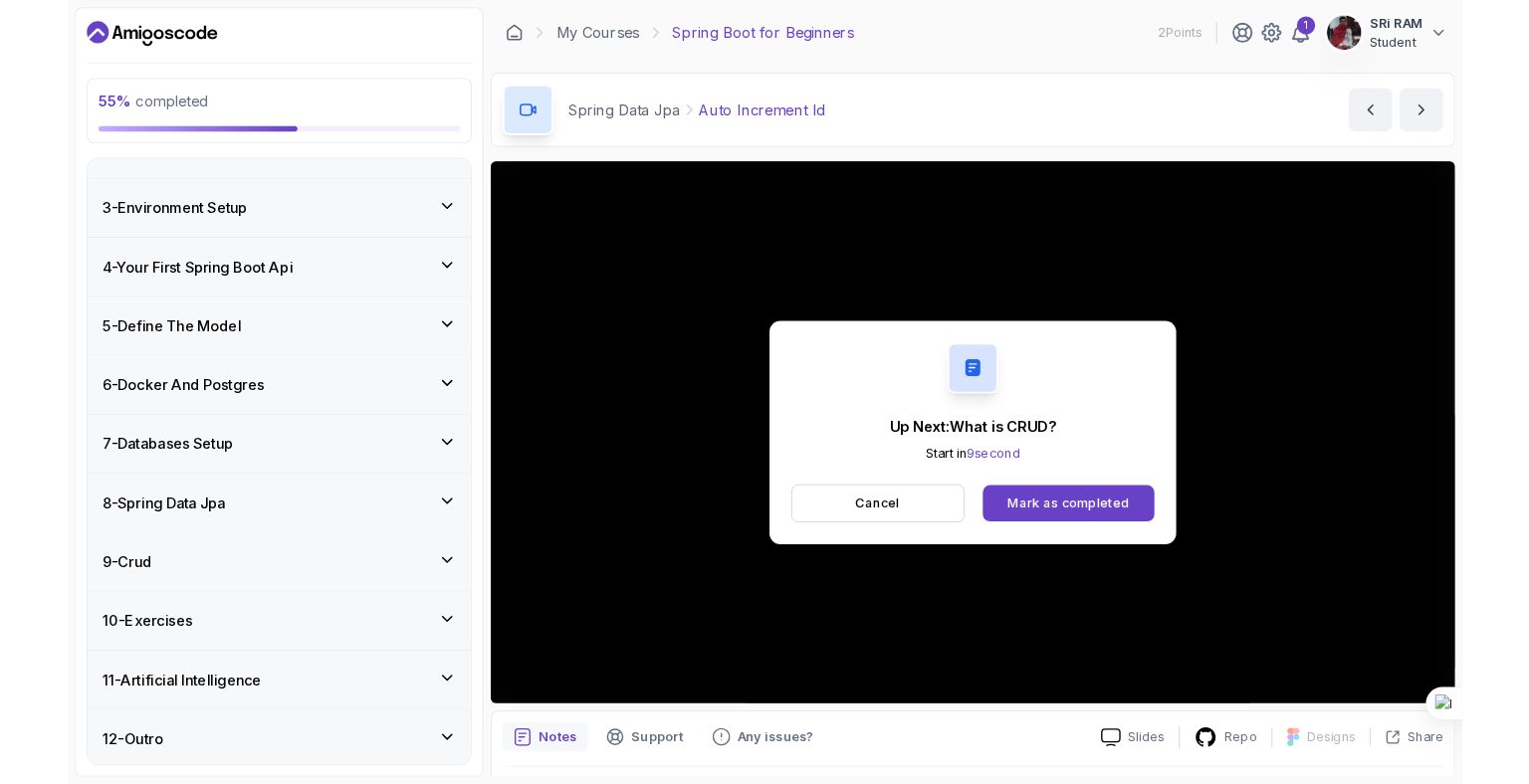 scroll, scrollTop: 183, scrollLeft: 0, axis: vertical 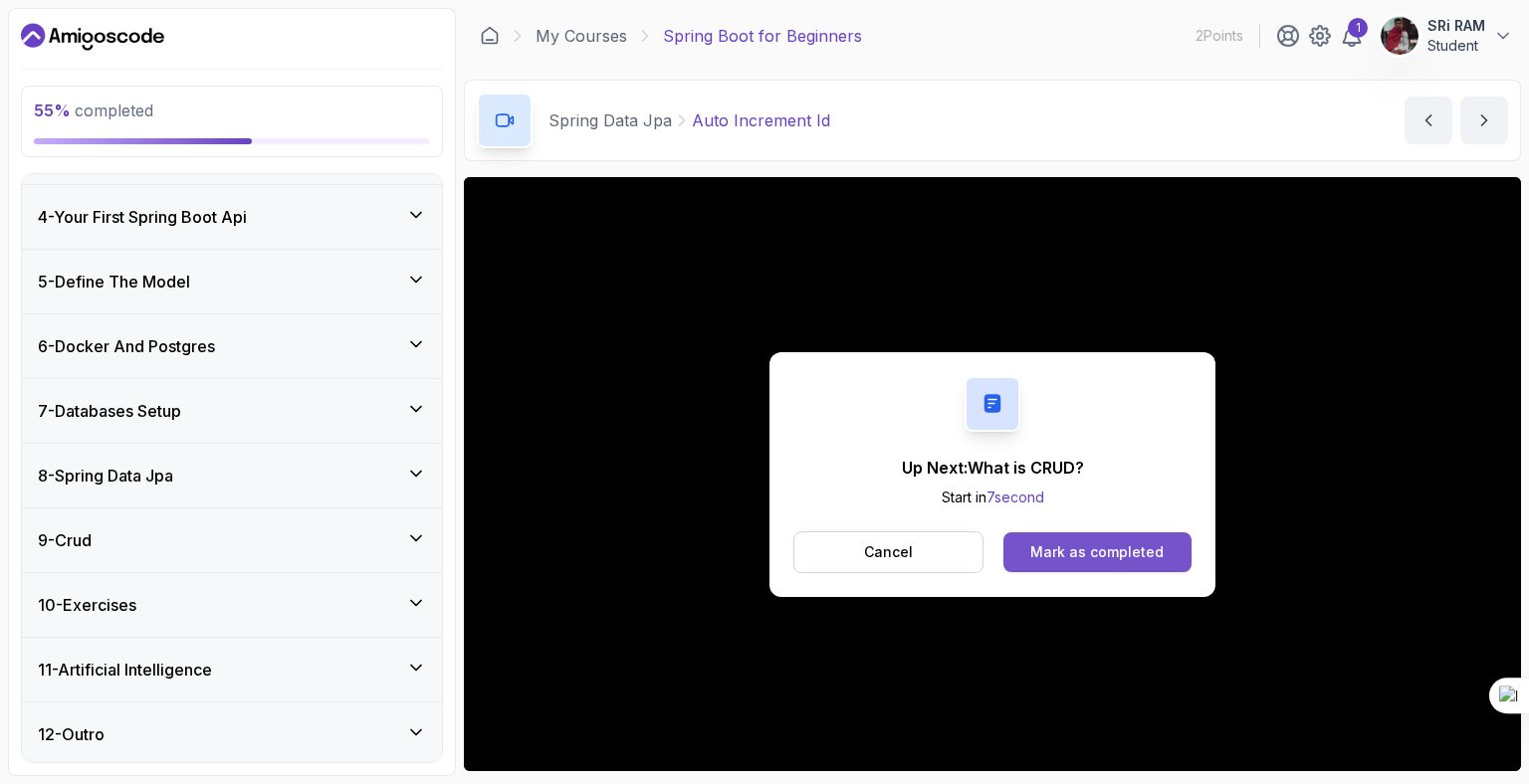 click on "Mark as completed" at bounding box center (1097, 552) 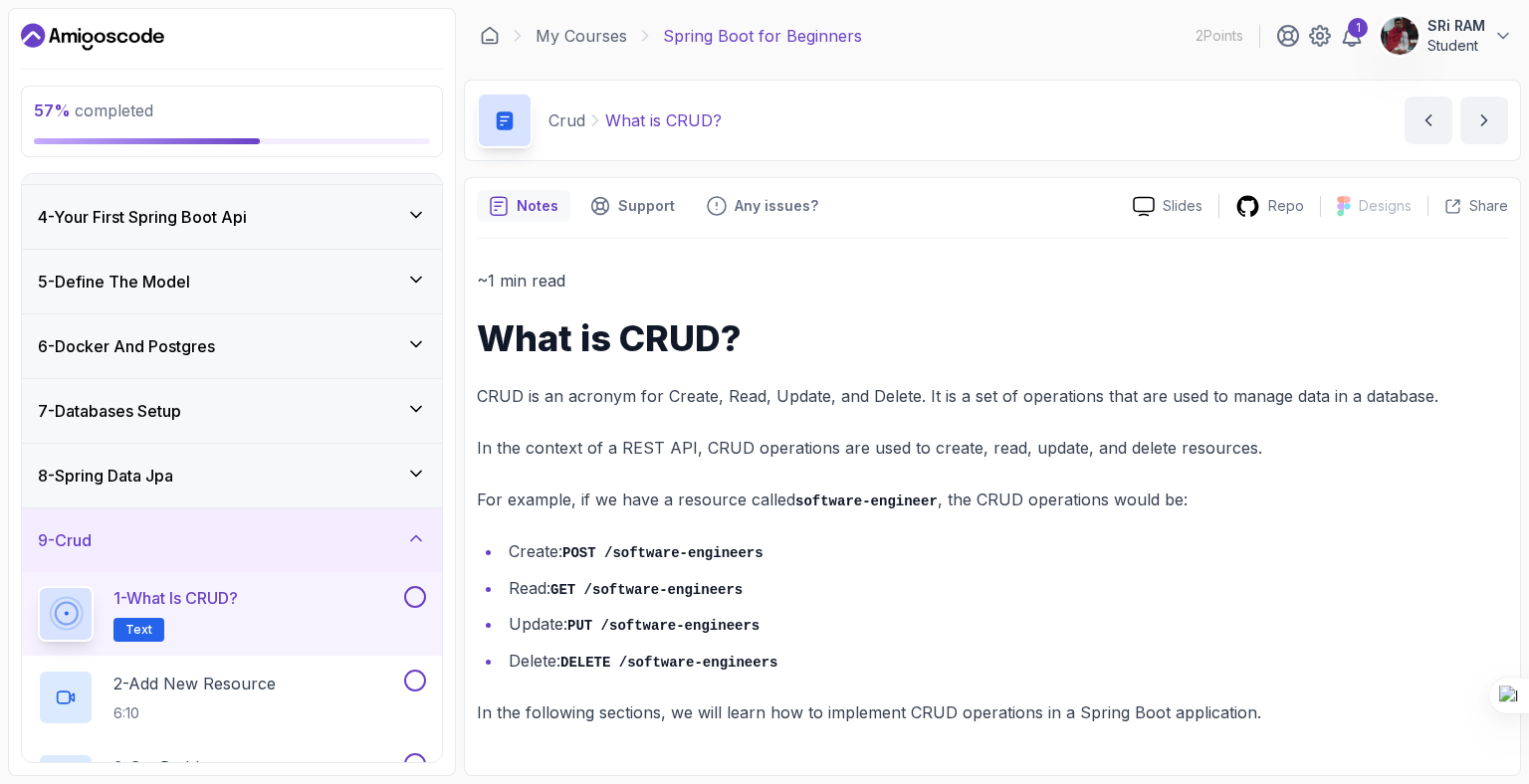 click on "1  -  What is CRUD? Text" at bounding box center (232, 614) 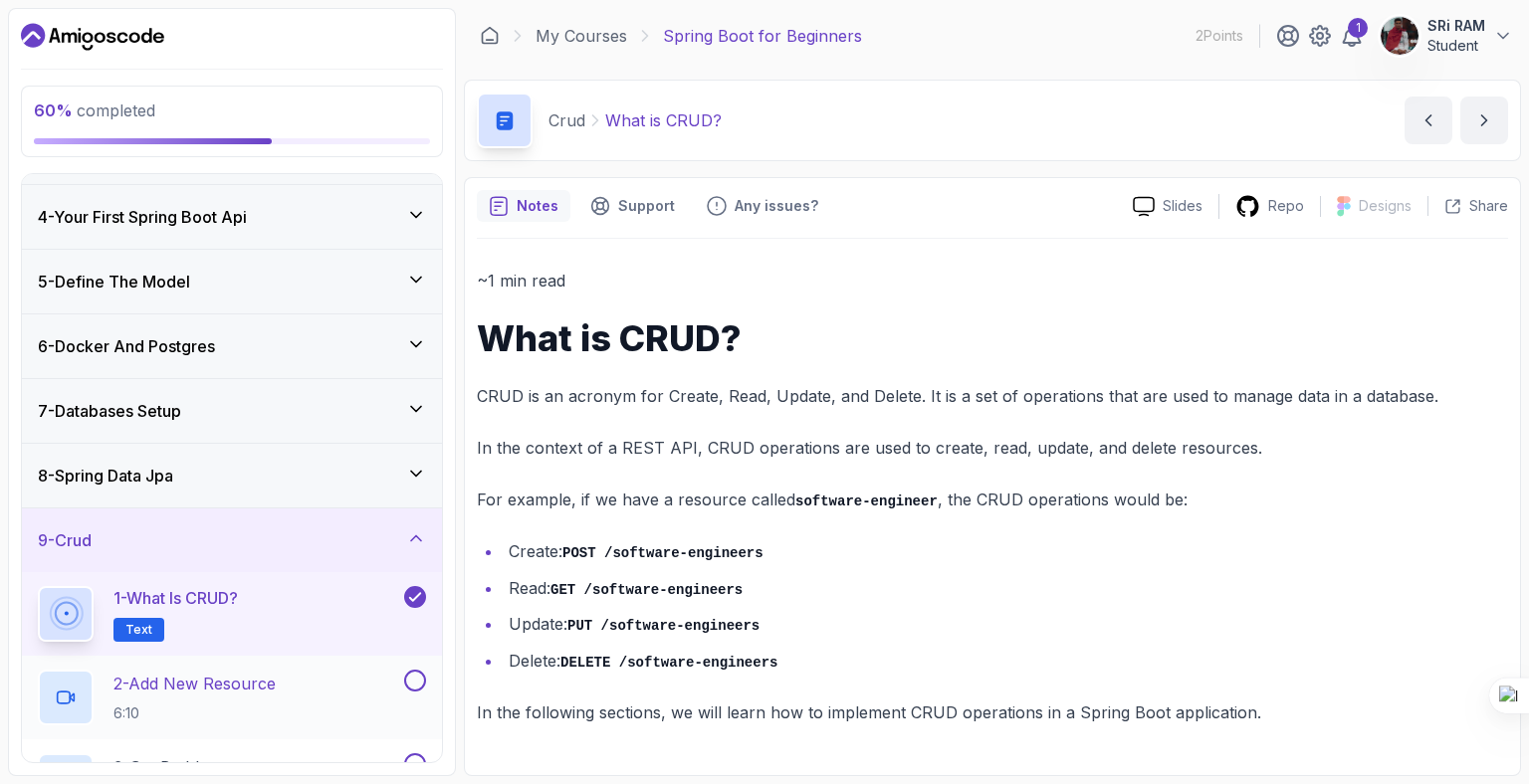 click on "2  -  Add New Resource 6:10" at bounding box center (219, 697) 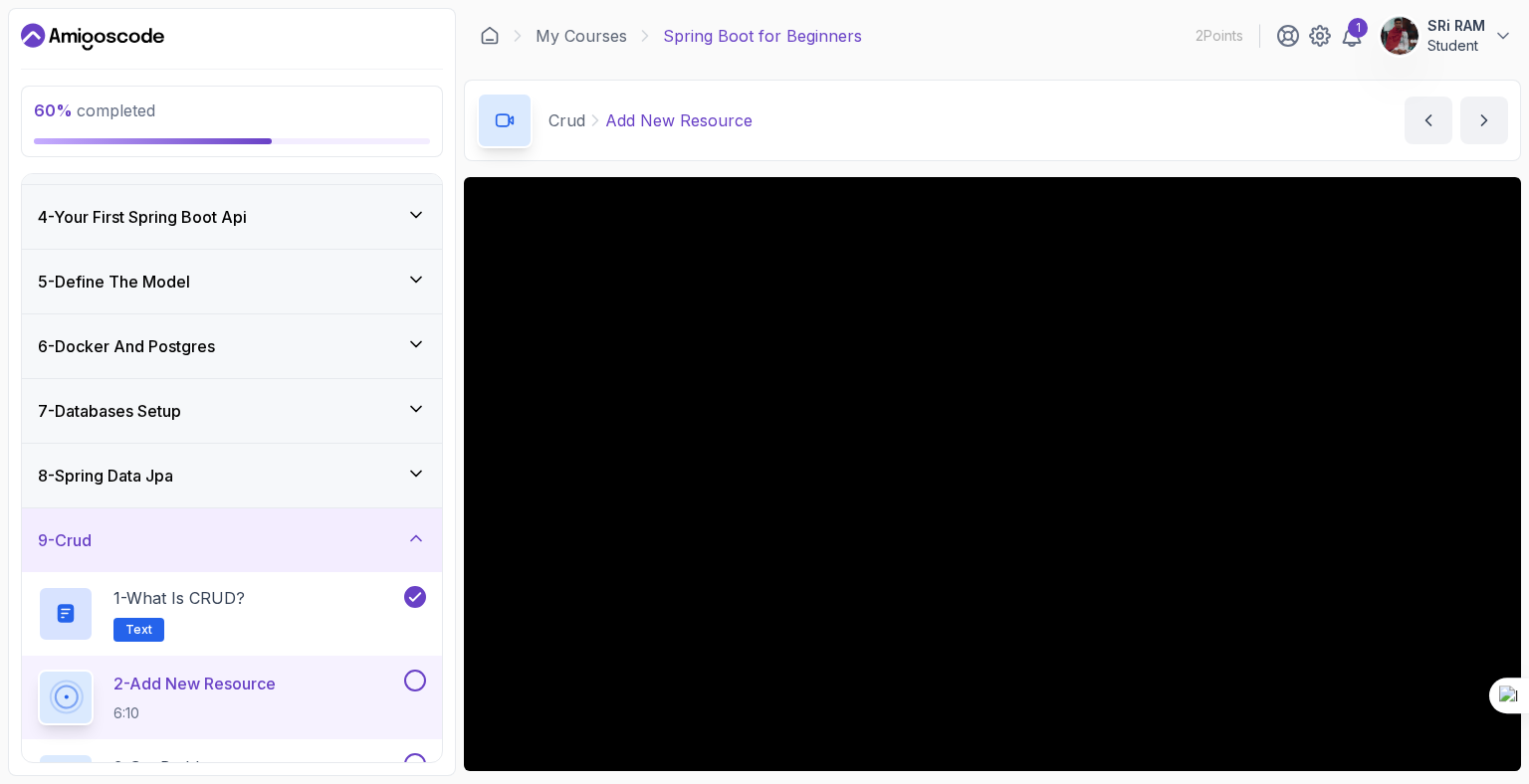 click at bounding box center (415, 681) 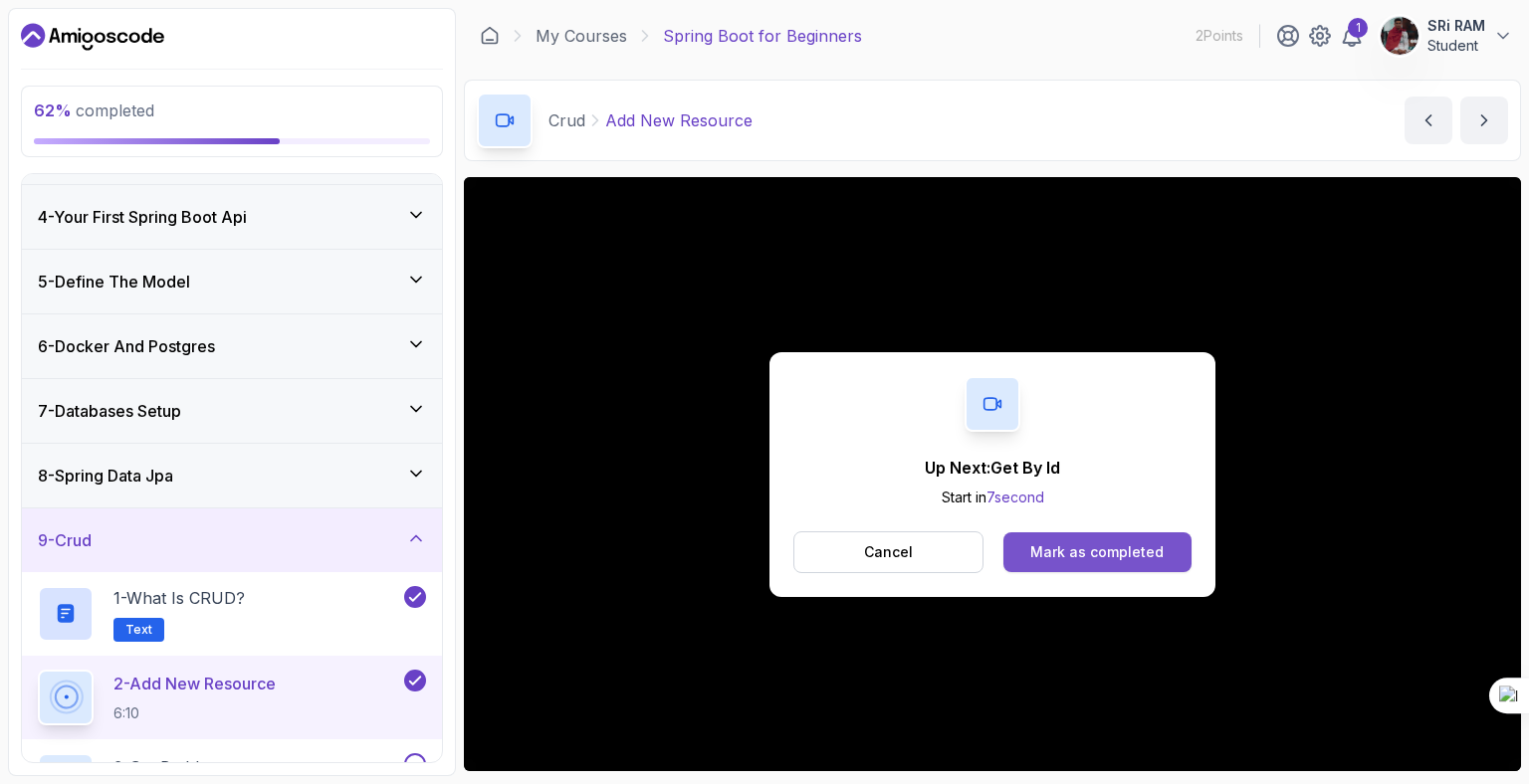 click on "Mark as completed" at bounding box center [1097, 552] 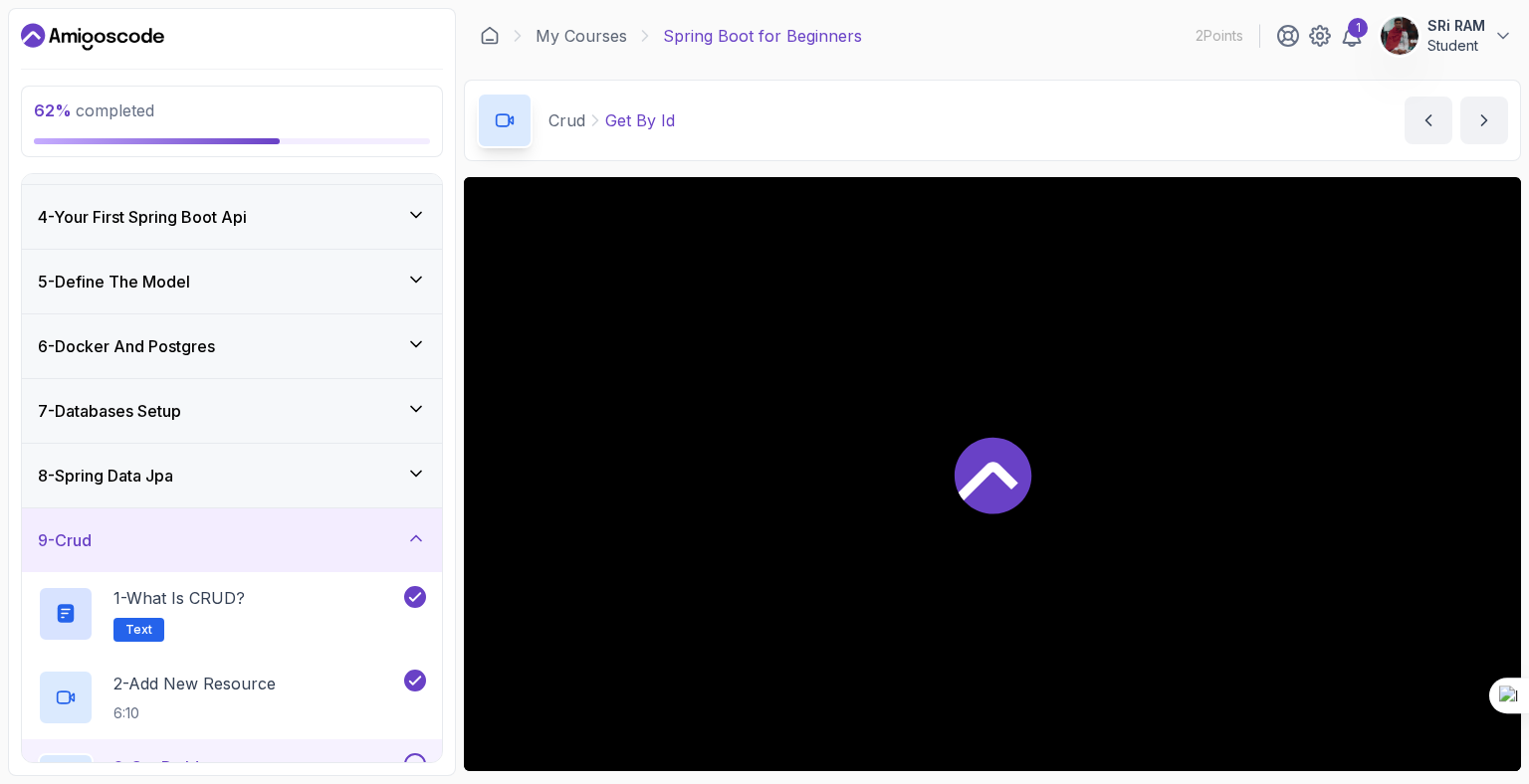 click 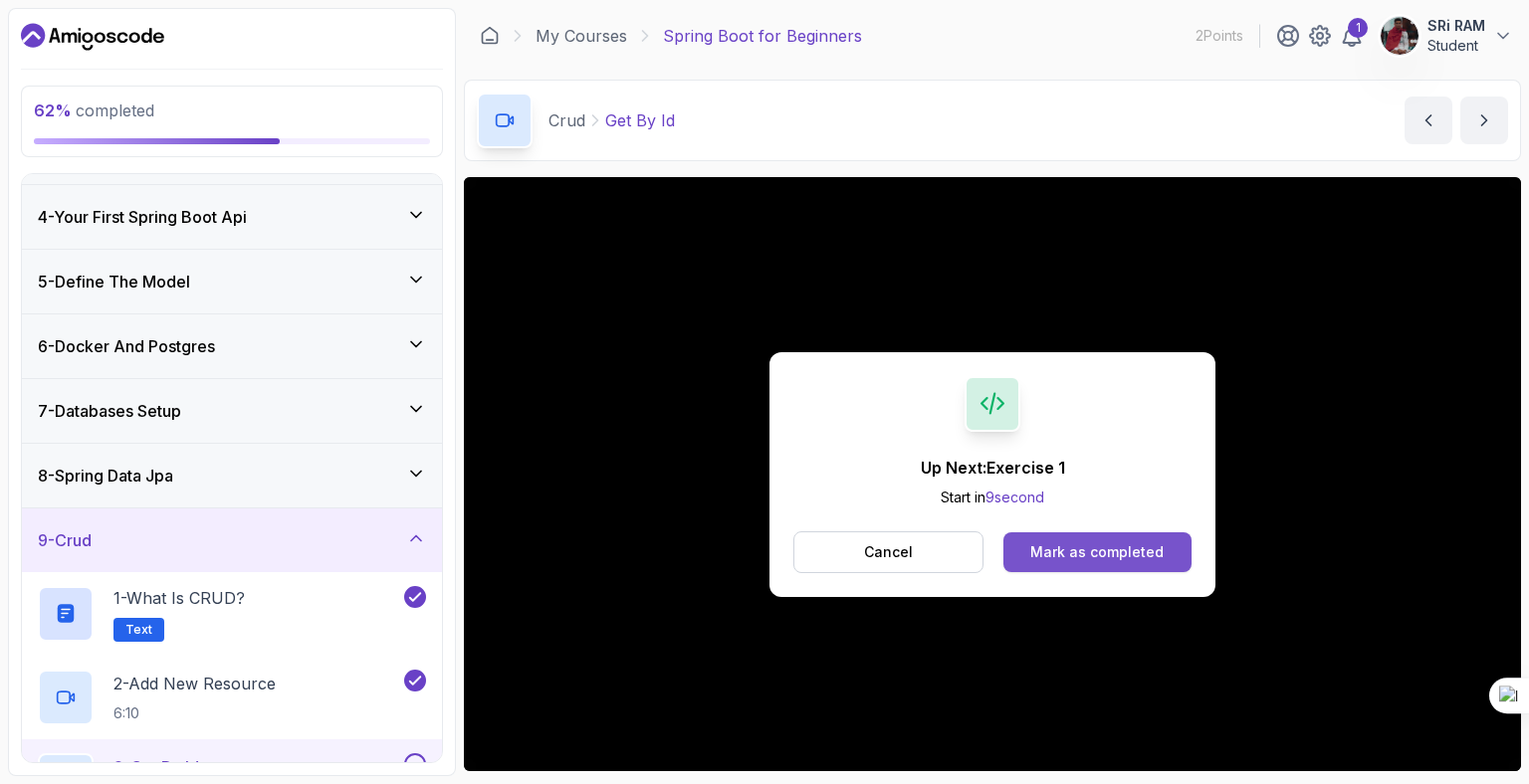 click on "Mark as completed" at bounding box center (1097, 552) 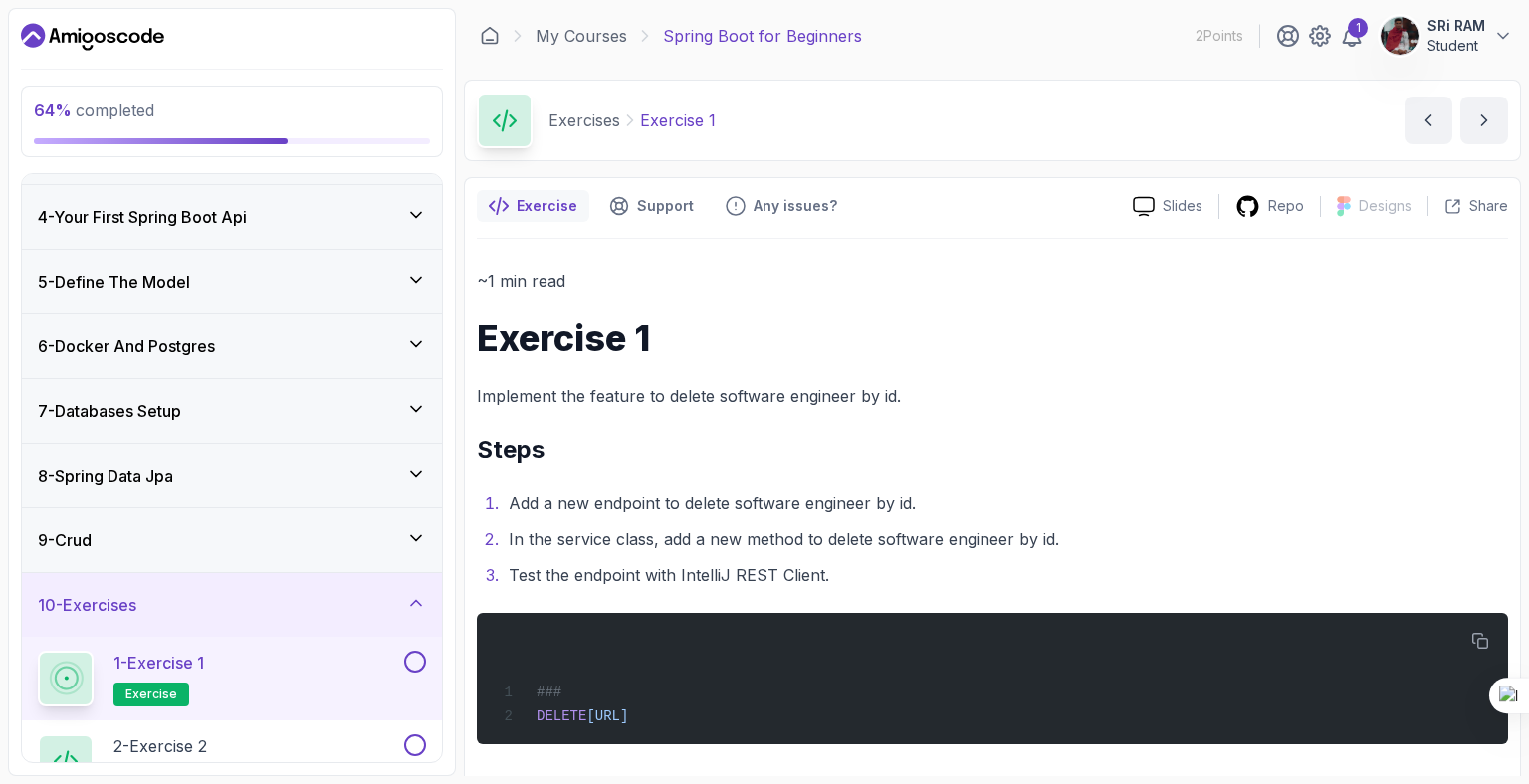 scroll, scrollTop: 8, scrollLeft: 0, axis: vertical 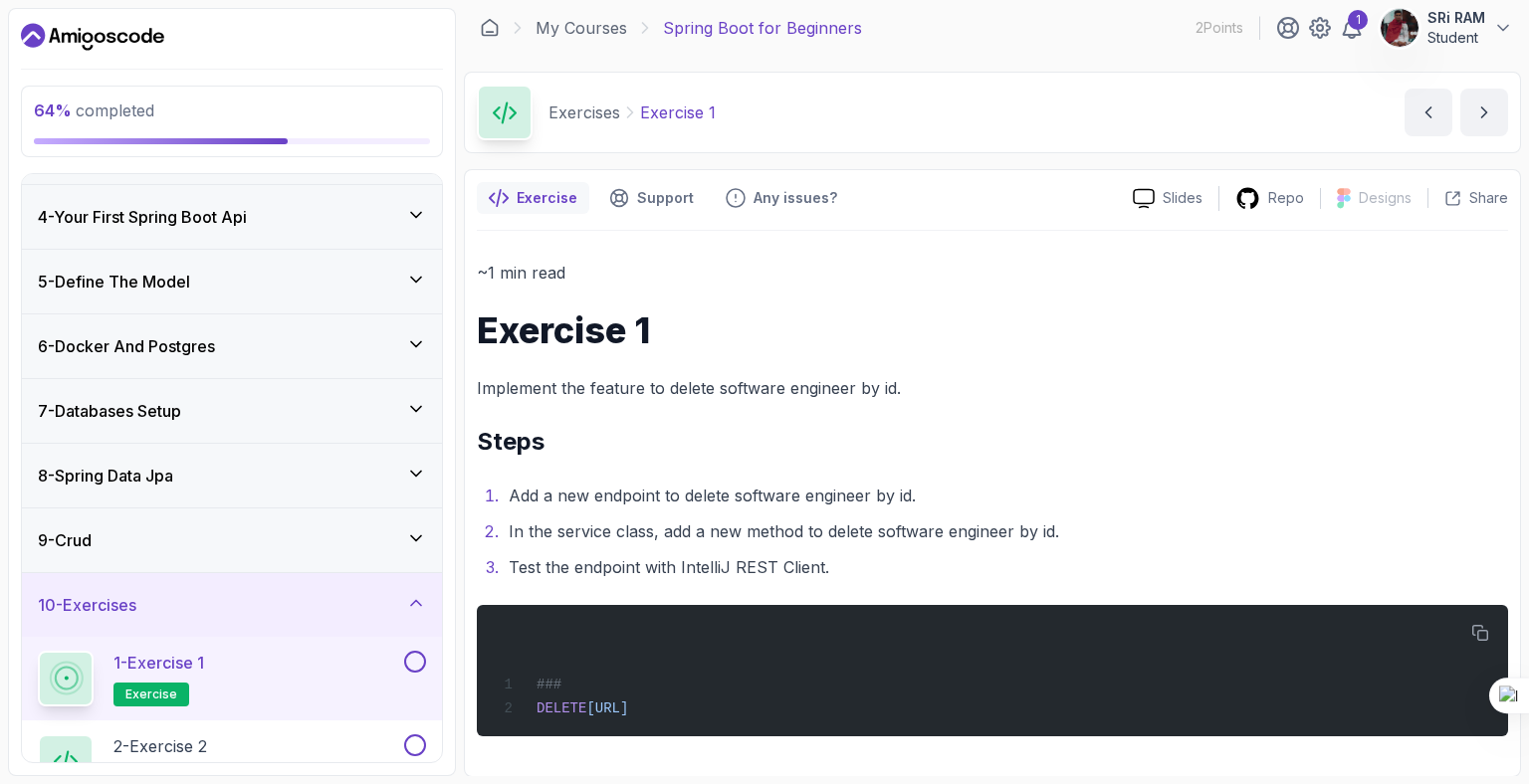 click at bounding box center [415, 662] 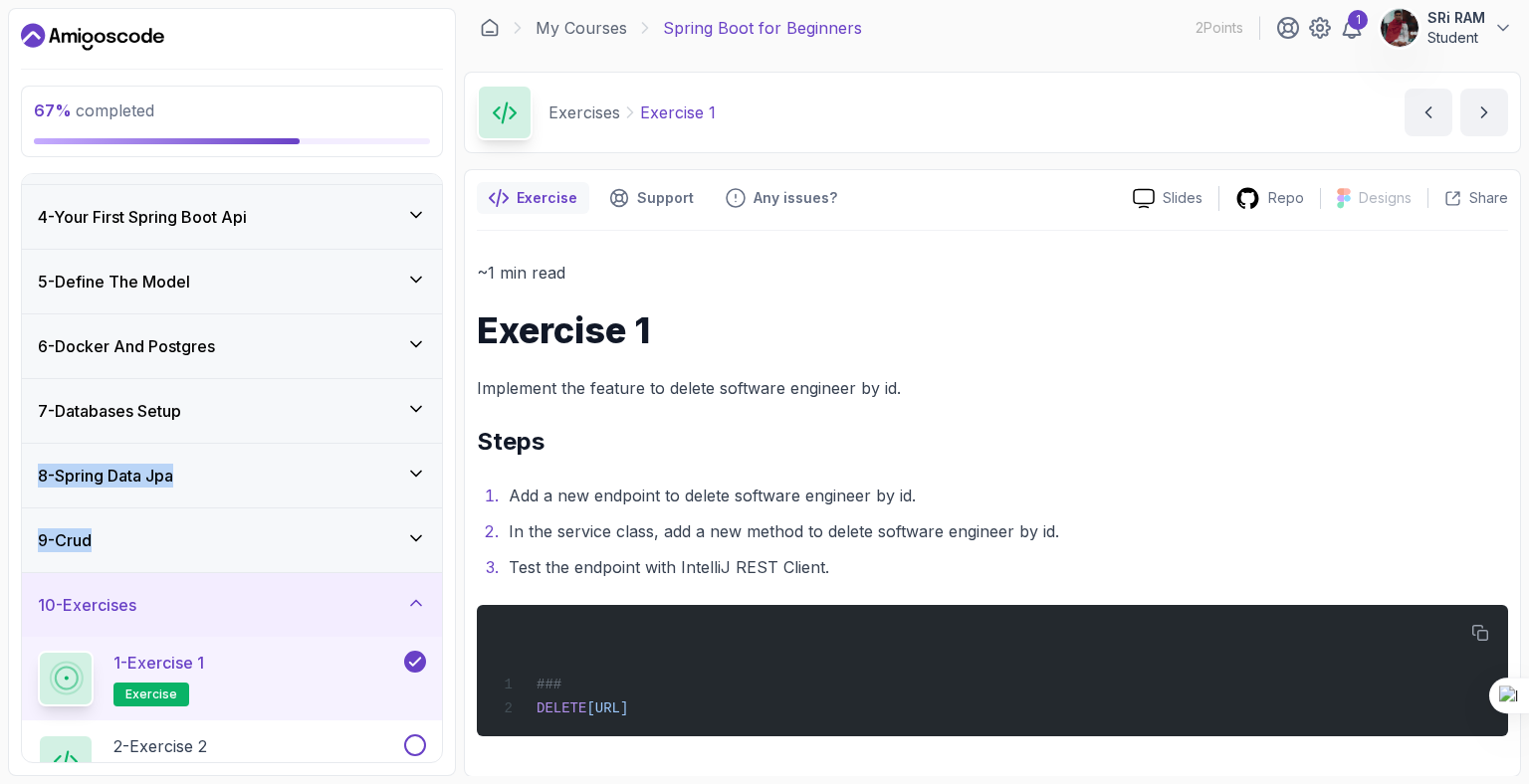 drag, startPoint x: 445, startPoint y: 396, endPoint x: 447, endPoint y: 530, distance: 134.01492 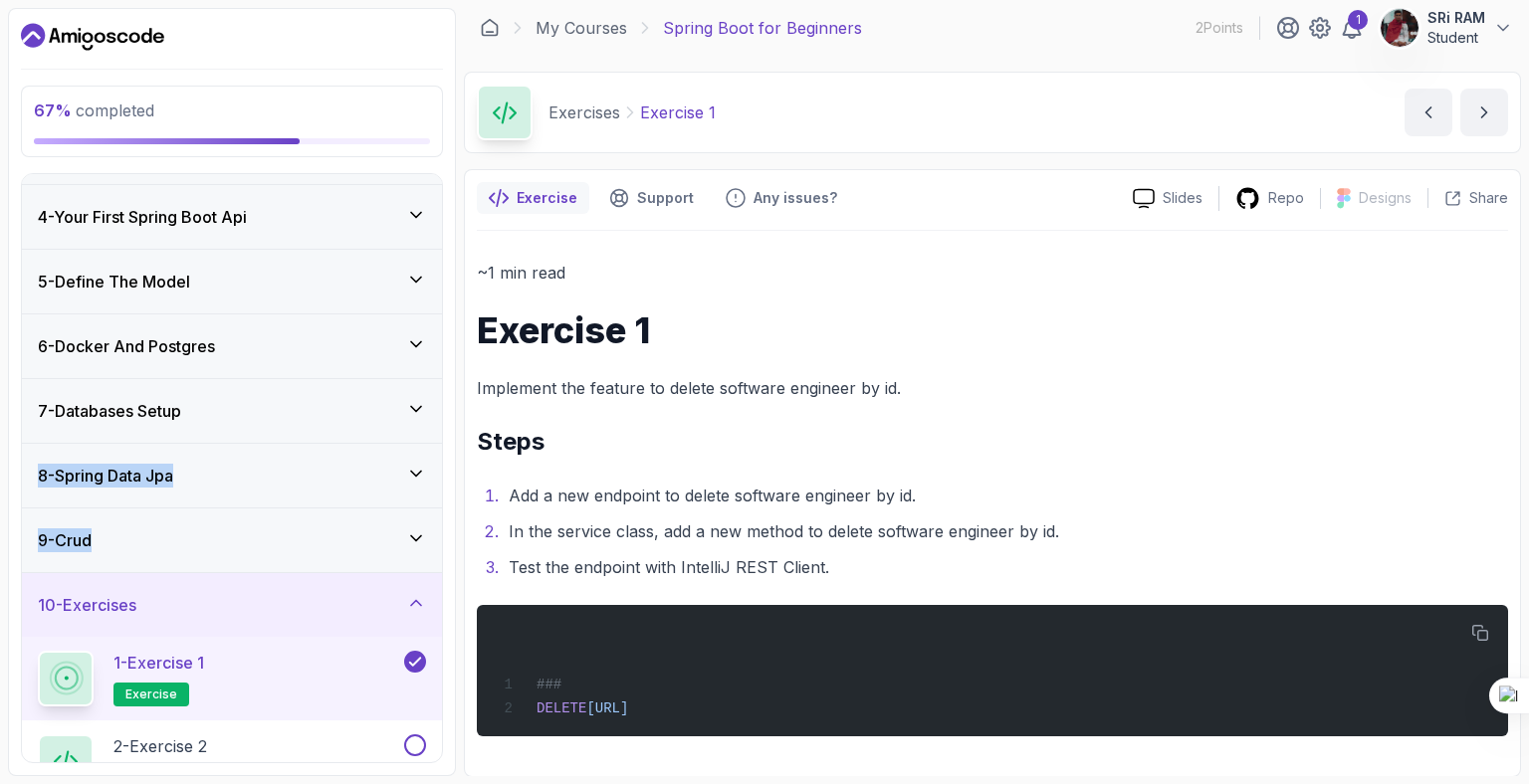 click on "67 % completed 1  -  Intro 2  -  Intro To Spring And Spring Boot 3  -  Environment Setup 4  -  Your First Spring Boot Api 5  -  Define The Model 6  -  Docker And Postgres 7  -  Databases Setup 8  -  Spring Data Jpa 9  -  Crud 10  -  Exercises 1  -  Exercise 1 exercise 2  -  Exercise 2 exercise 3  -  Exercise Solutions solution 11  -  Artificial Intelligence 12  -  Outro" at bounding box center (232, 392) 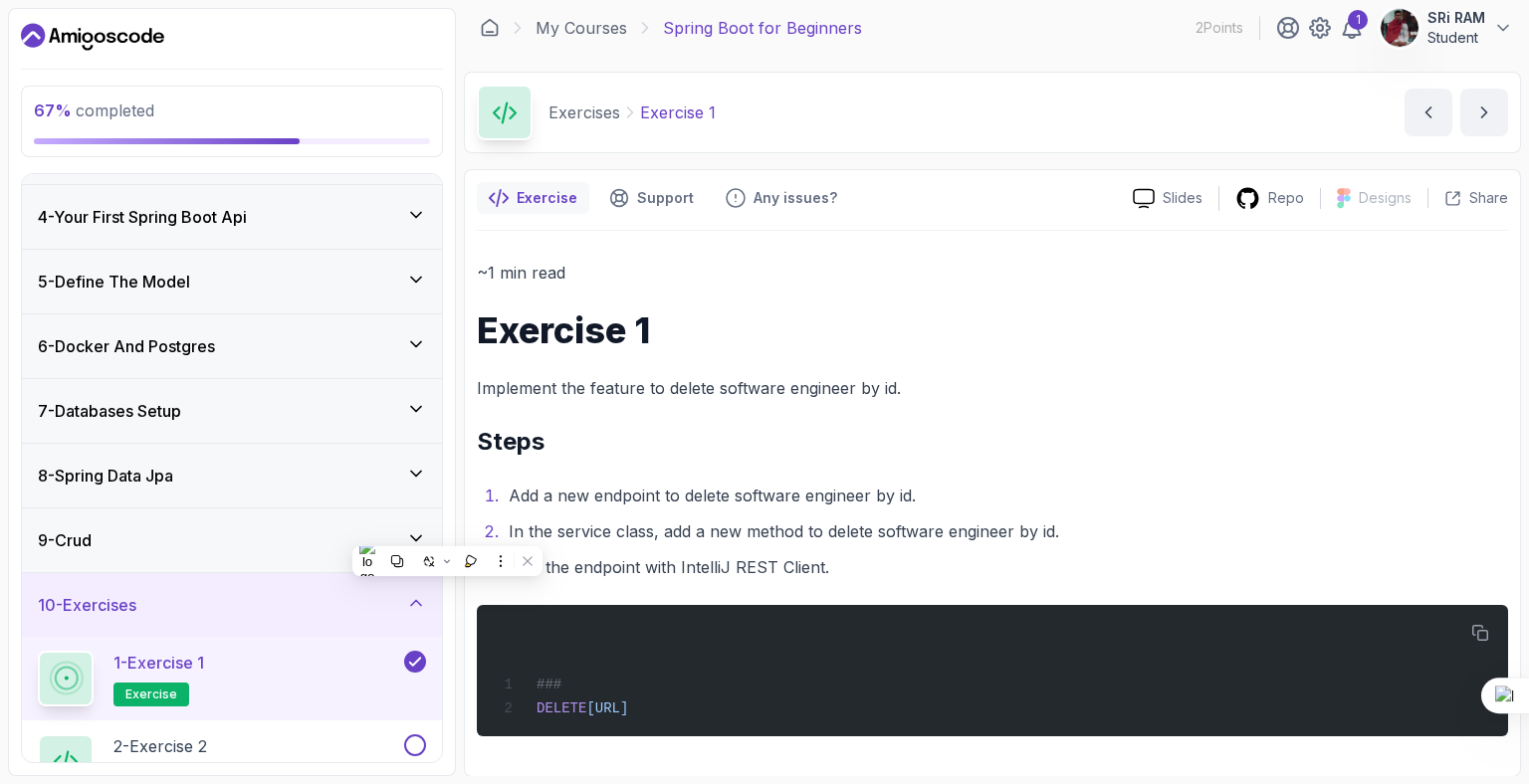 click on "67 % completed 1  -  Intro 2  -  Intro To Spring And Spring Boot 3  -  Environment Setup 4  -  Your First Spring Boot Api 5  -  Define The Model 6  -  Docker And Postgres 7  -  Databases Setup 8  -  Spring Data Jpa 9  -  Crud 10  -  Exercises 1  -  Exercise 1 exercise 2  -  Exercise 2 exercise 3  -  Exercise Solutions solution 11  -  Artificial Intelligence 12  -  Outro" at bounding box center (232, 392) 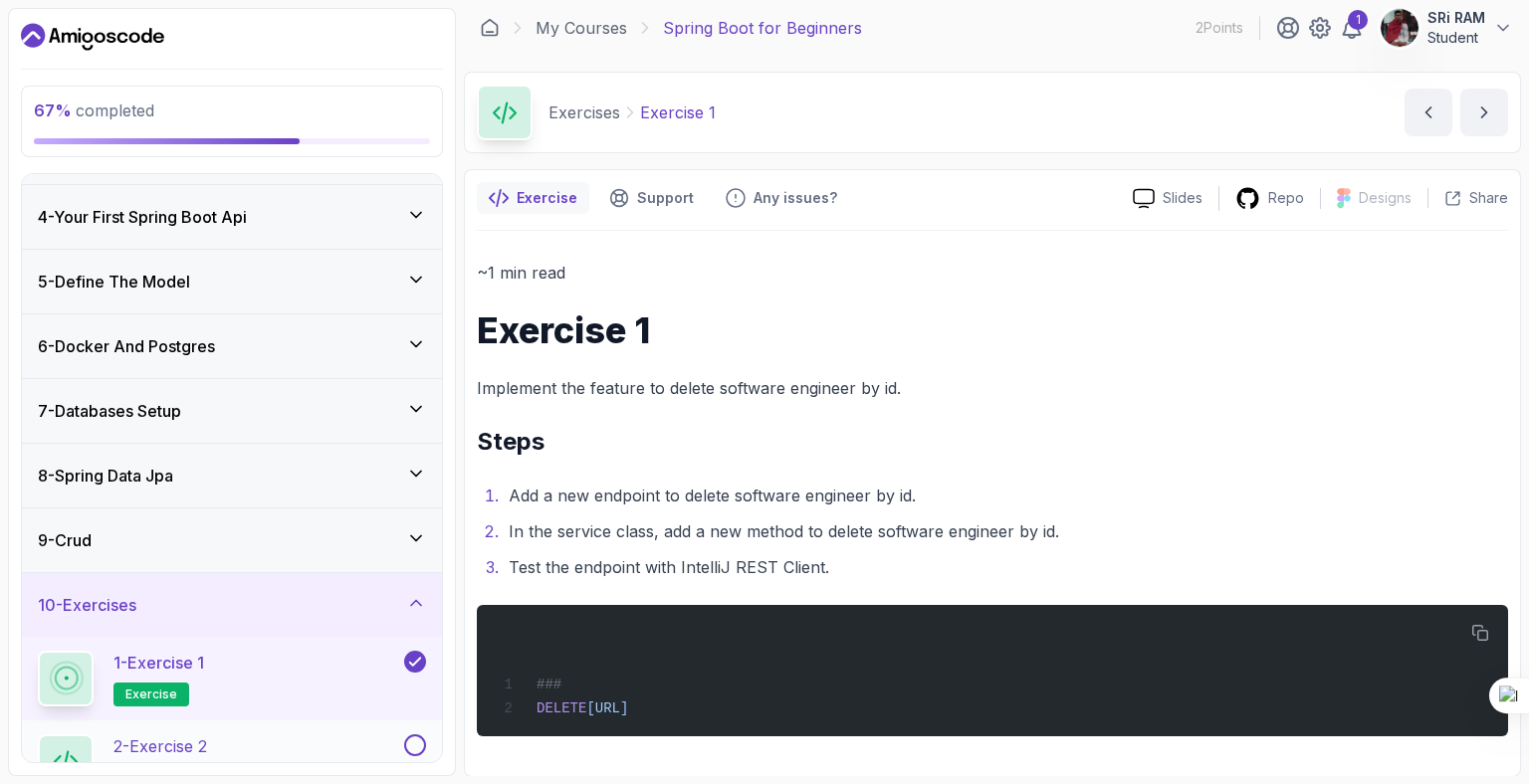 click at bounding box center (415, 745) 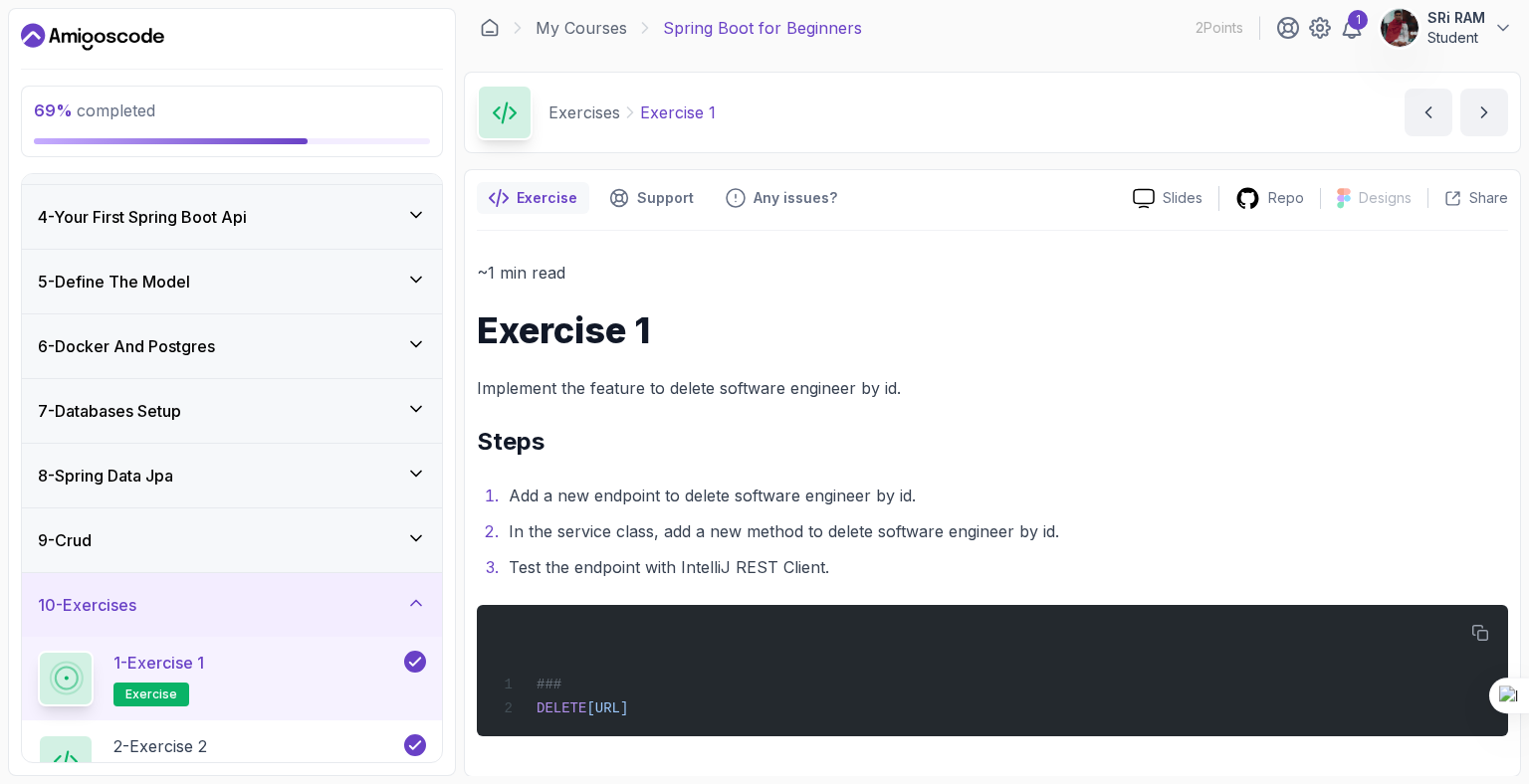 scroll, scrollTop: 434, scrollLeft: 0, axis: vertical 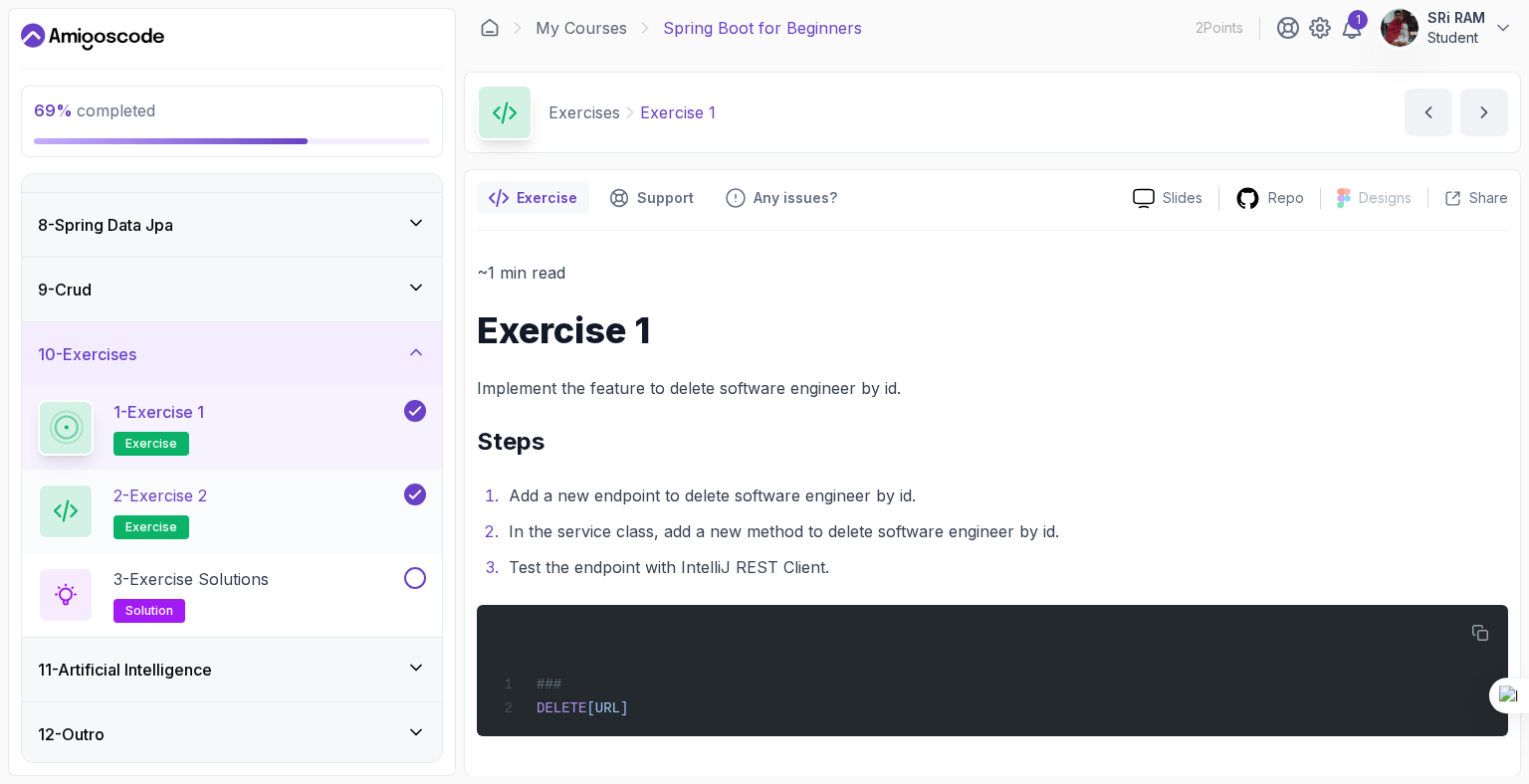 click on "2  -  Exercise 2 exercise" at bounding box center (219, 511) 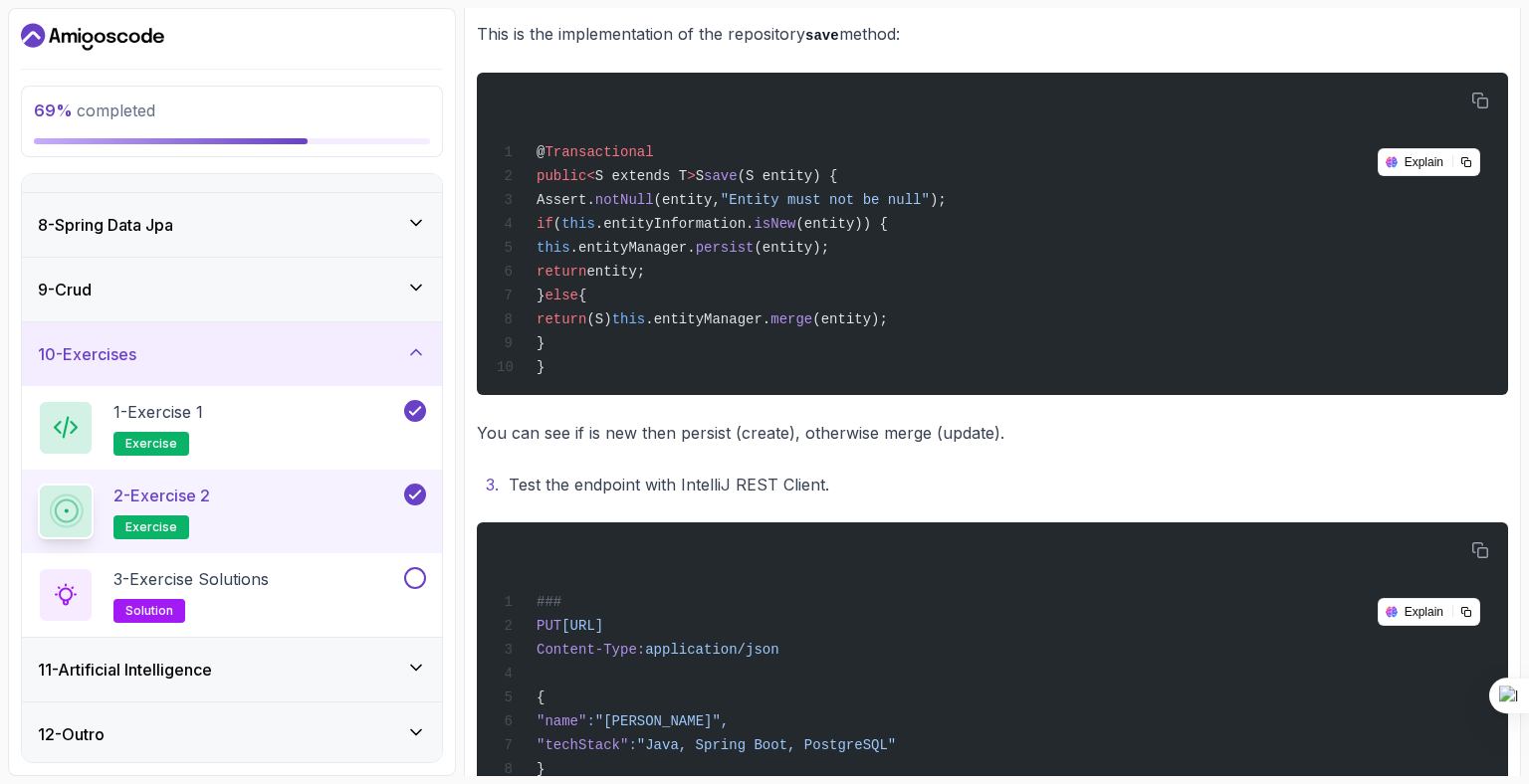 scroll, scrollTop: 748, scrollLeft: 0, axis: vertical 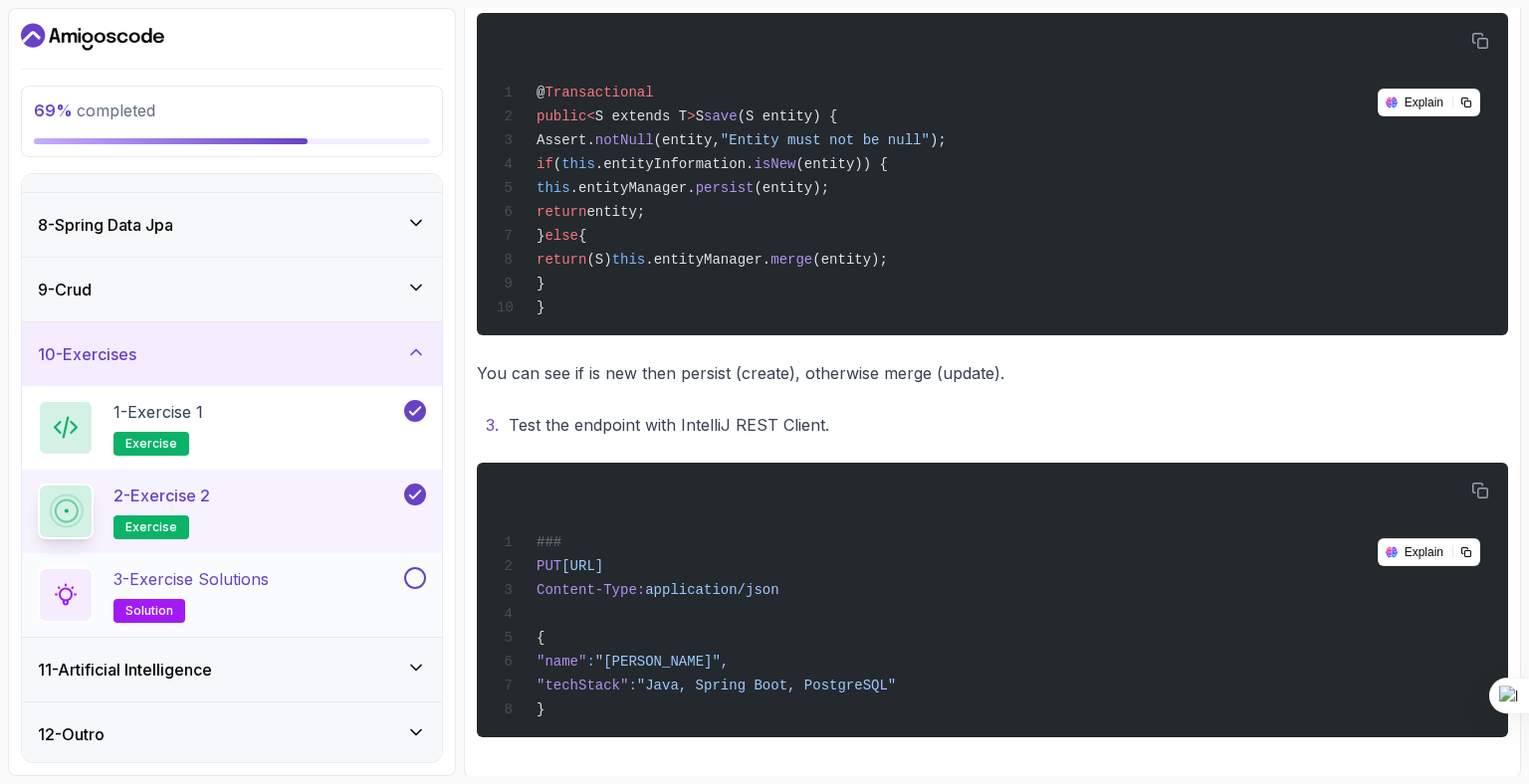 click on "3  -  Exercise Solutions" at bounding box center (191, 579) 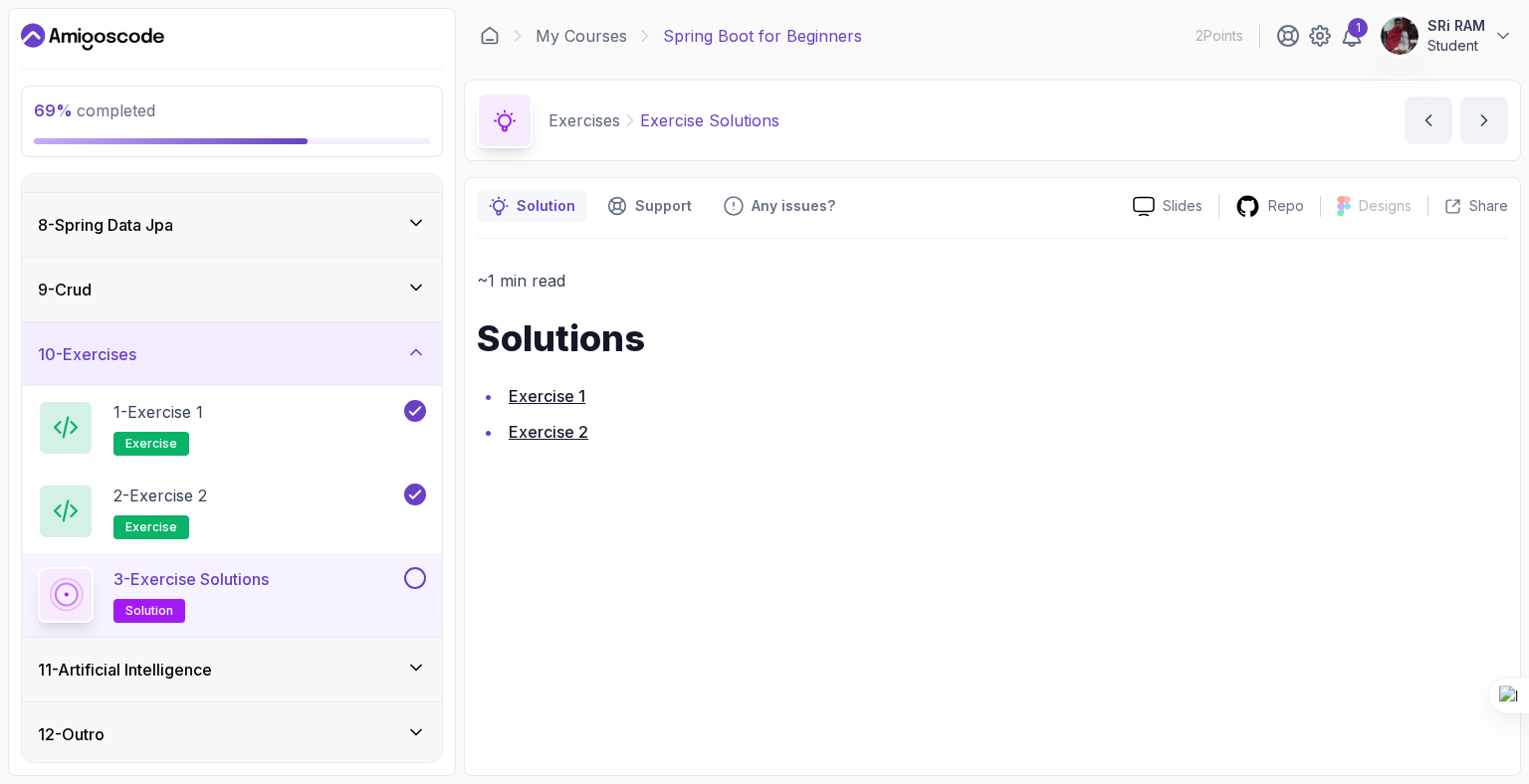 scroll, scrollTop: 0, scrollLeft: 0, axis: both 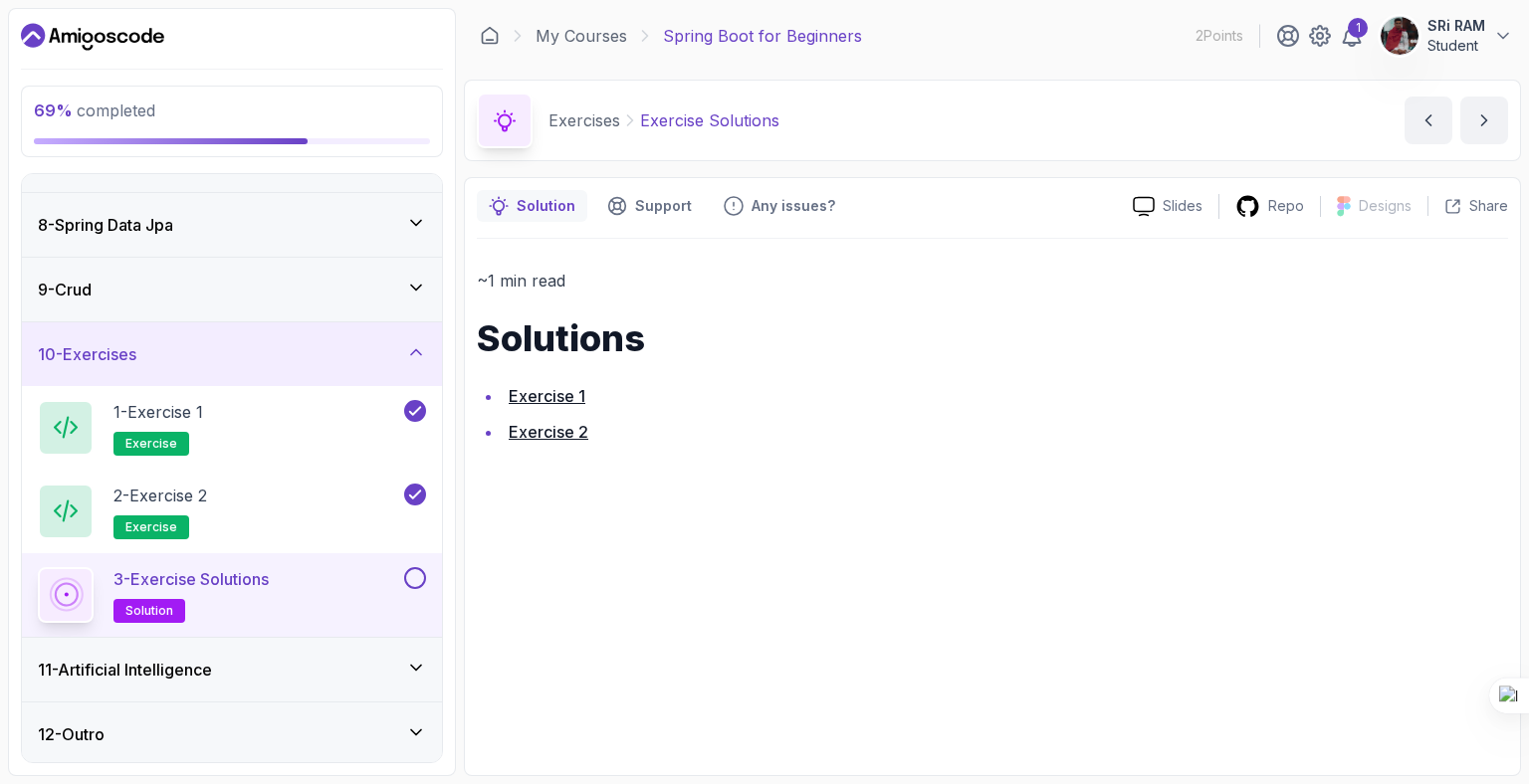 click on "3  -  Exercise Solutions" at bounding box center [191, 579] 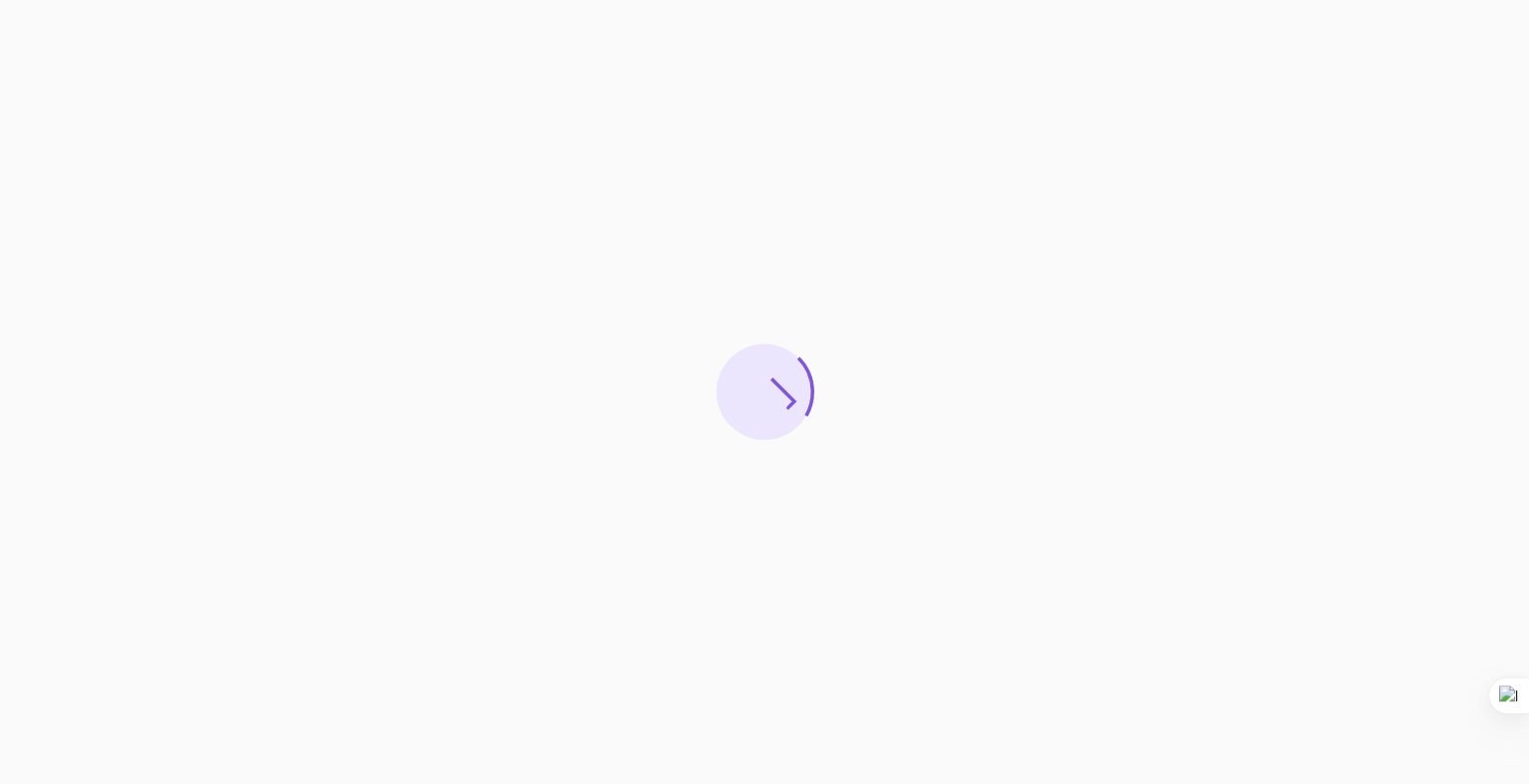 scroll, scrollTop: 0, scrollLeft: 0, axis: both 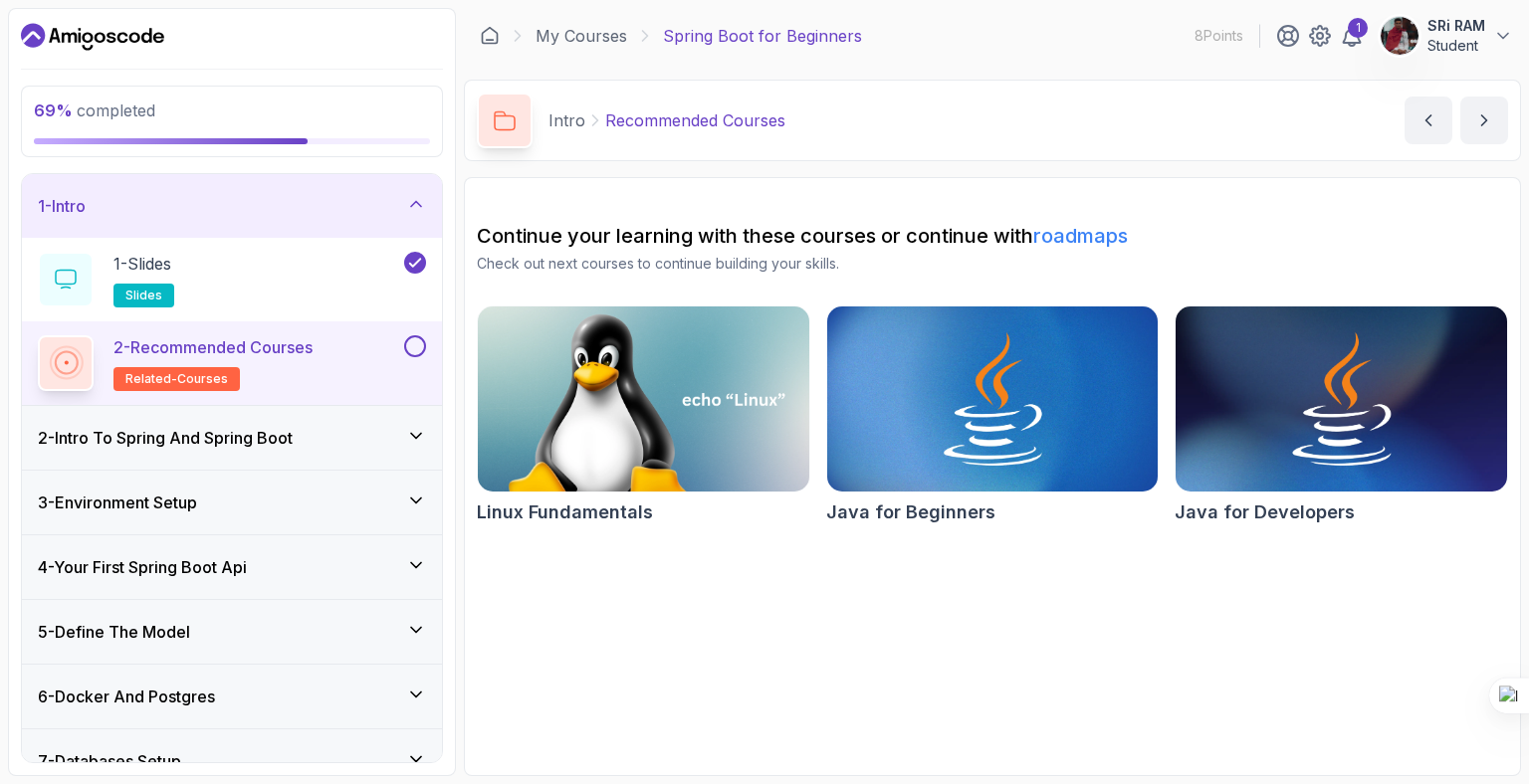 click 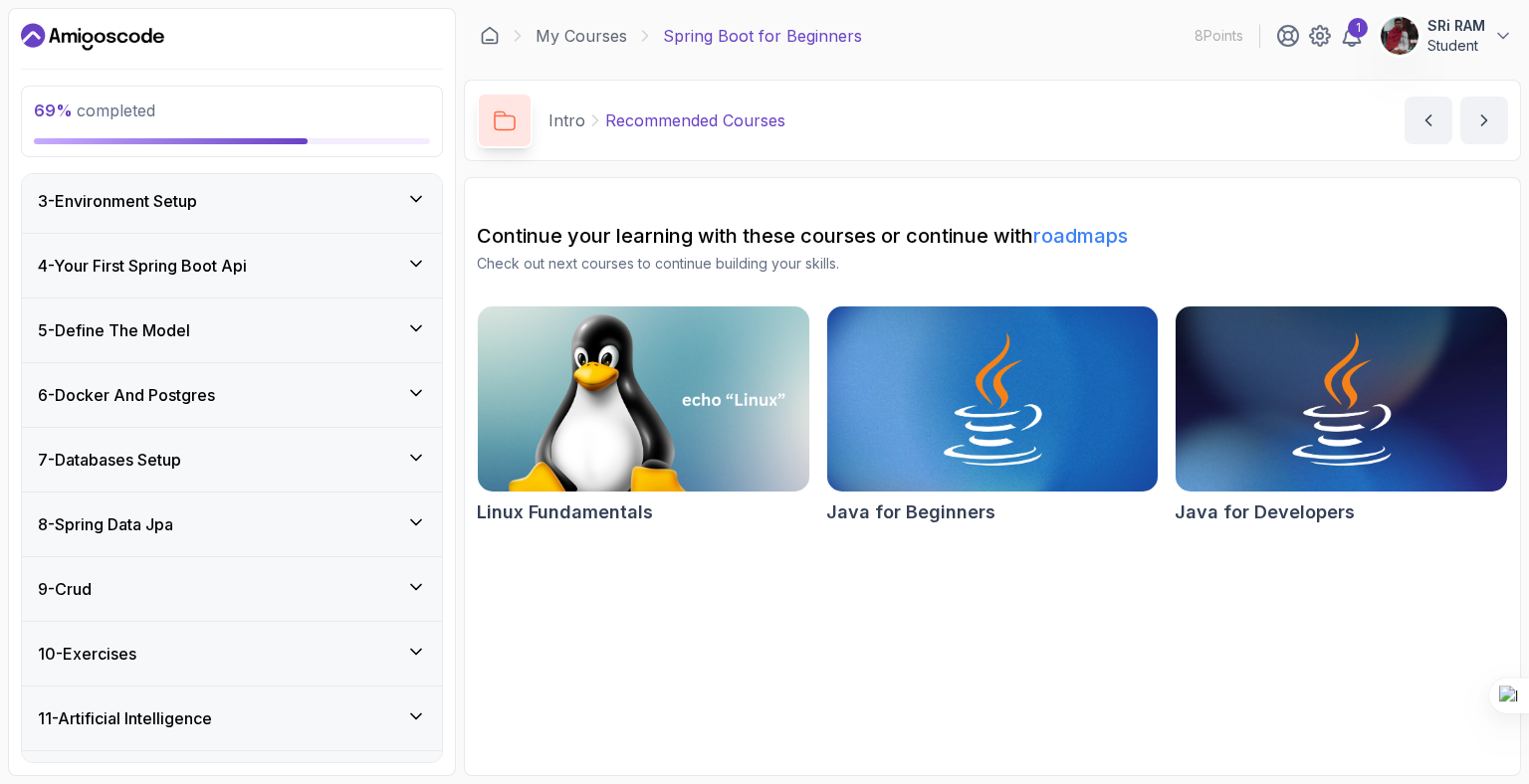 scroll, scrollTop: 183, scrollLeft: 0, axis: vertical 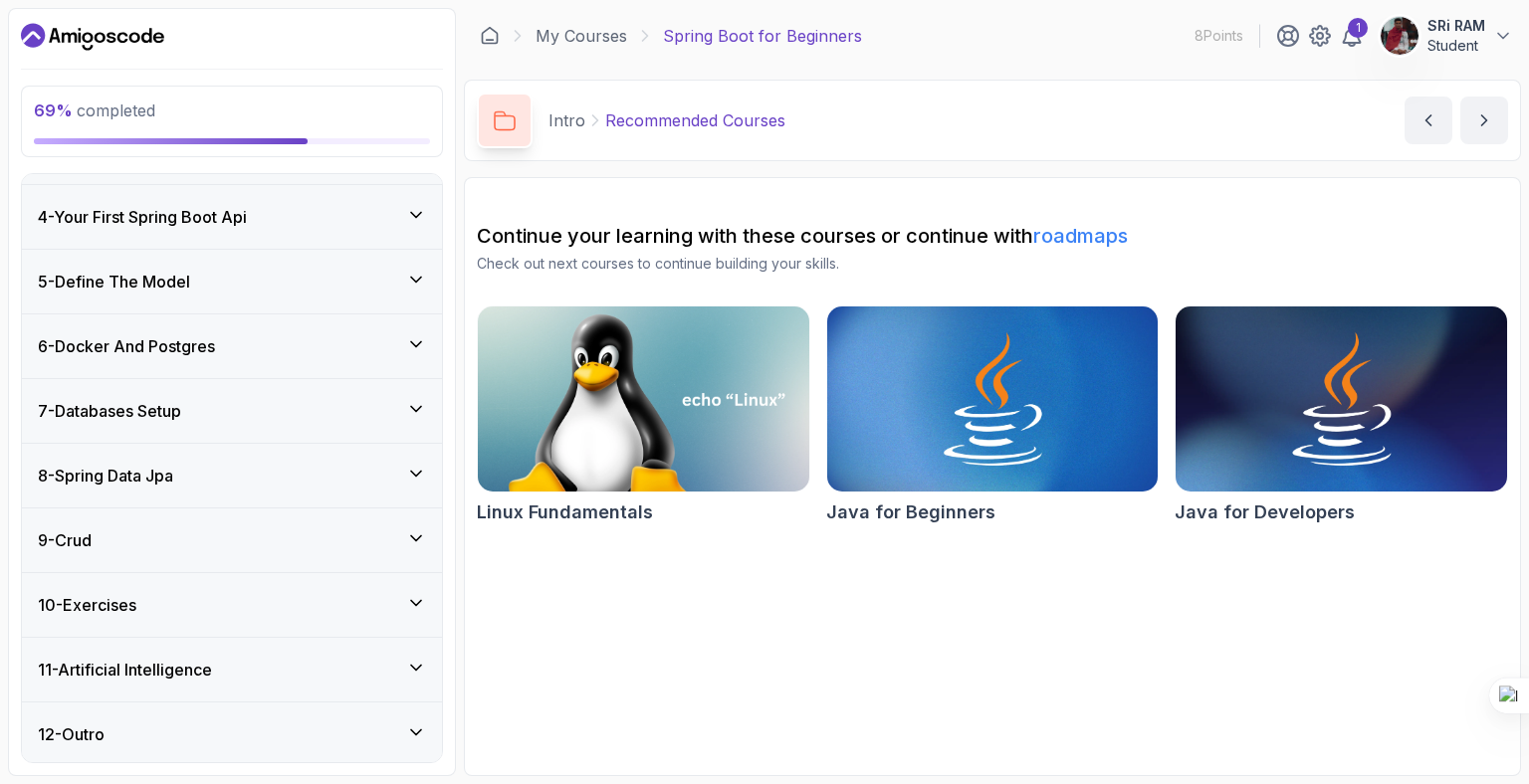 click 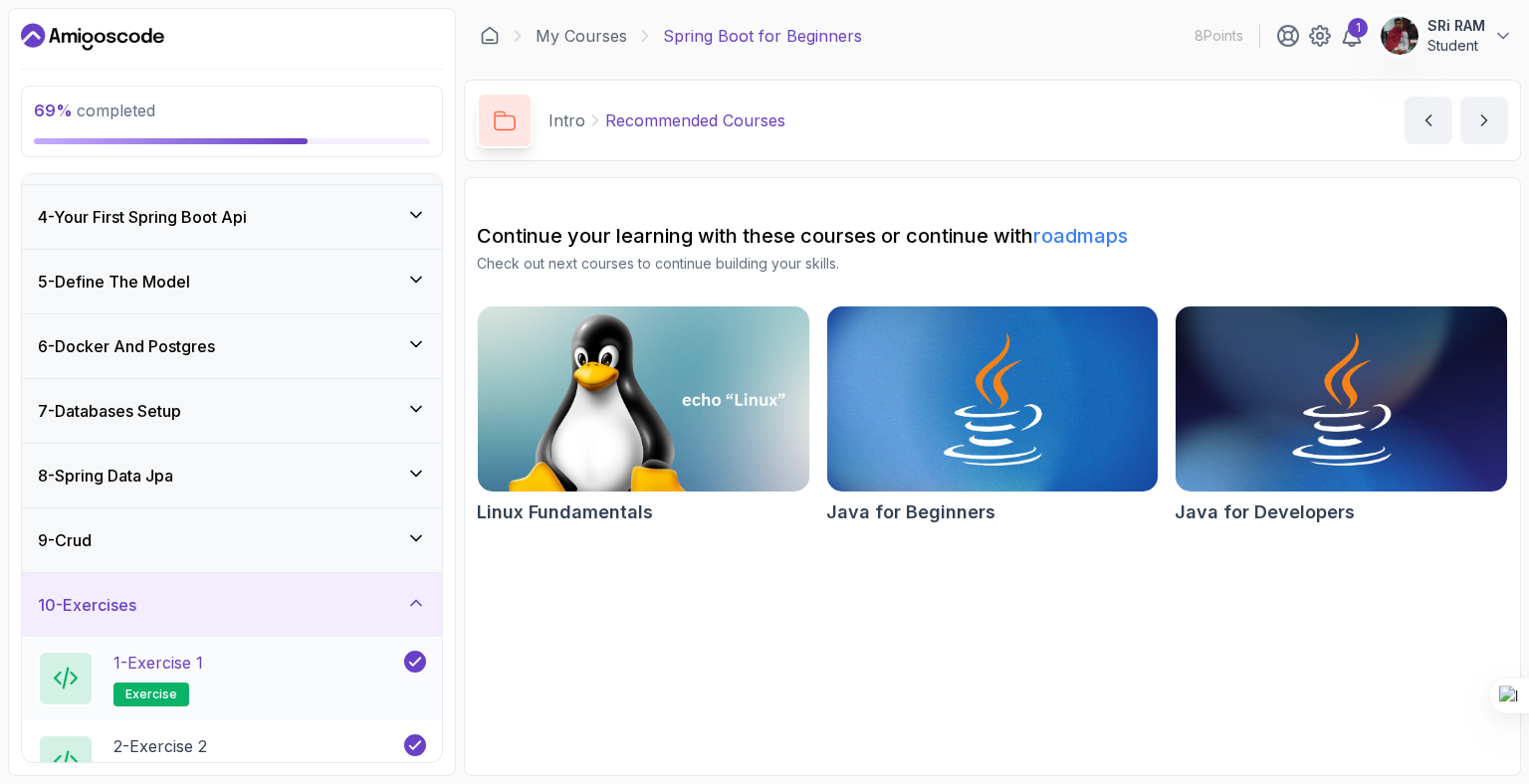 scroll, scrollTop: 434, scrollLeft: 0, axis: vertical 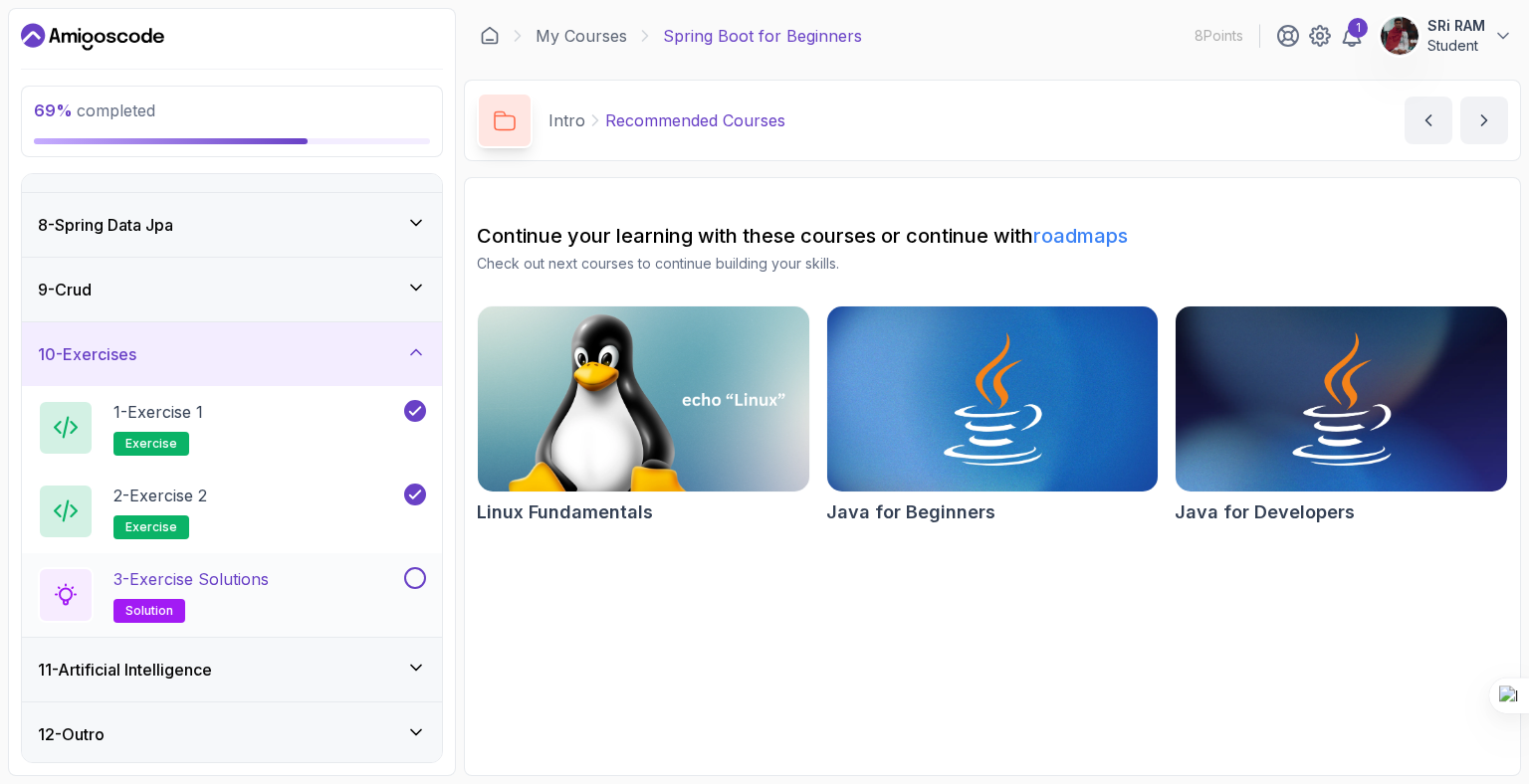 click on "3  -  Exercise Solutions solution" at bounding box center (219, 595) 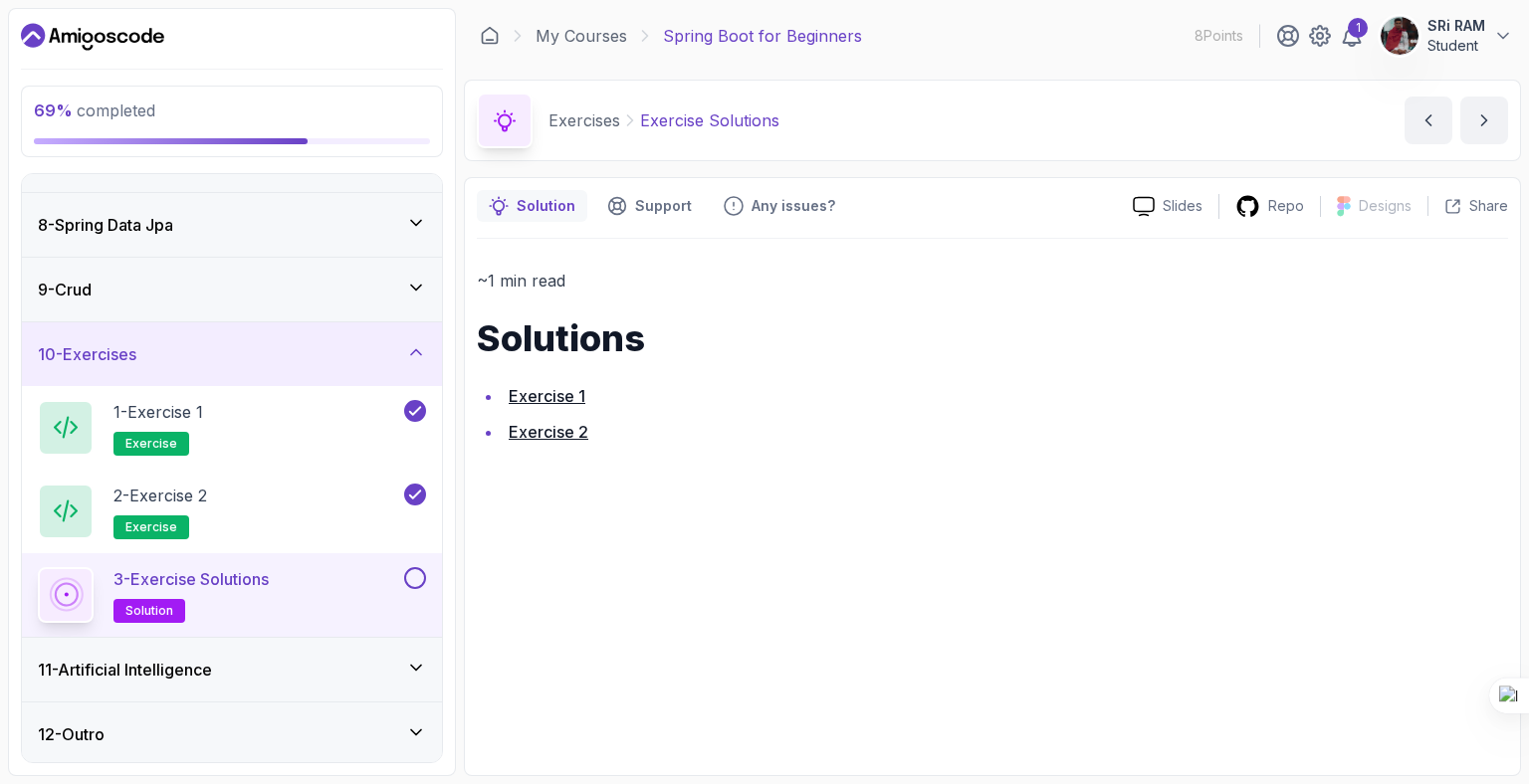 click at bounding box center (415, 578) 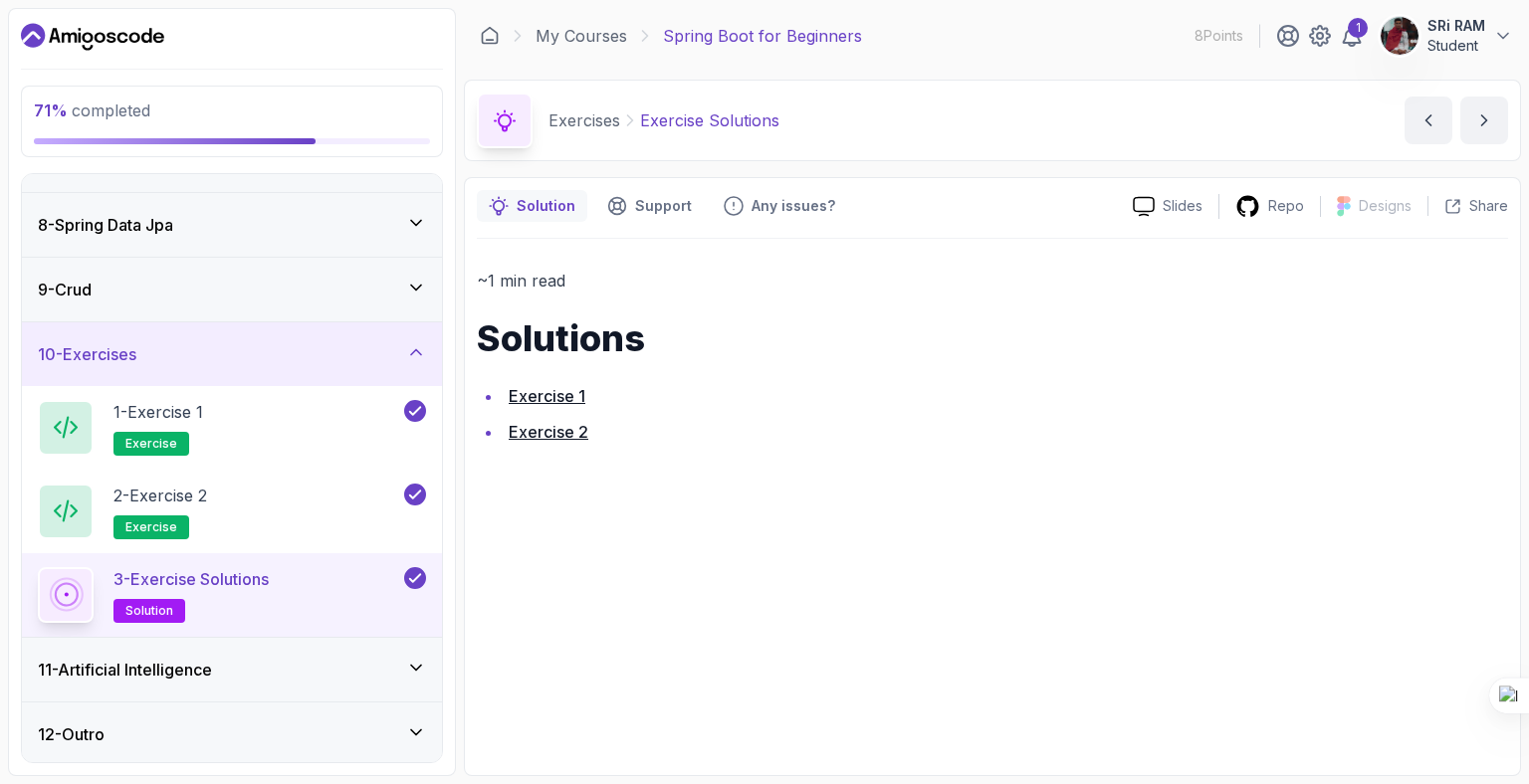 click on "11  -  Artificial Intelligence" at bounding box center [232, 670] 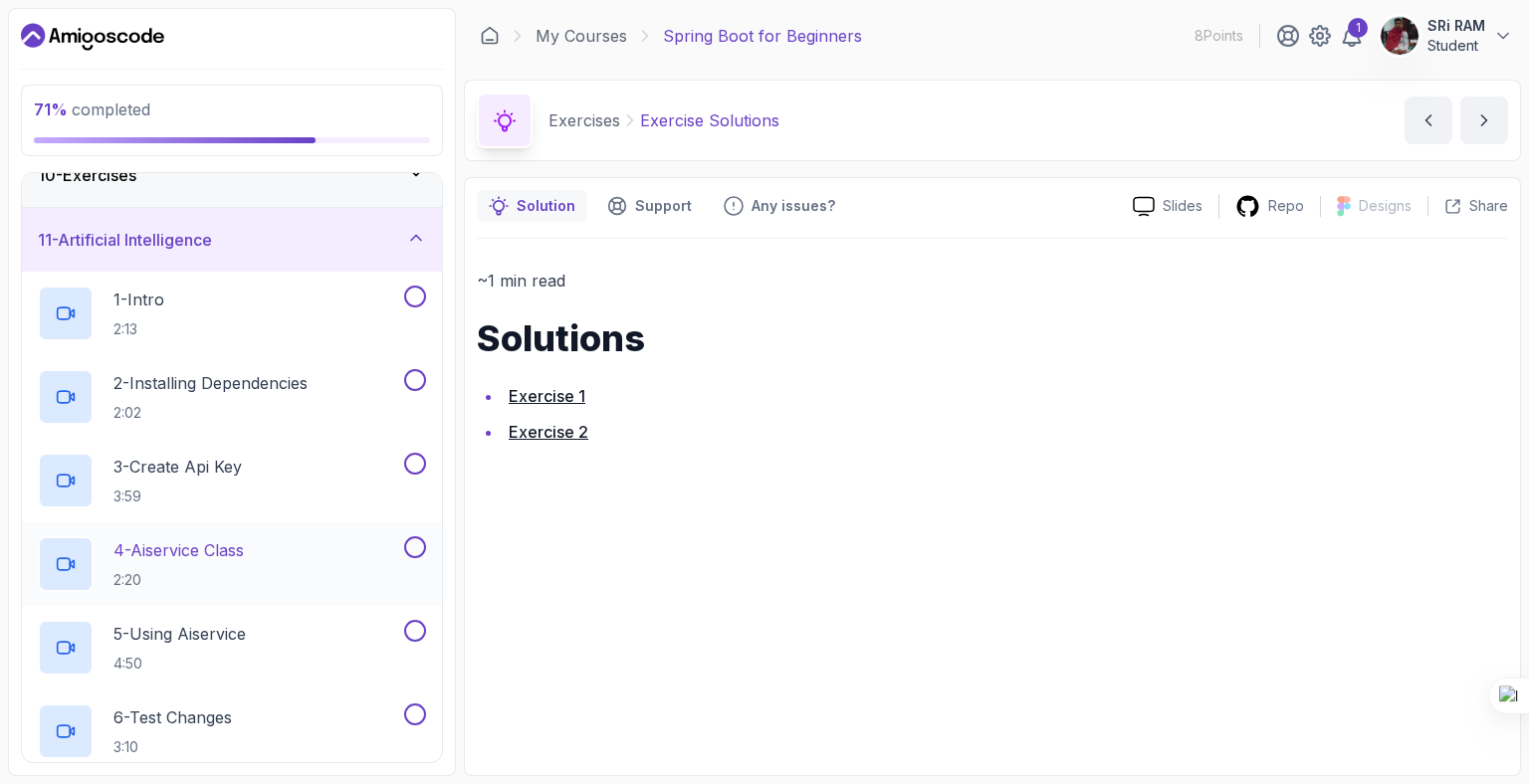 scroll, scrollTop: 597, scrollLeft: 0, axis: vertical 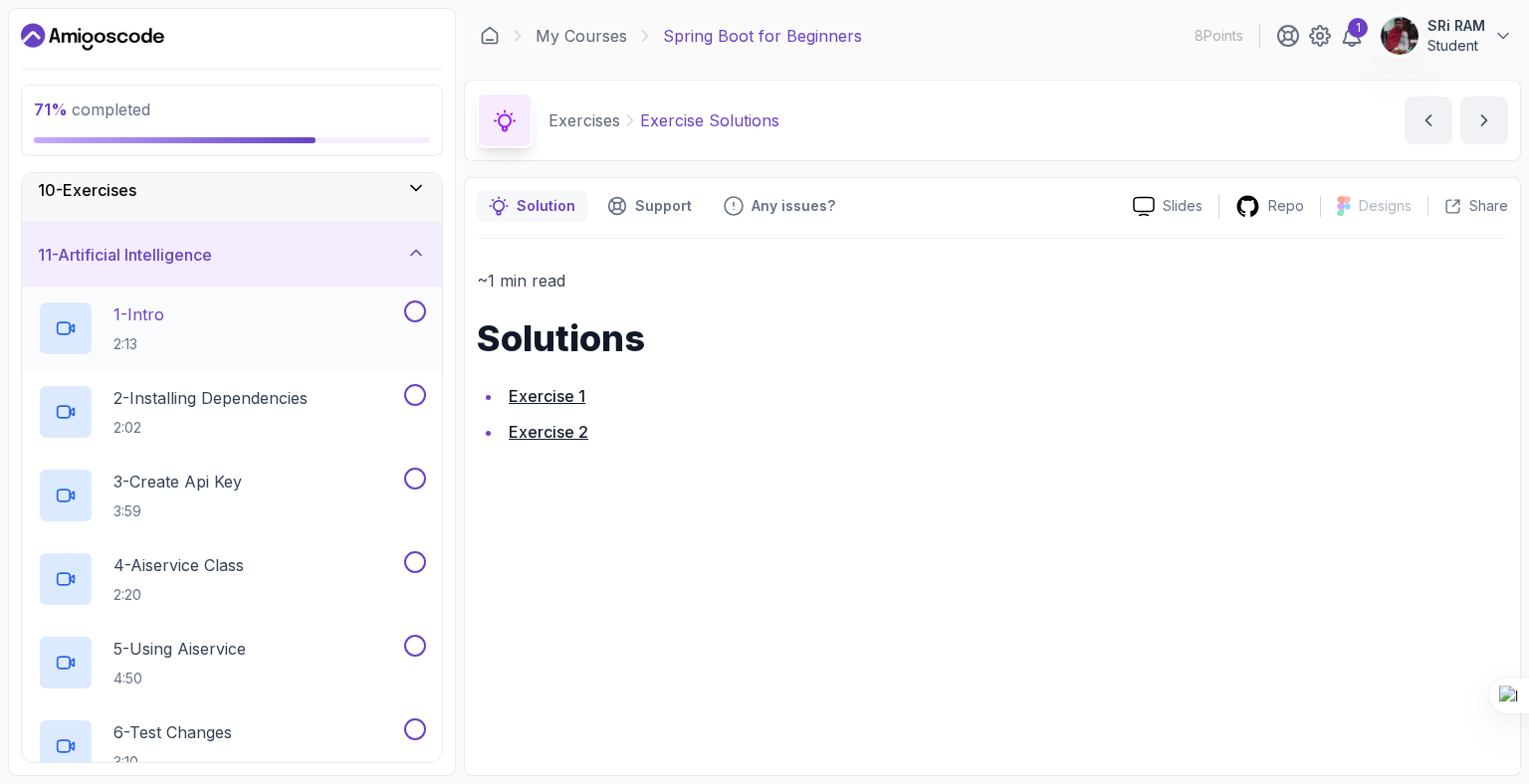 click on "1  -  Intro 2:13" at bounding box center (219, 328) 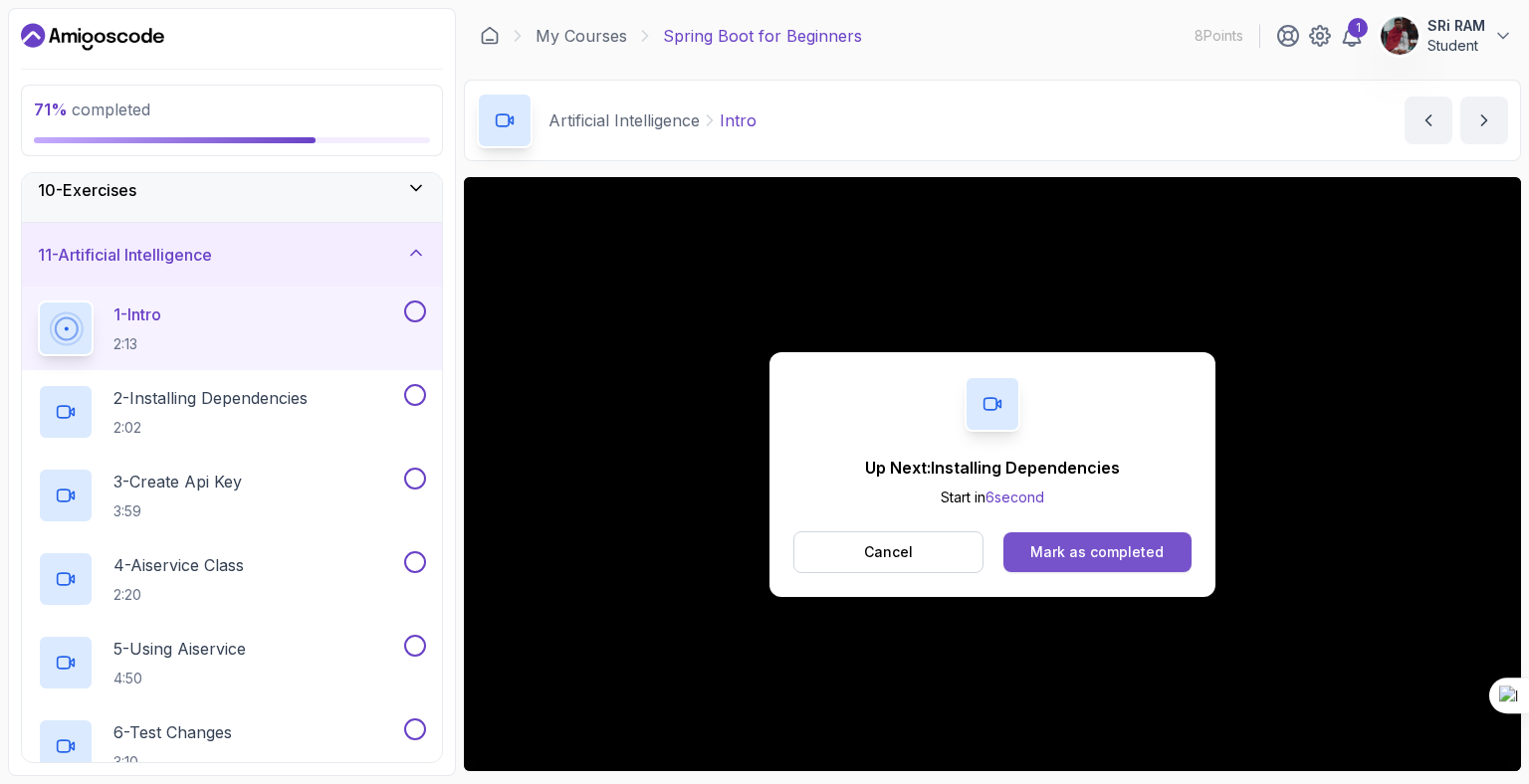 click on "Mark as completed" at bounding box center [1097, 552] 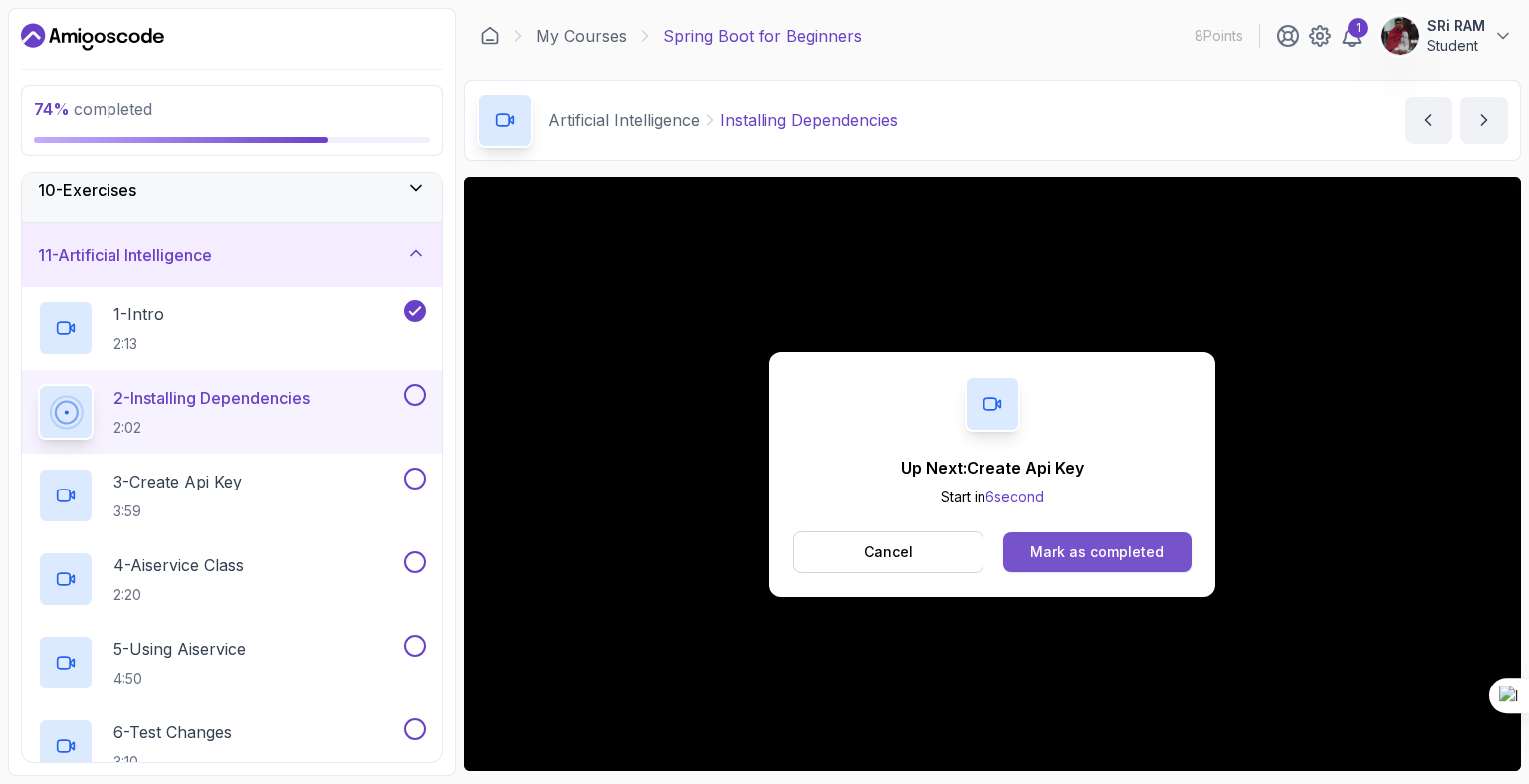 click on "Mark as completed" at bounding box center (1097, 552) 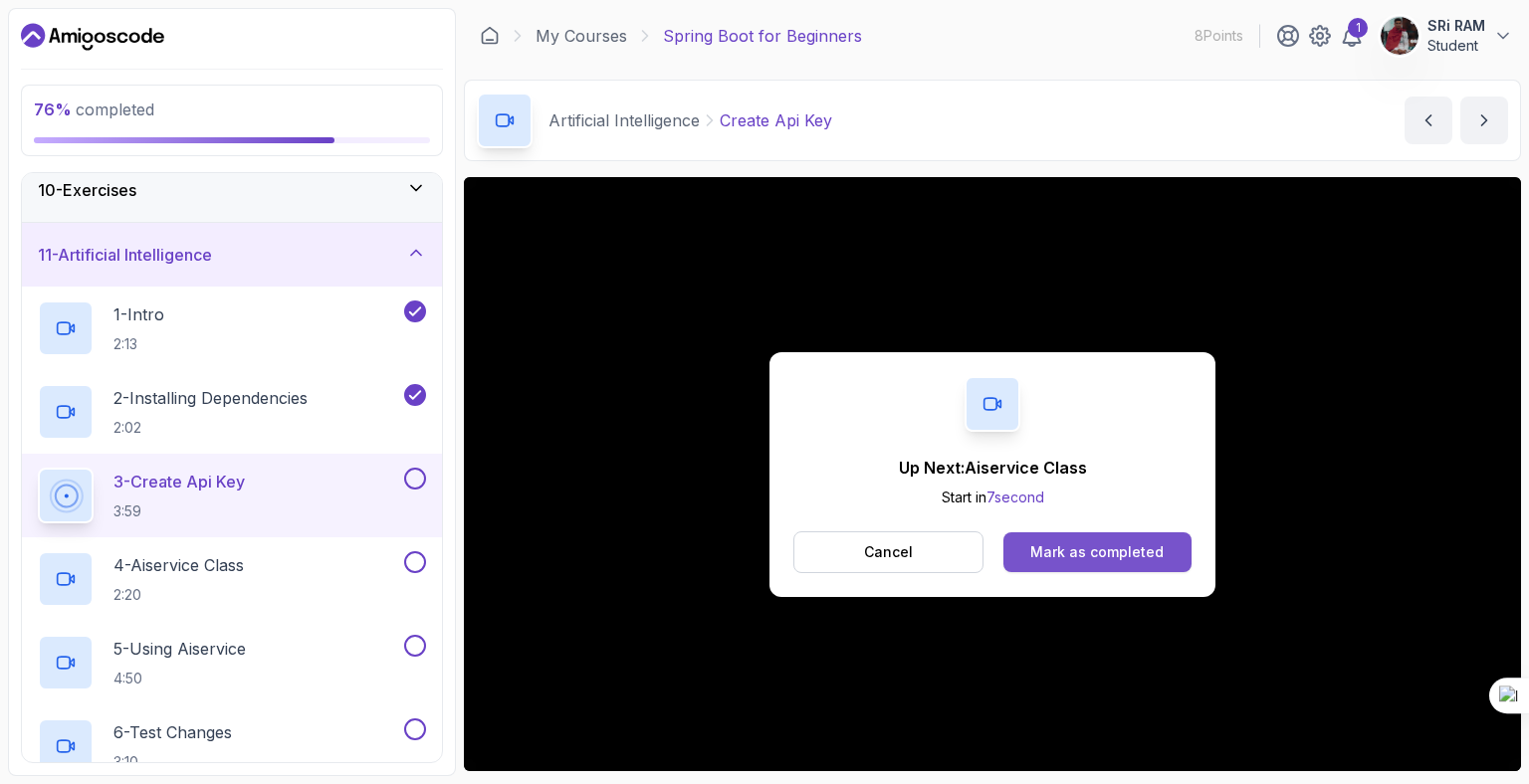 click on "Mark as completed" at bounding box center (1097, 552) 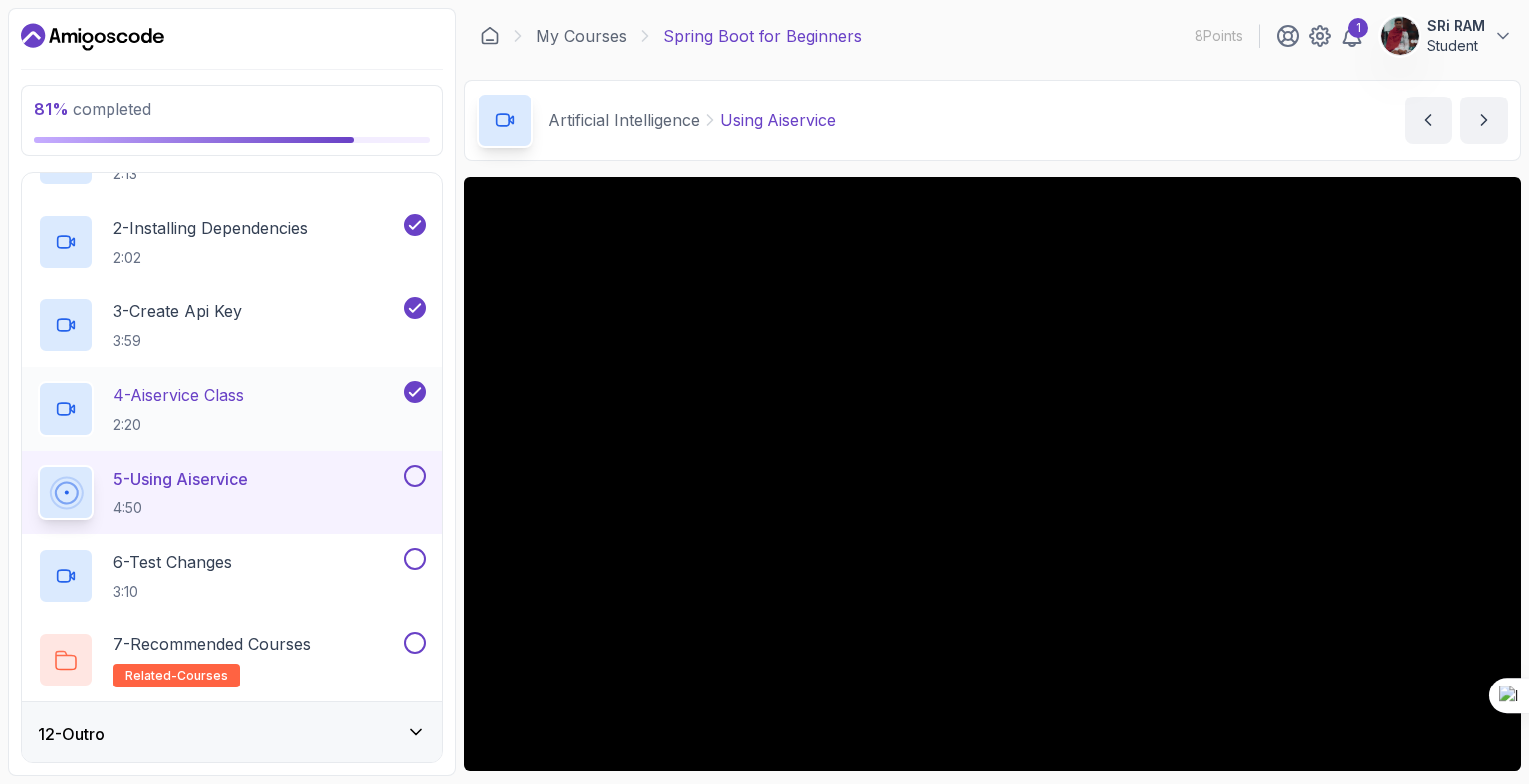 scroll, scrollTop: 768, scrollLeft: 0, axis: vertical 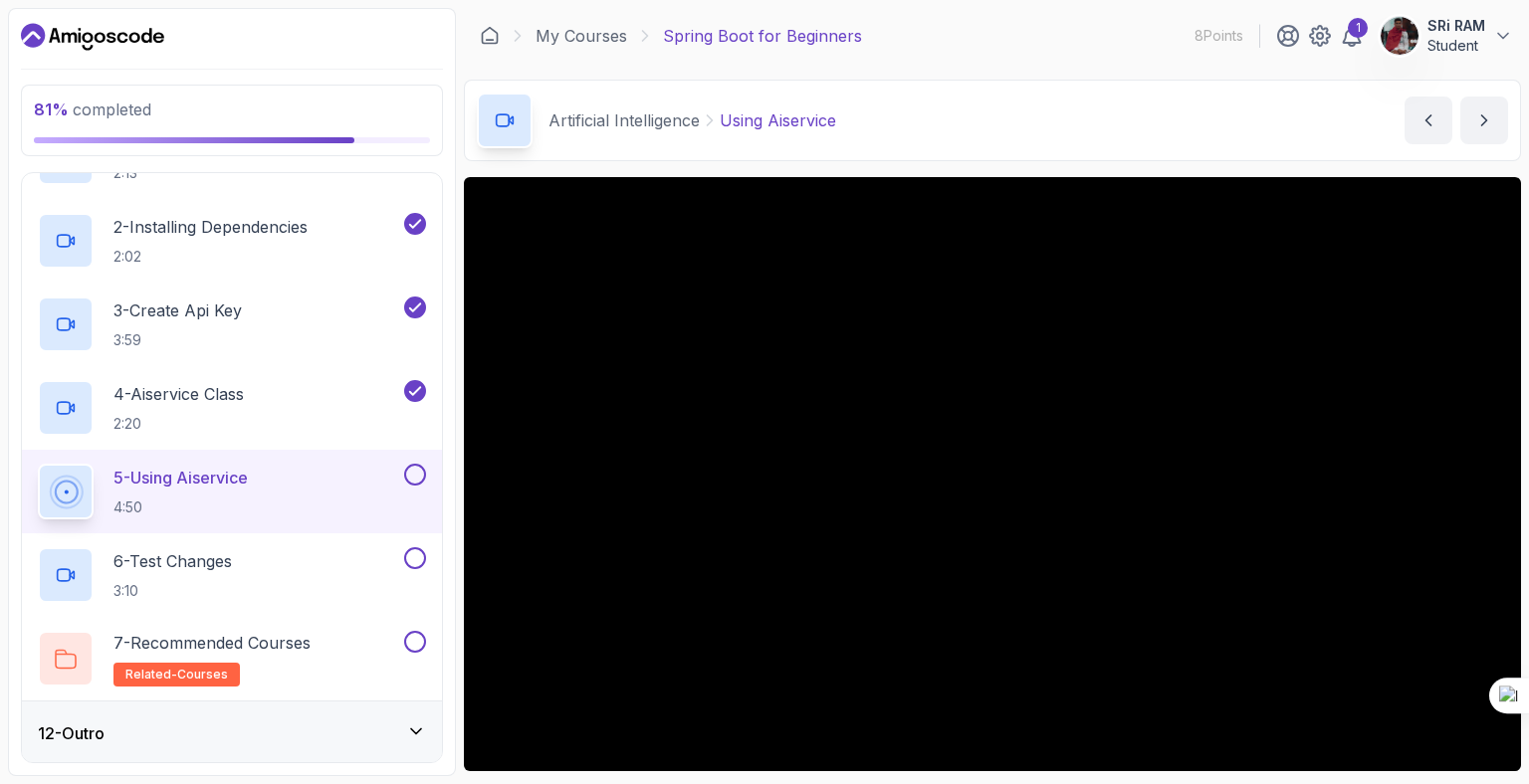 click on "12  -  Outro" at bounding box center [232, 733] 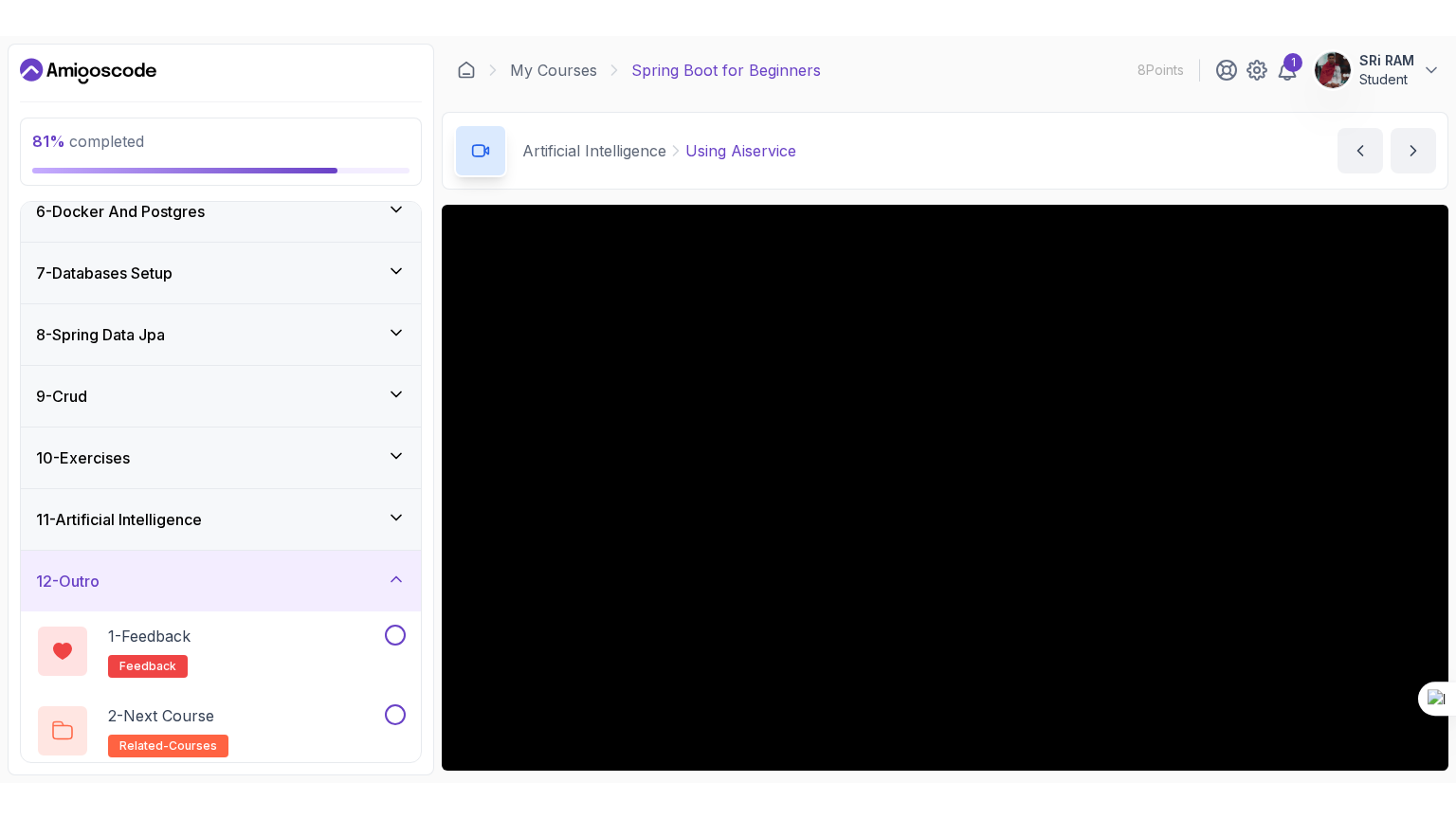 scroll, scrollTop: 333, scrollLeft: 0, axis: vertical 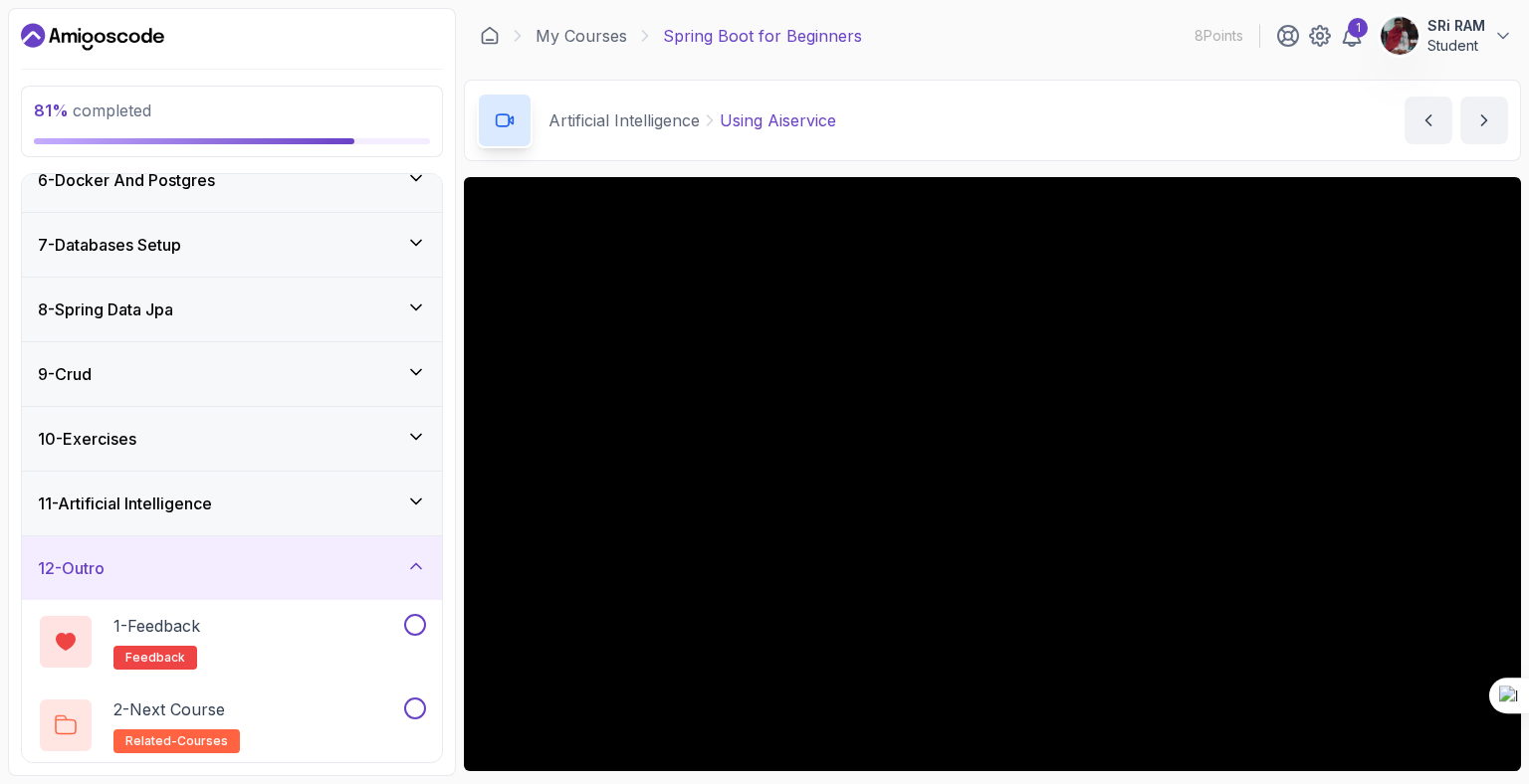 type 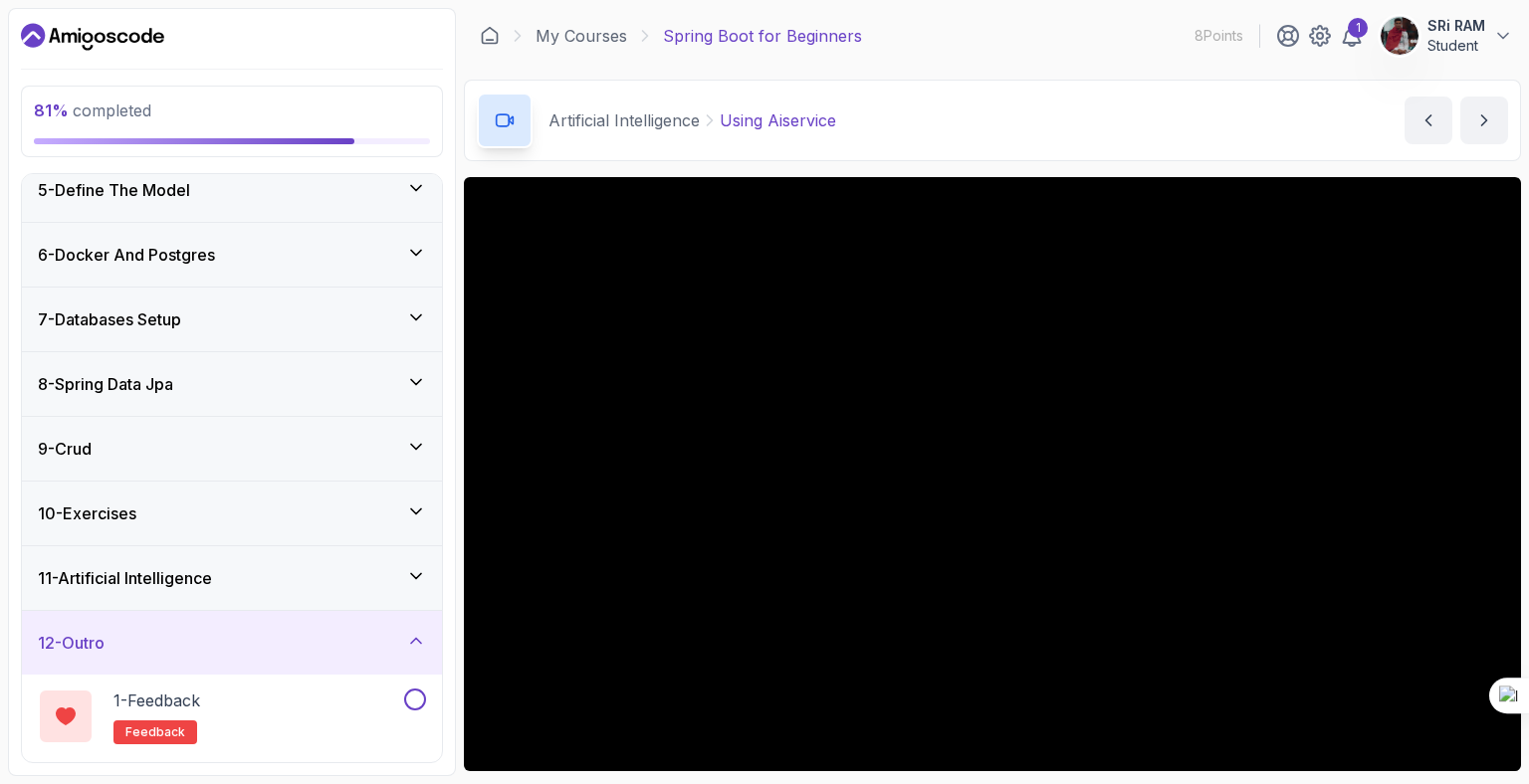 scroll, scrollTop: 349, scrollLeft: 0, axis: vertical 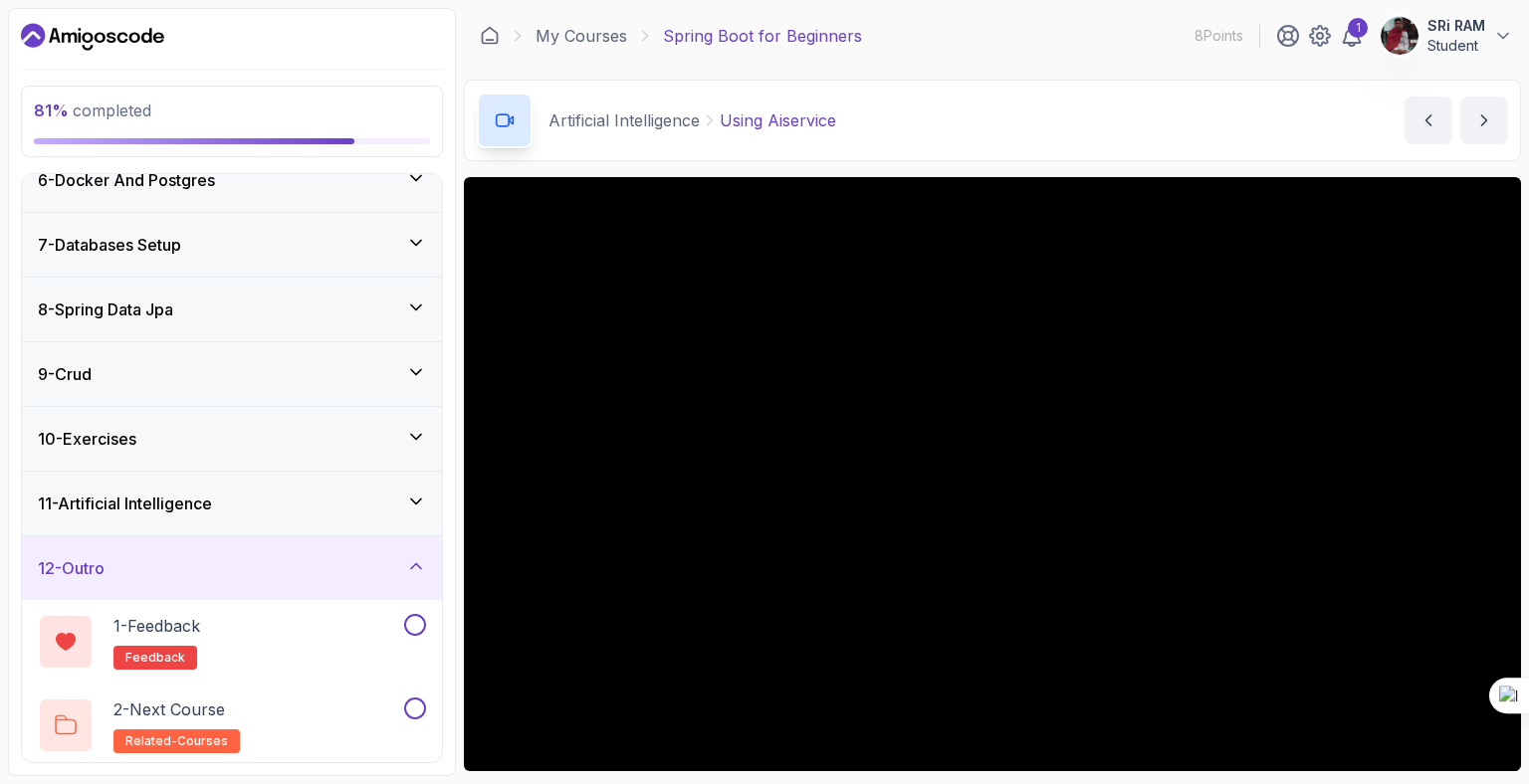click on "11  -  Artificial Intelligence" at bounding box center [232, 503] 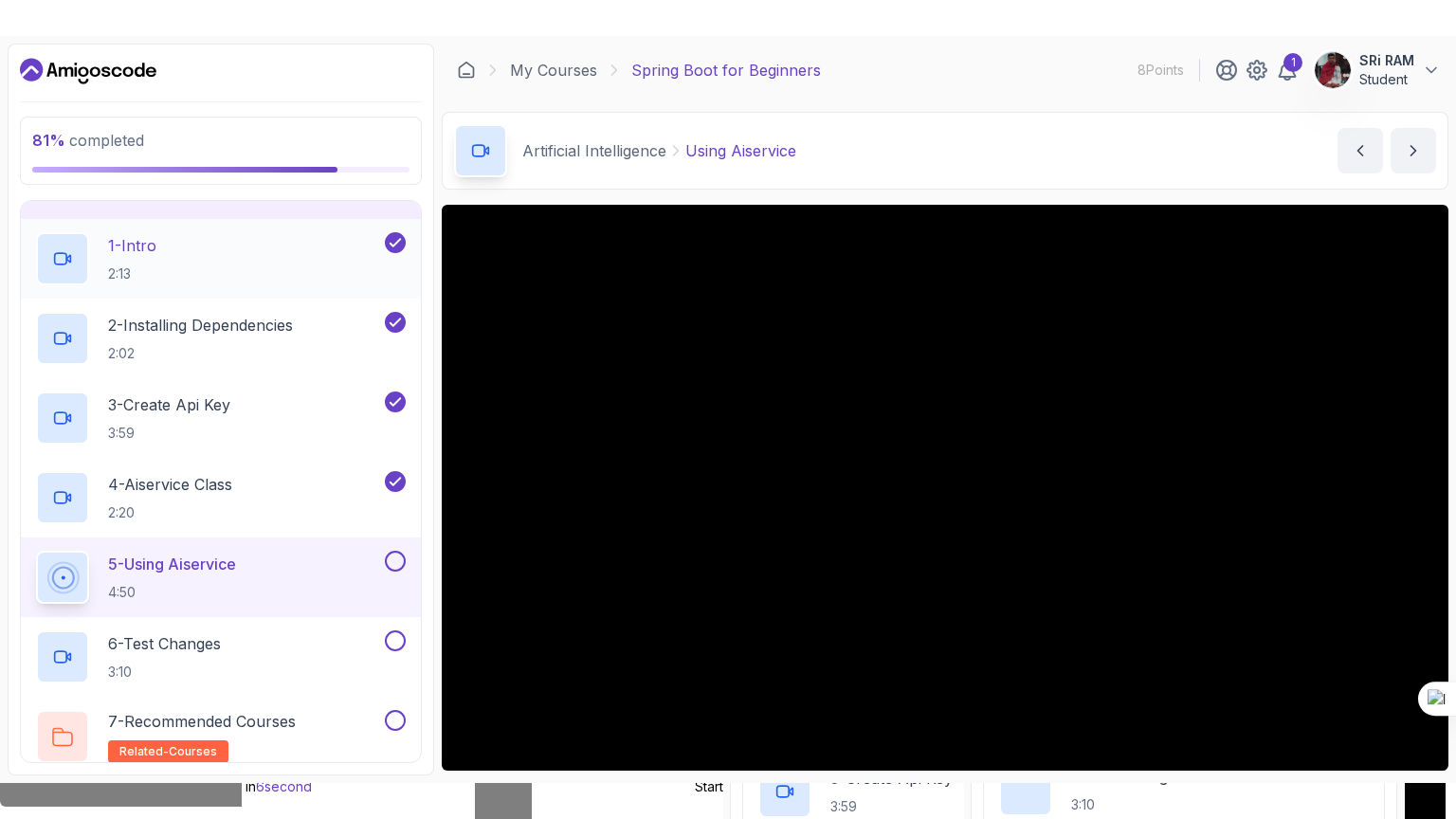 scroll, scrollTop: 732, scrollLeft: 0, axis: vertical 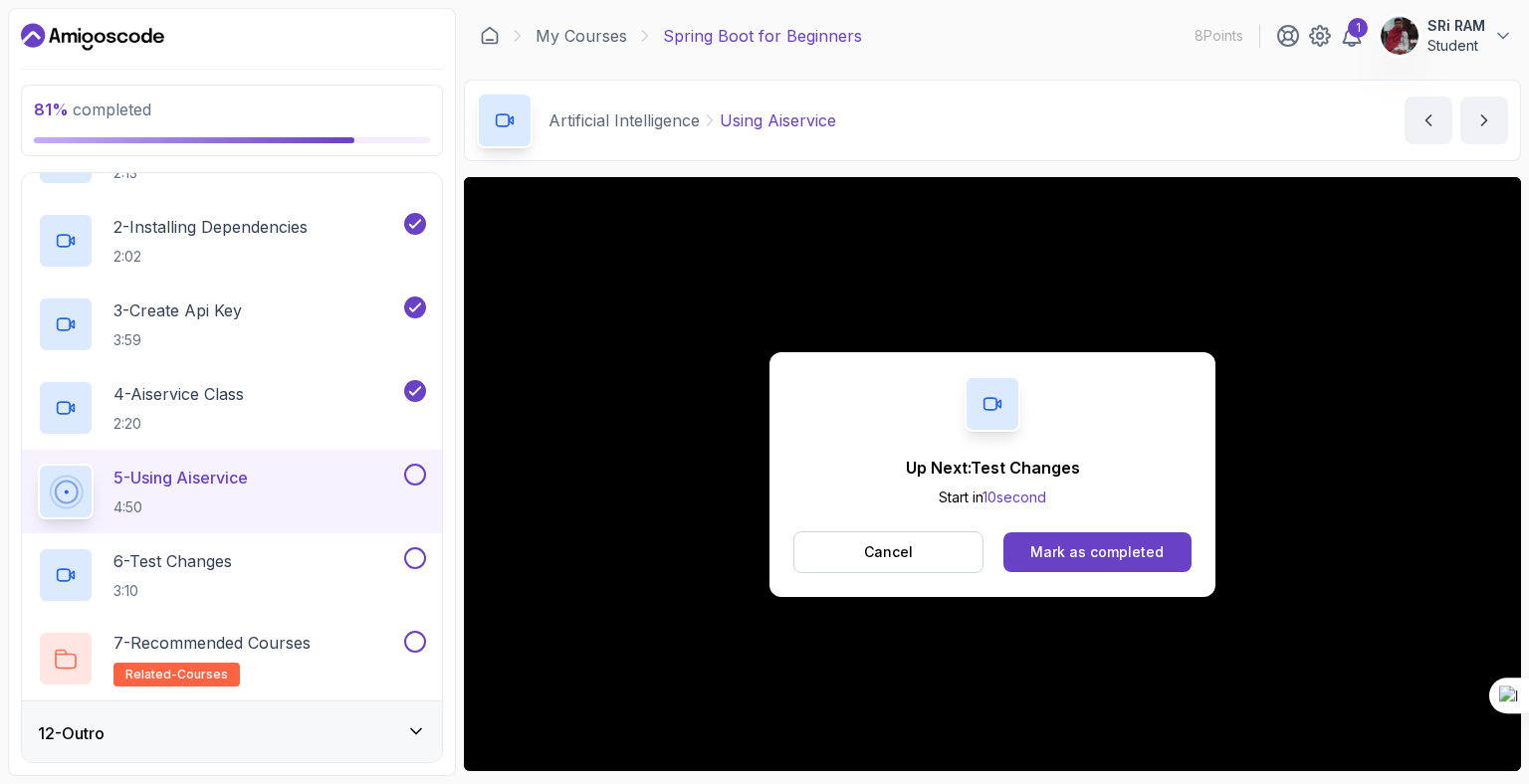 click at bounding box center [415, 475] 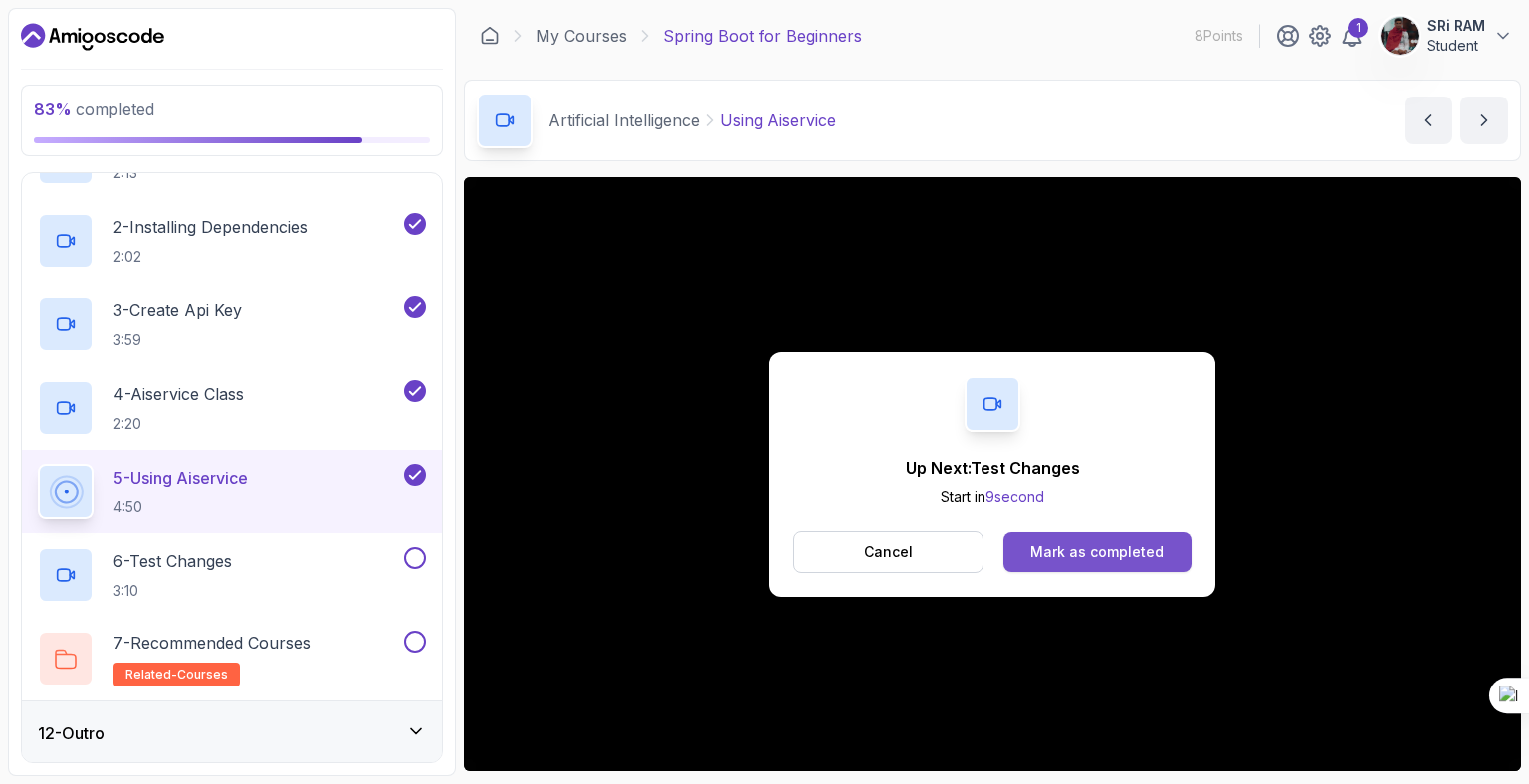 click on "Mark as completed" at bounding box center (1097, 552) 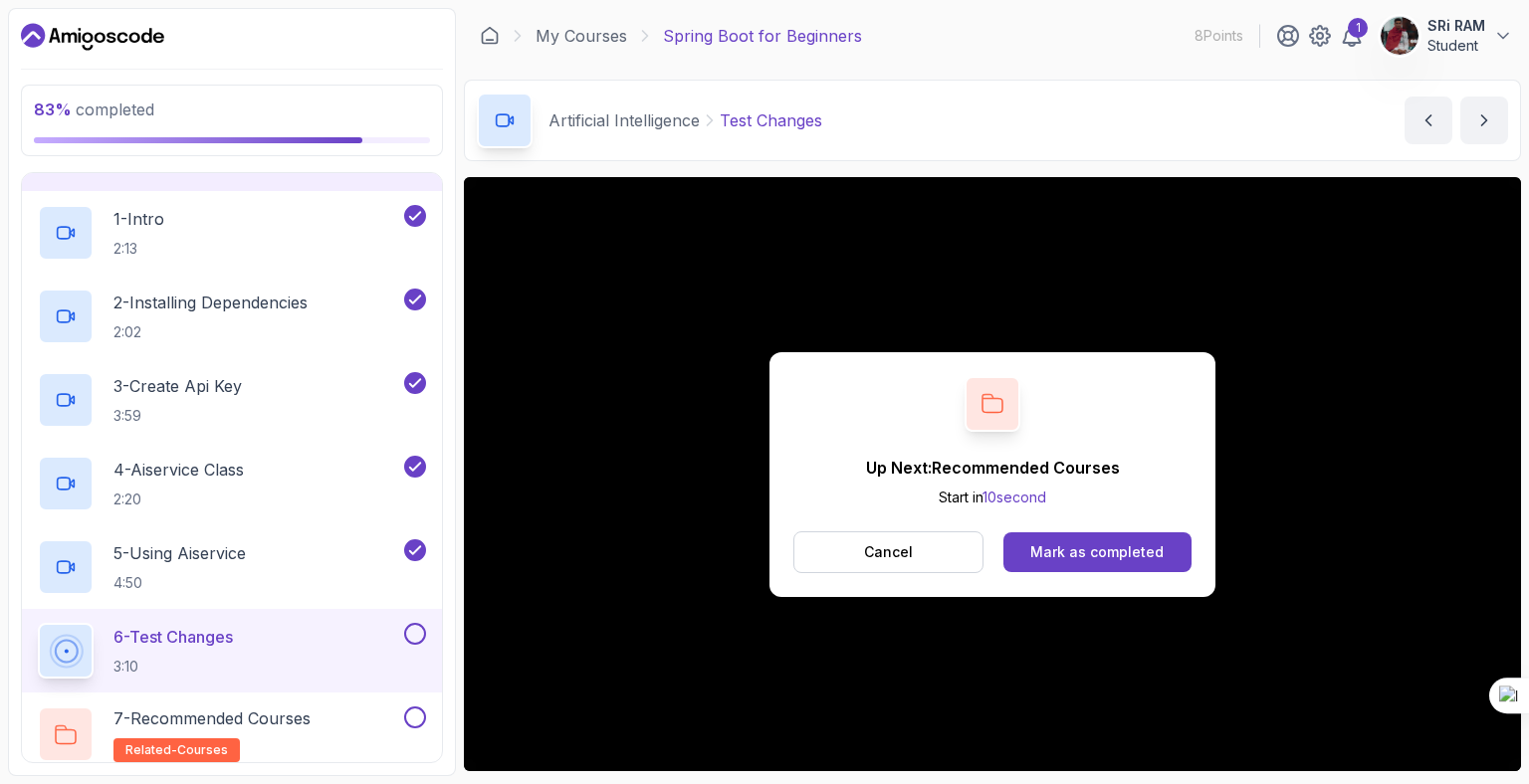 scroll, scrollTop: 768, scrollLeft: 0, axis: vertical 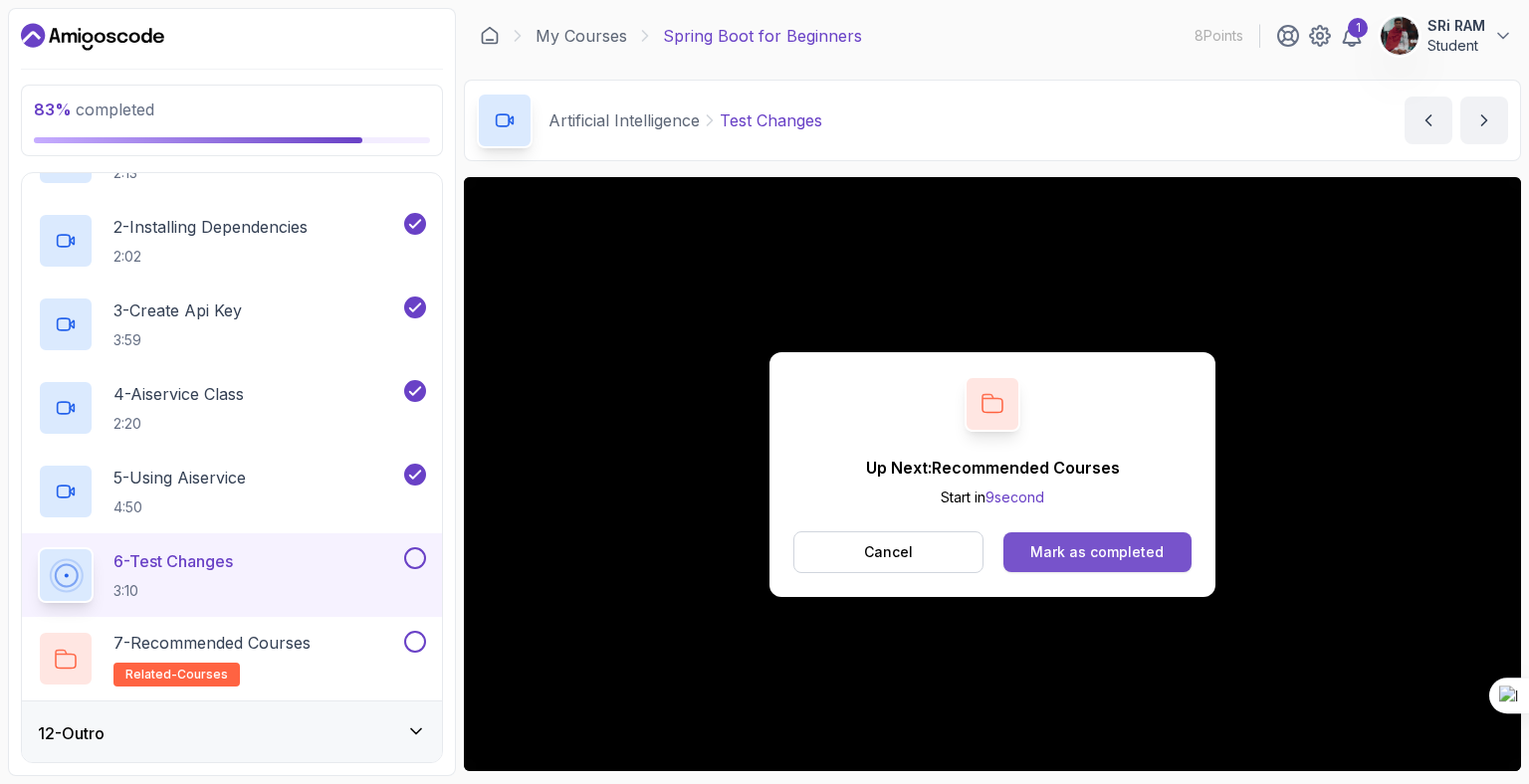 click on "Mark as completed" at bounding box center [1097, 552] 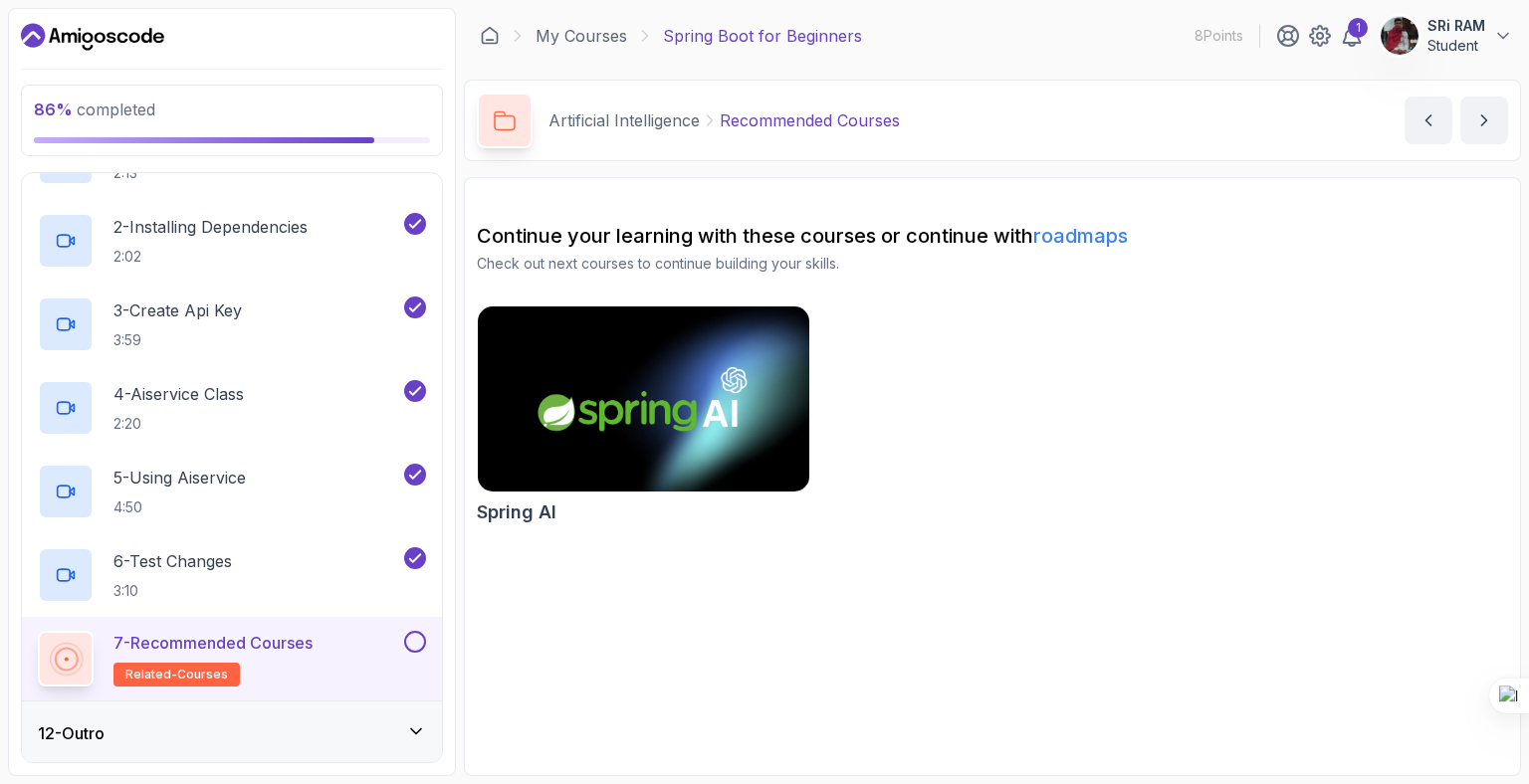 click at bounding box center (415, 642) 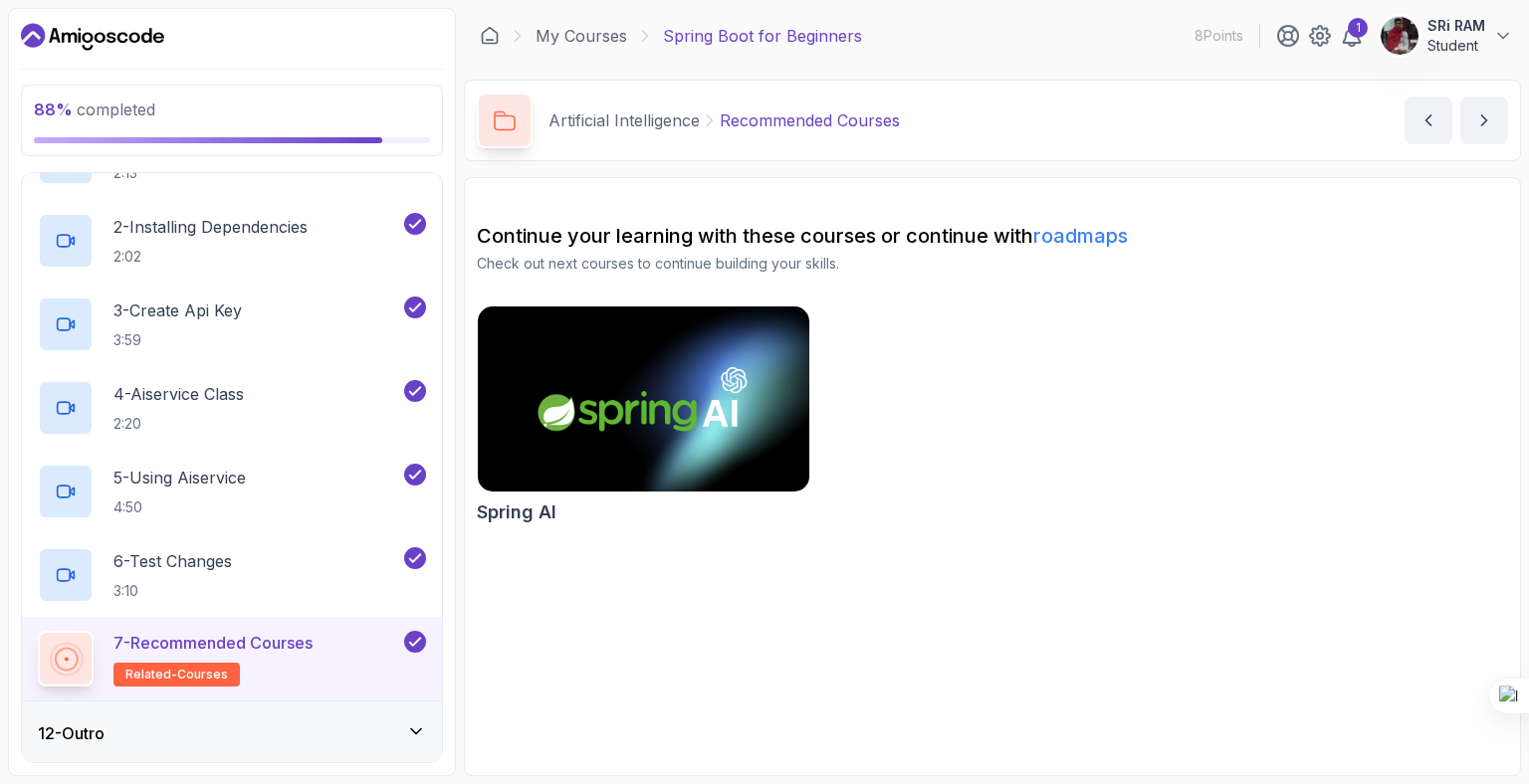 click 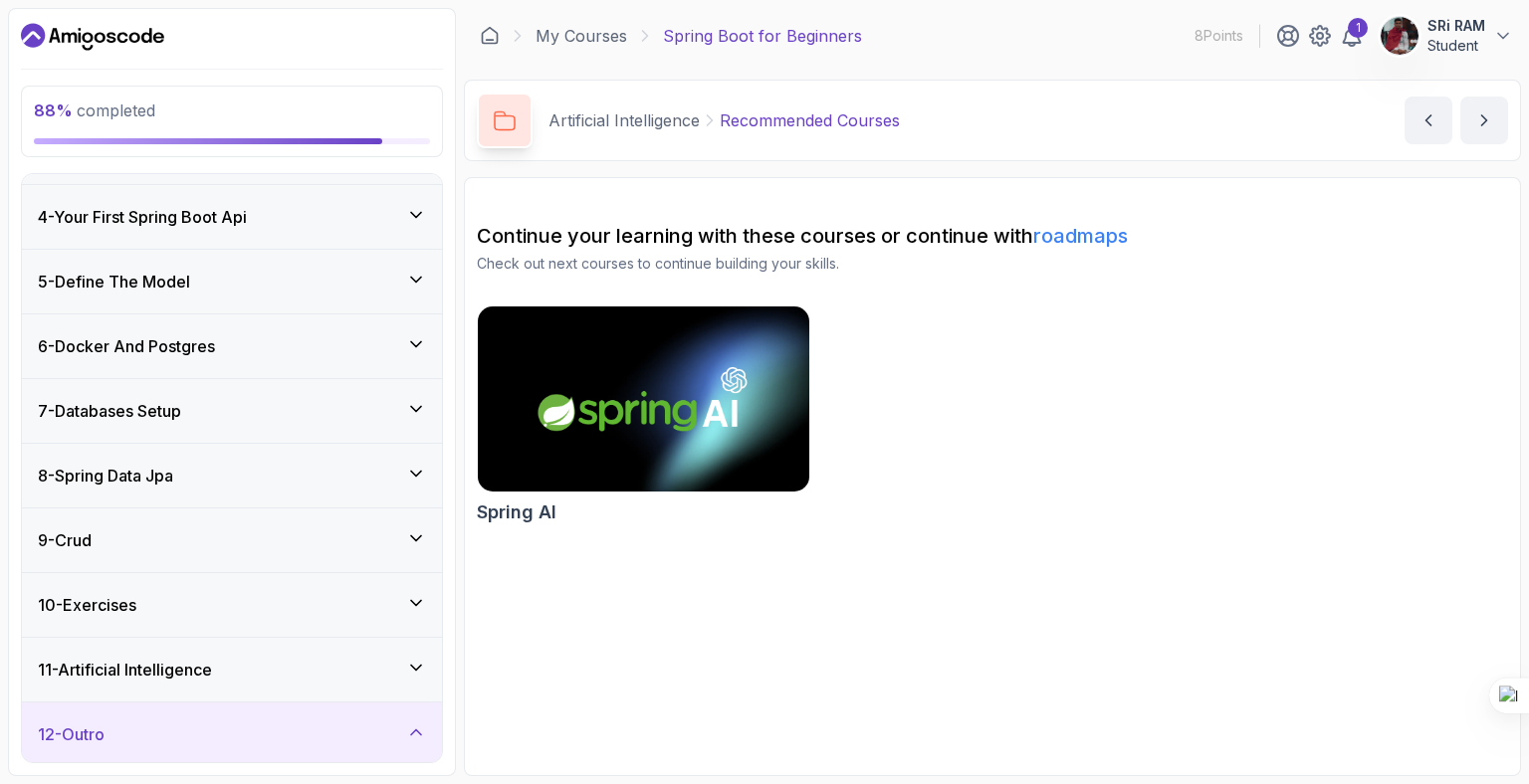 scroll, scrollTop: 350, scrollLeft: 0, axis: vertical 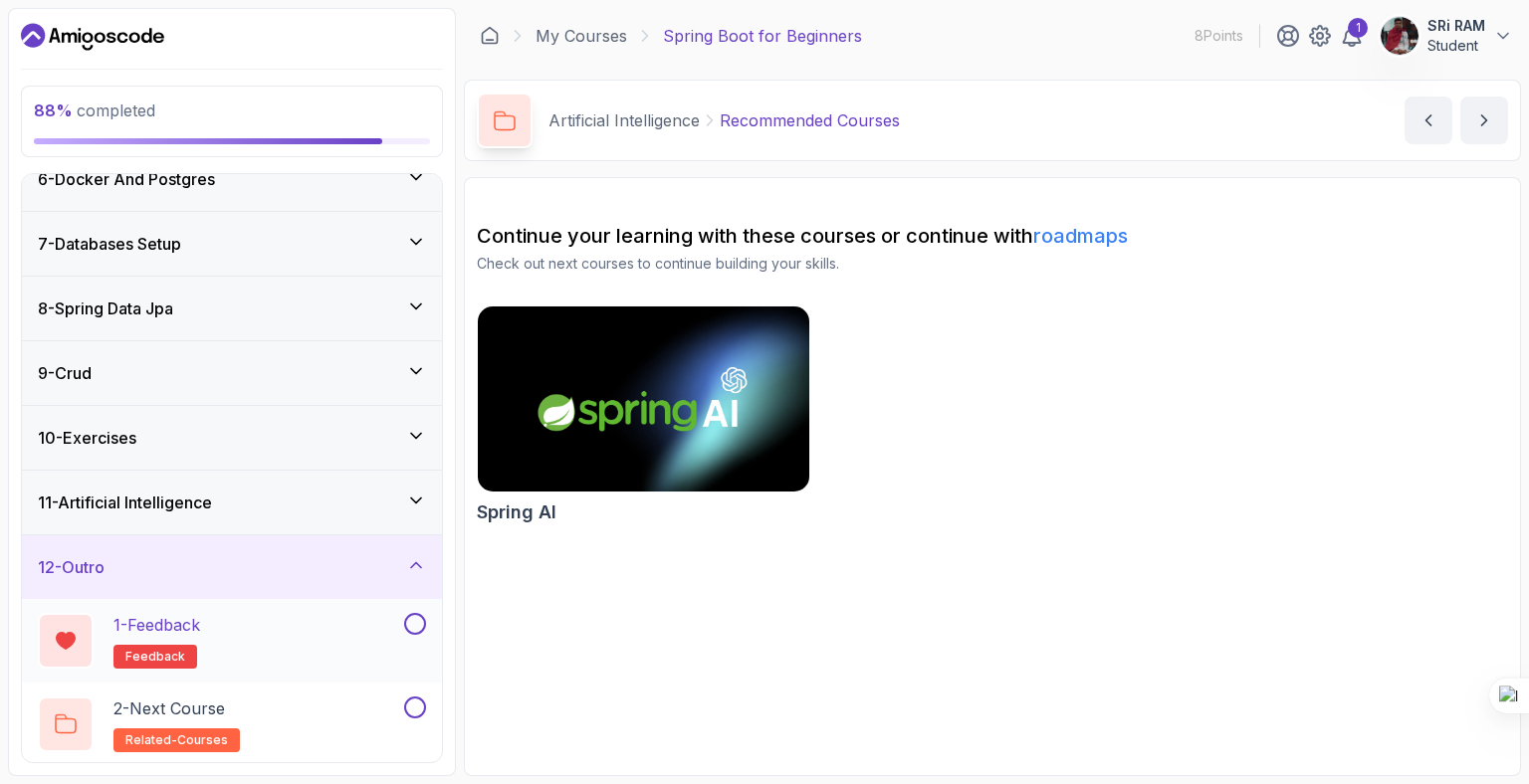 click at bounding box center [415, 624] 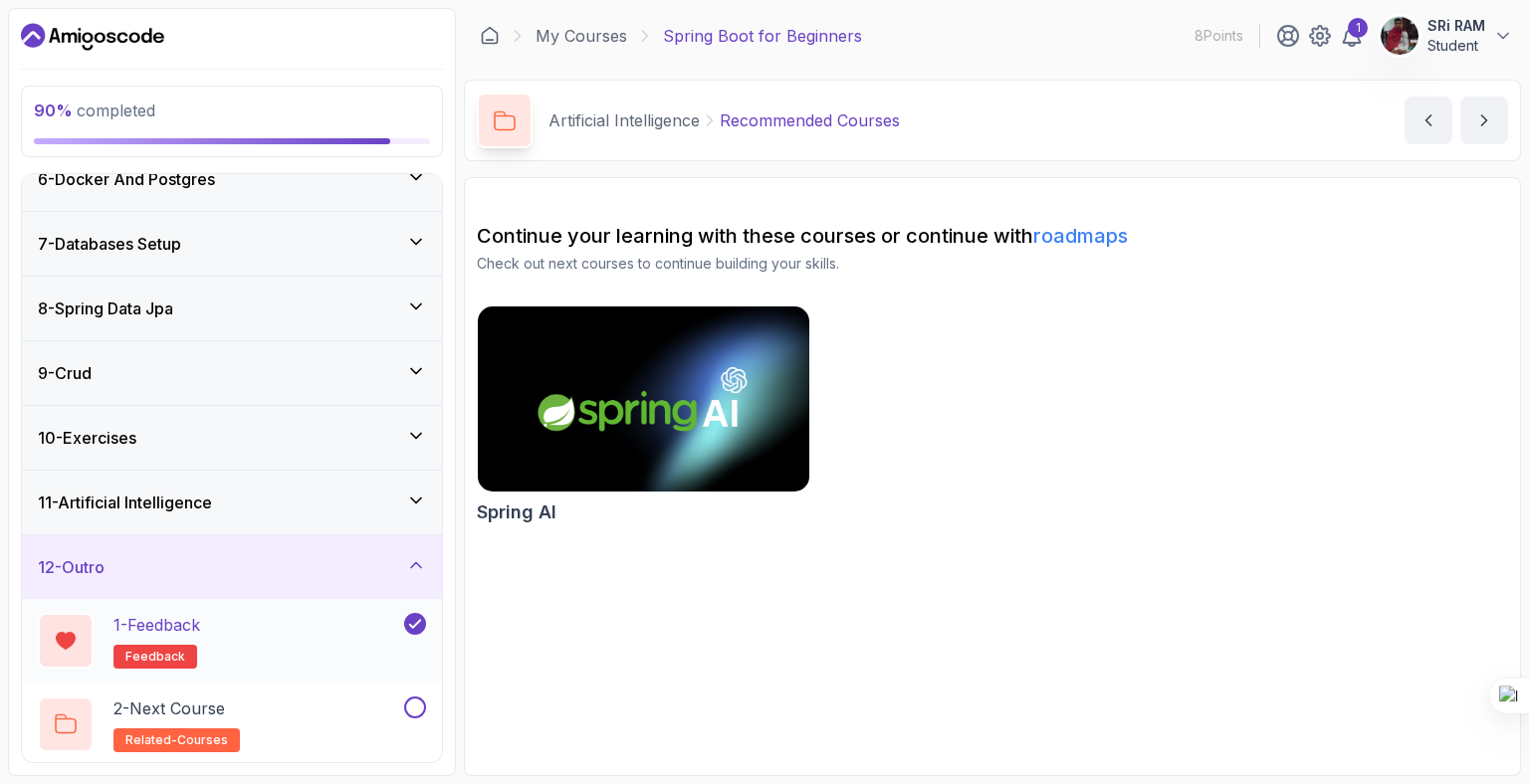 click on "1  -  Feedback feedback" at bounding box center (219, 641) 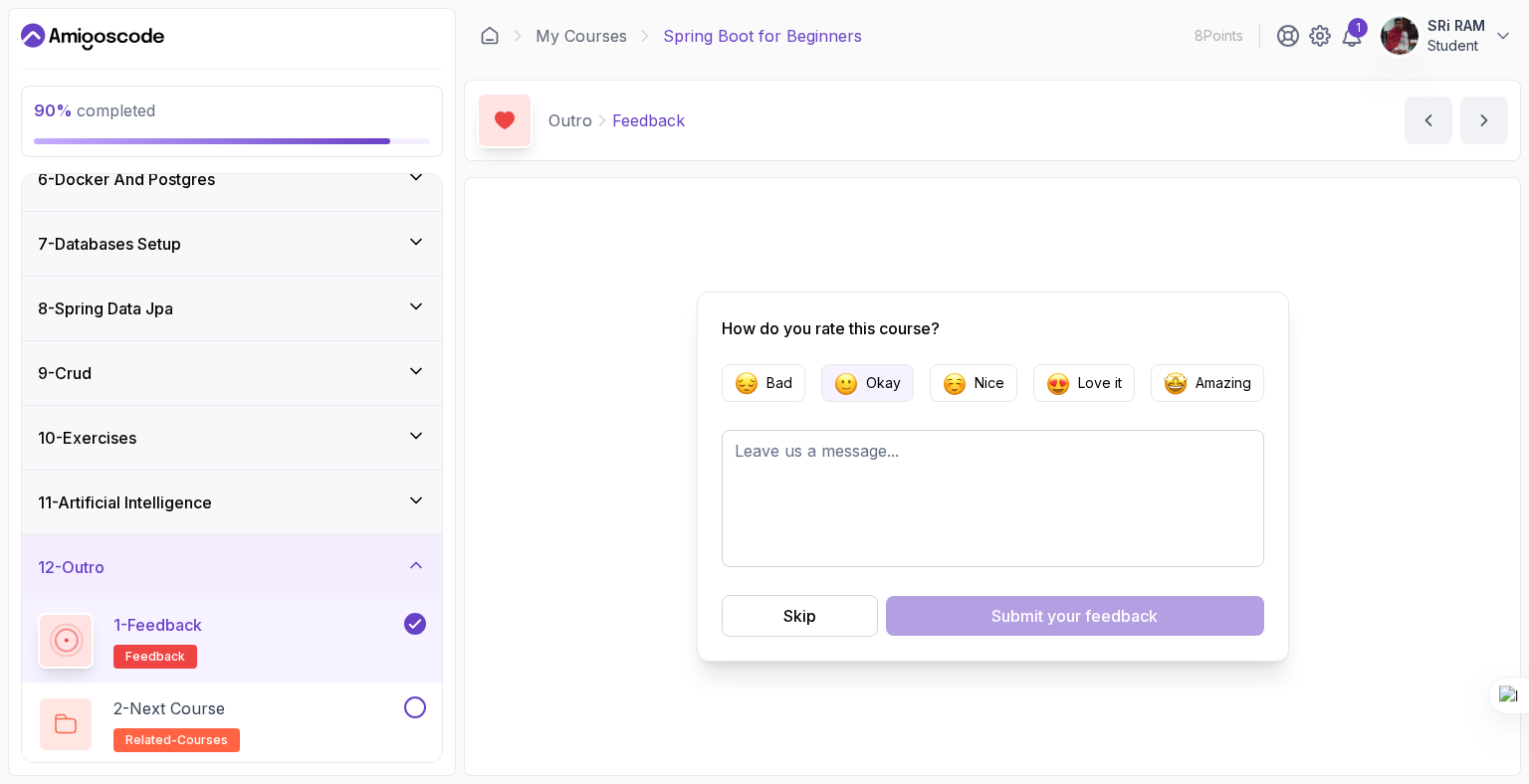 click on "Okay" at bounding box center (883, 383) 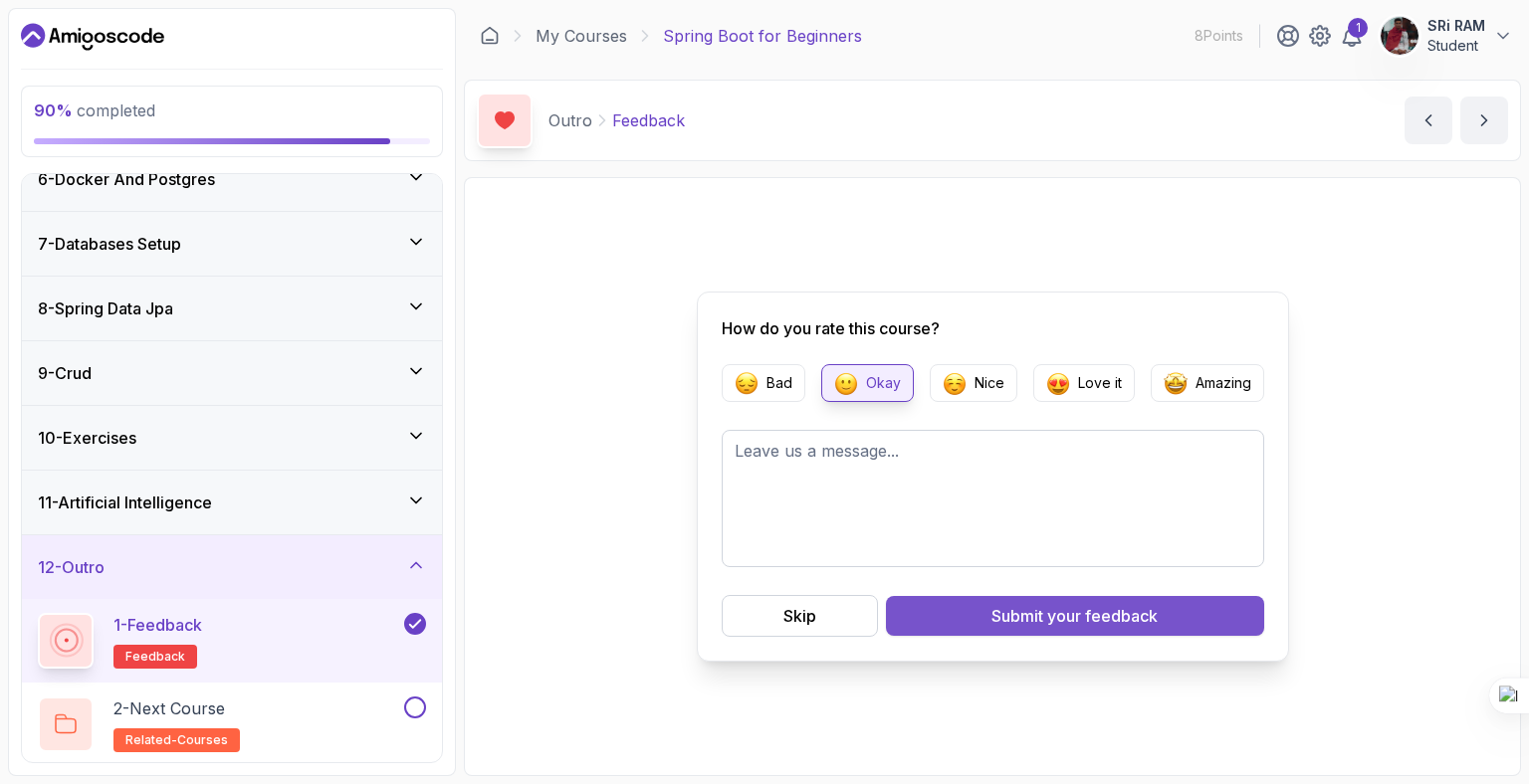 click on "Submit   your feedback" at bounding box center [1075, 616] 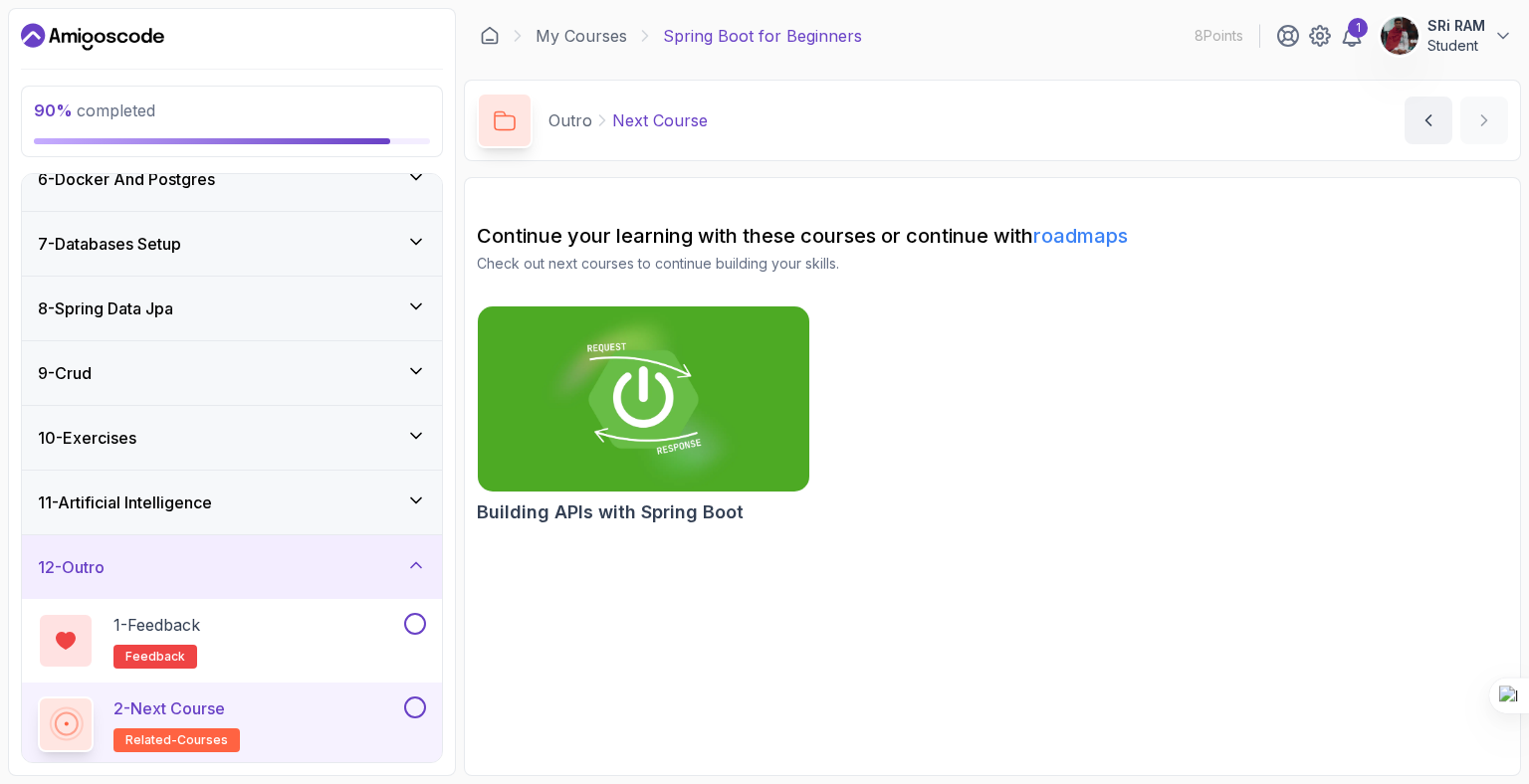 click at bounding box center [415, 707] 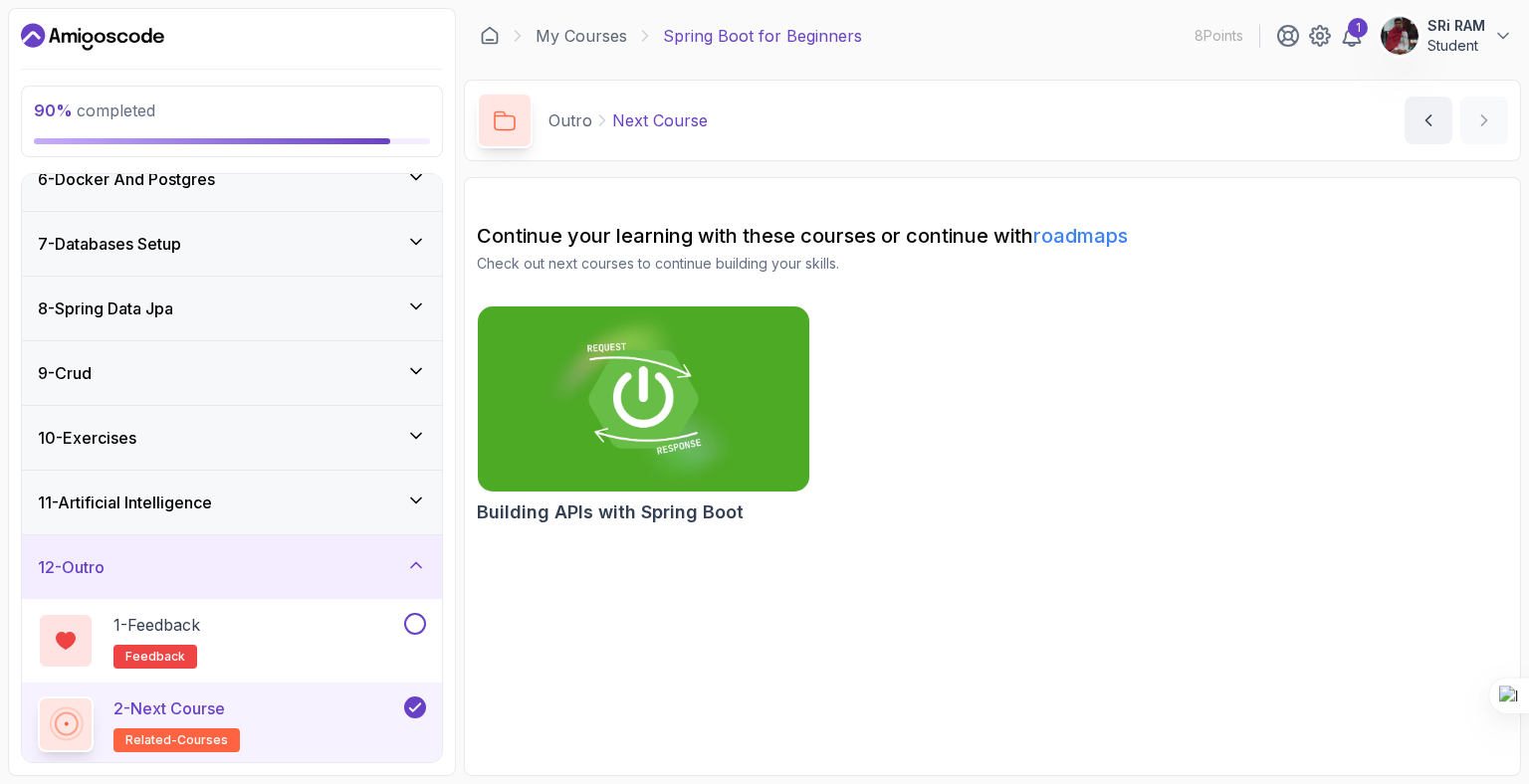 click 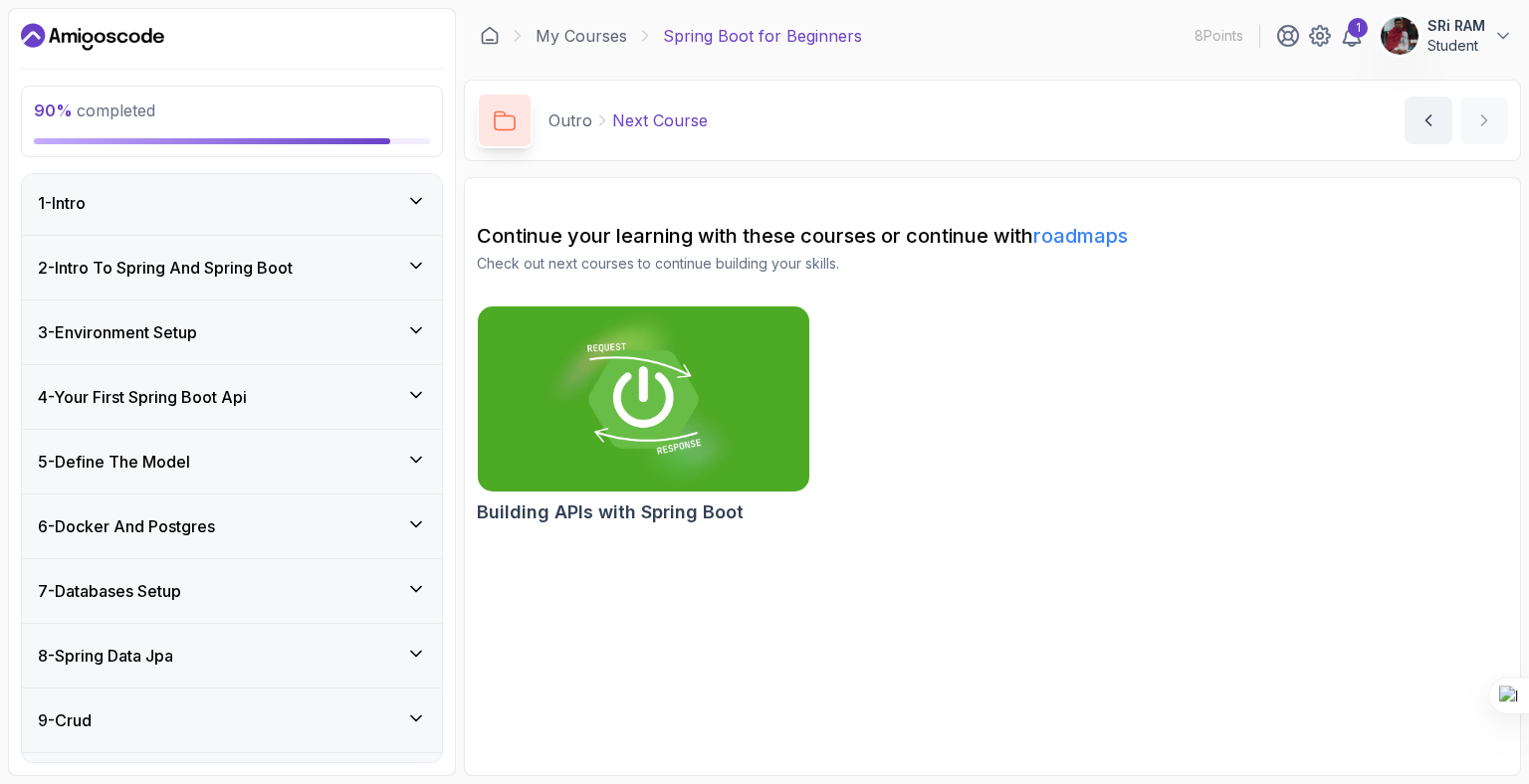 scroll, scrollTop: 0, scrollLeft: 0, axis: both 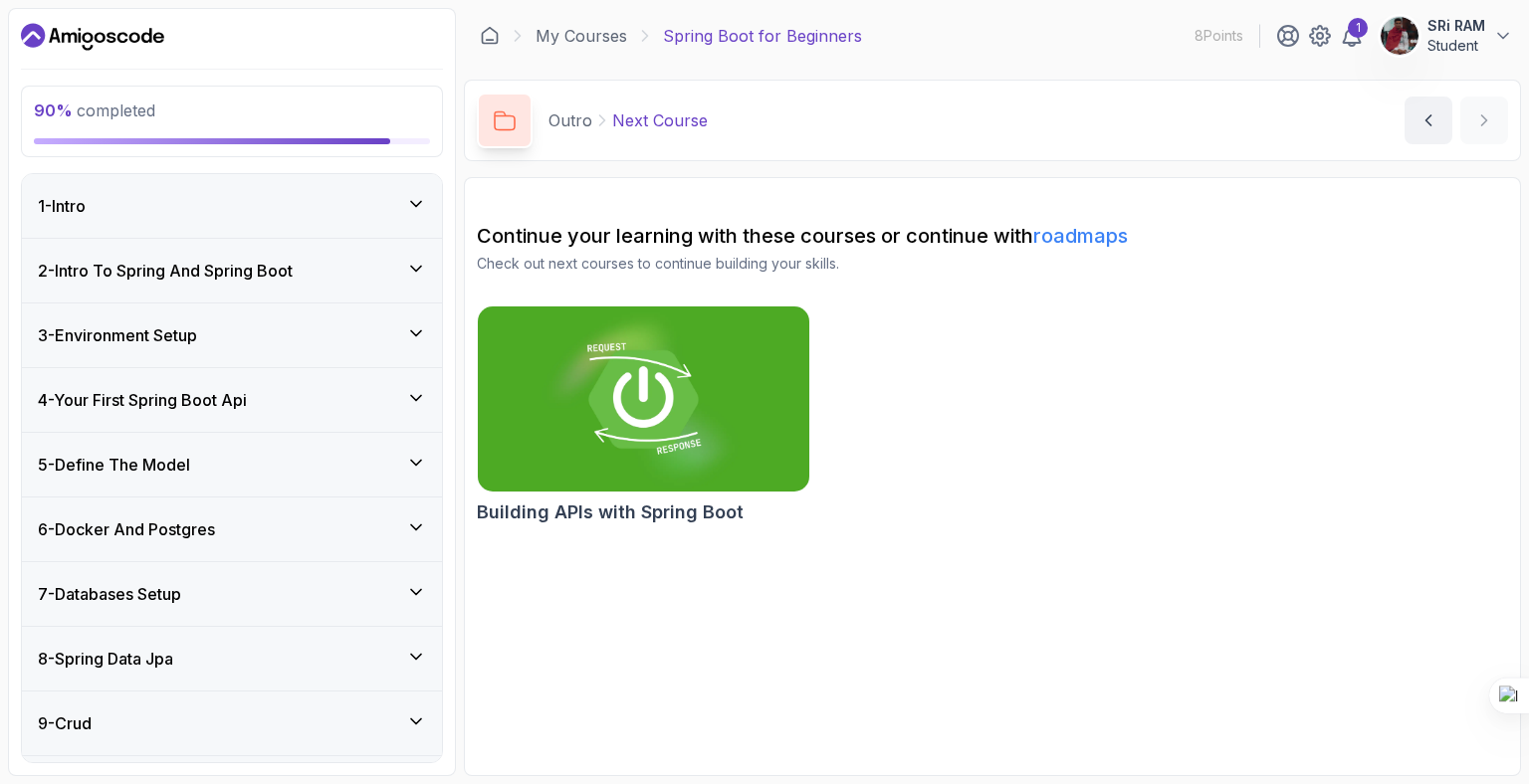 click on "1  -  Intro" at bounding box center [232, 206] 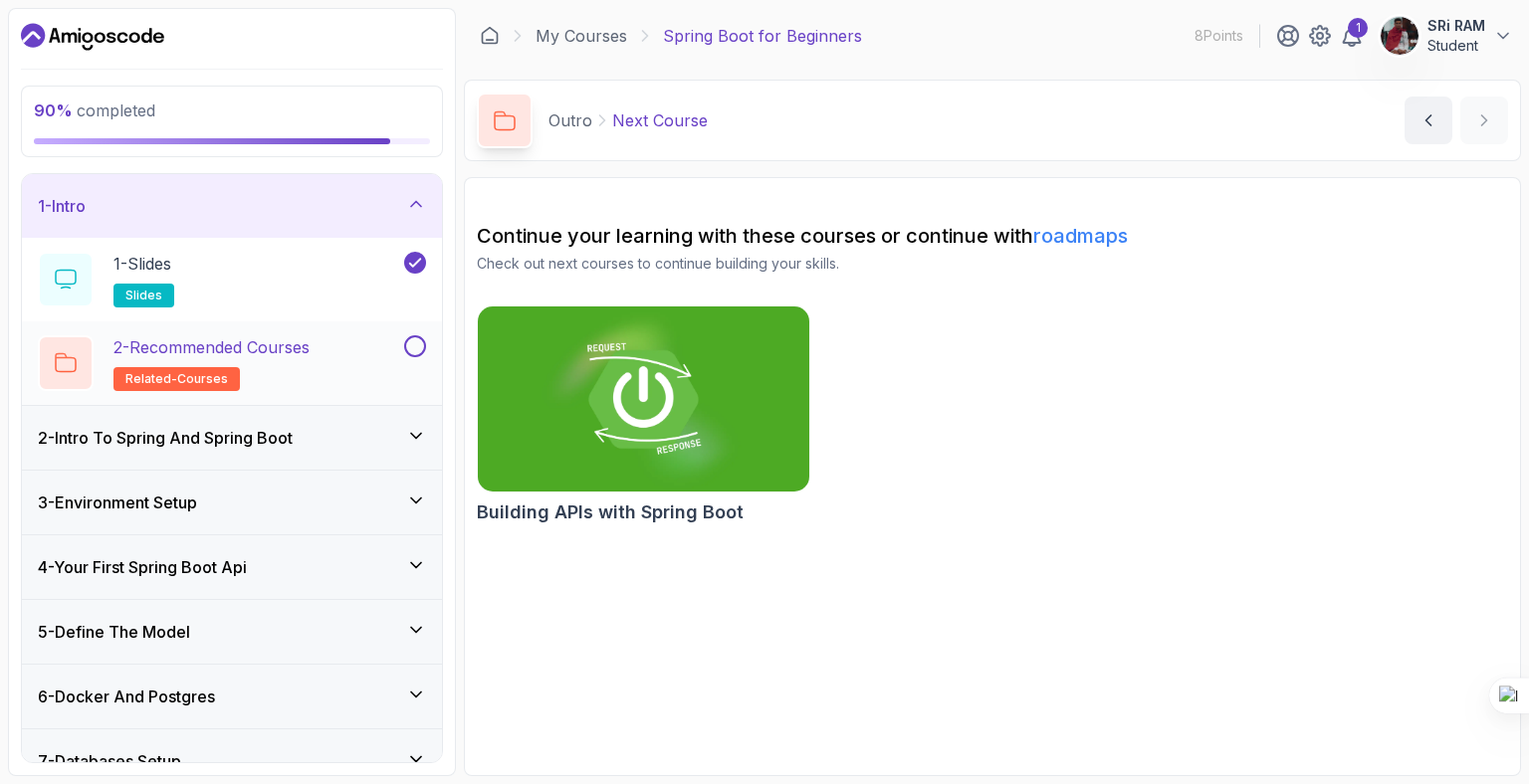 click at bounding box center [415, 346] 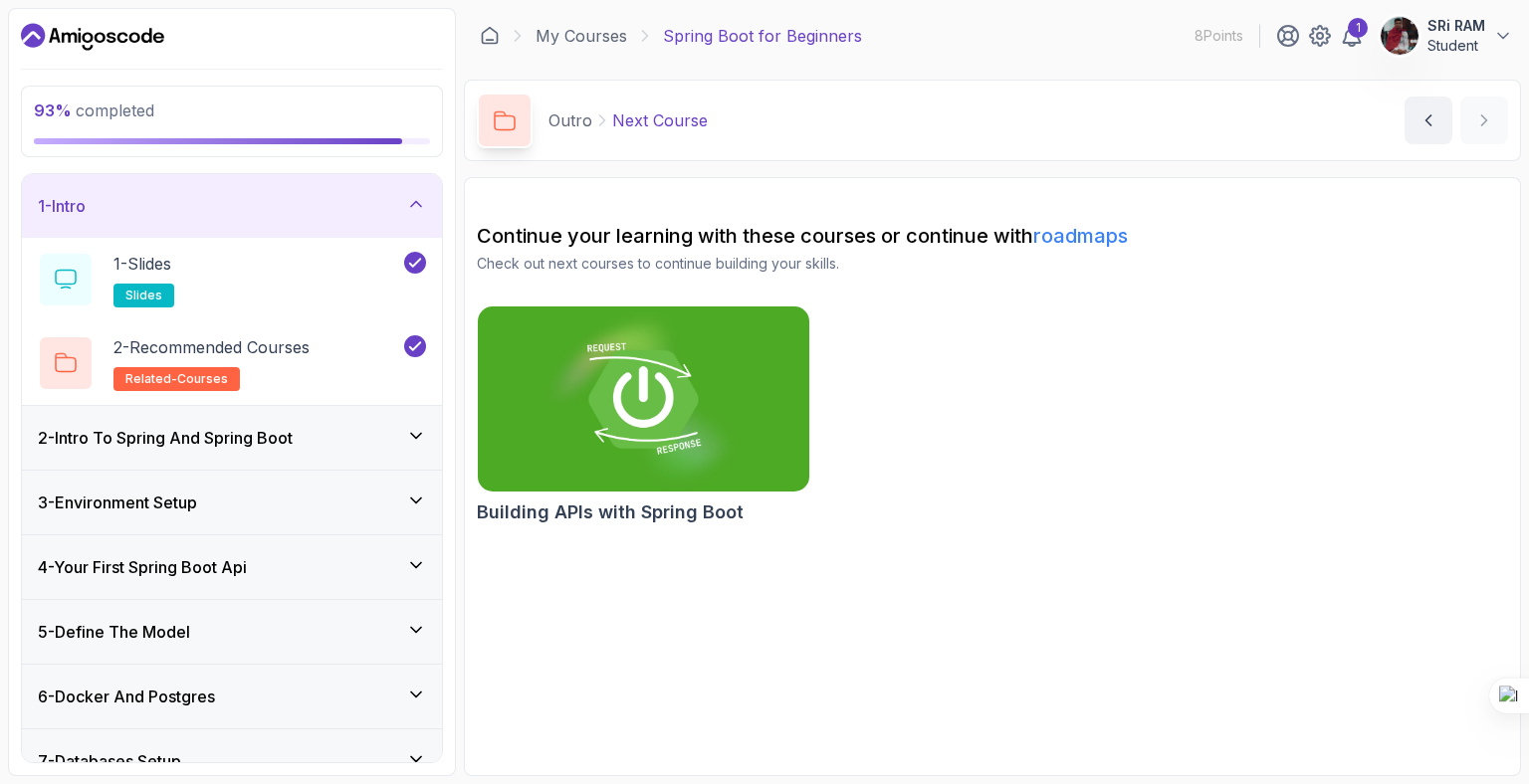click 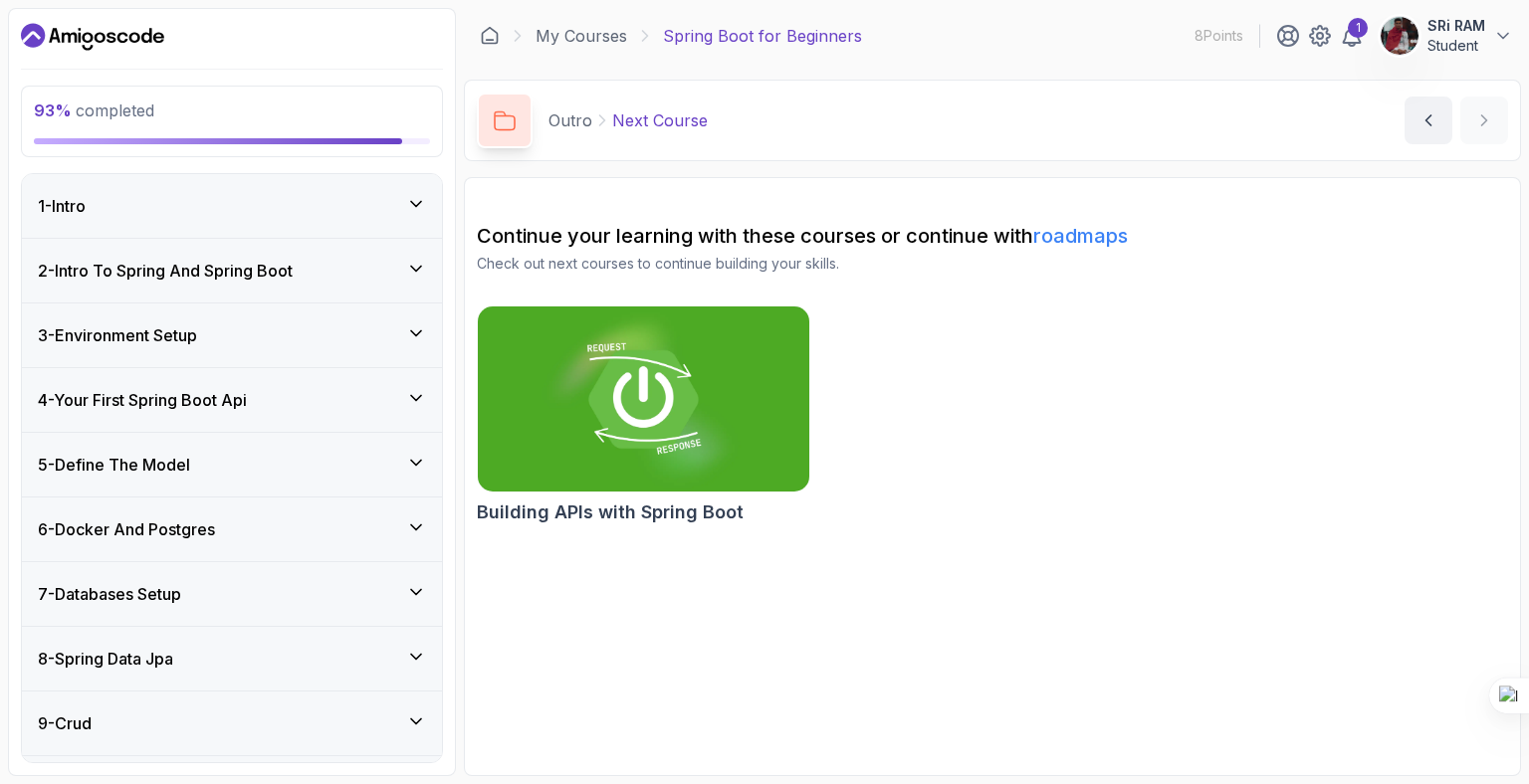 click 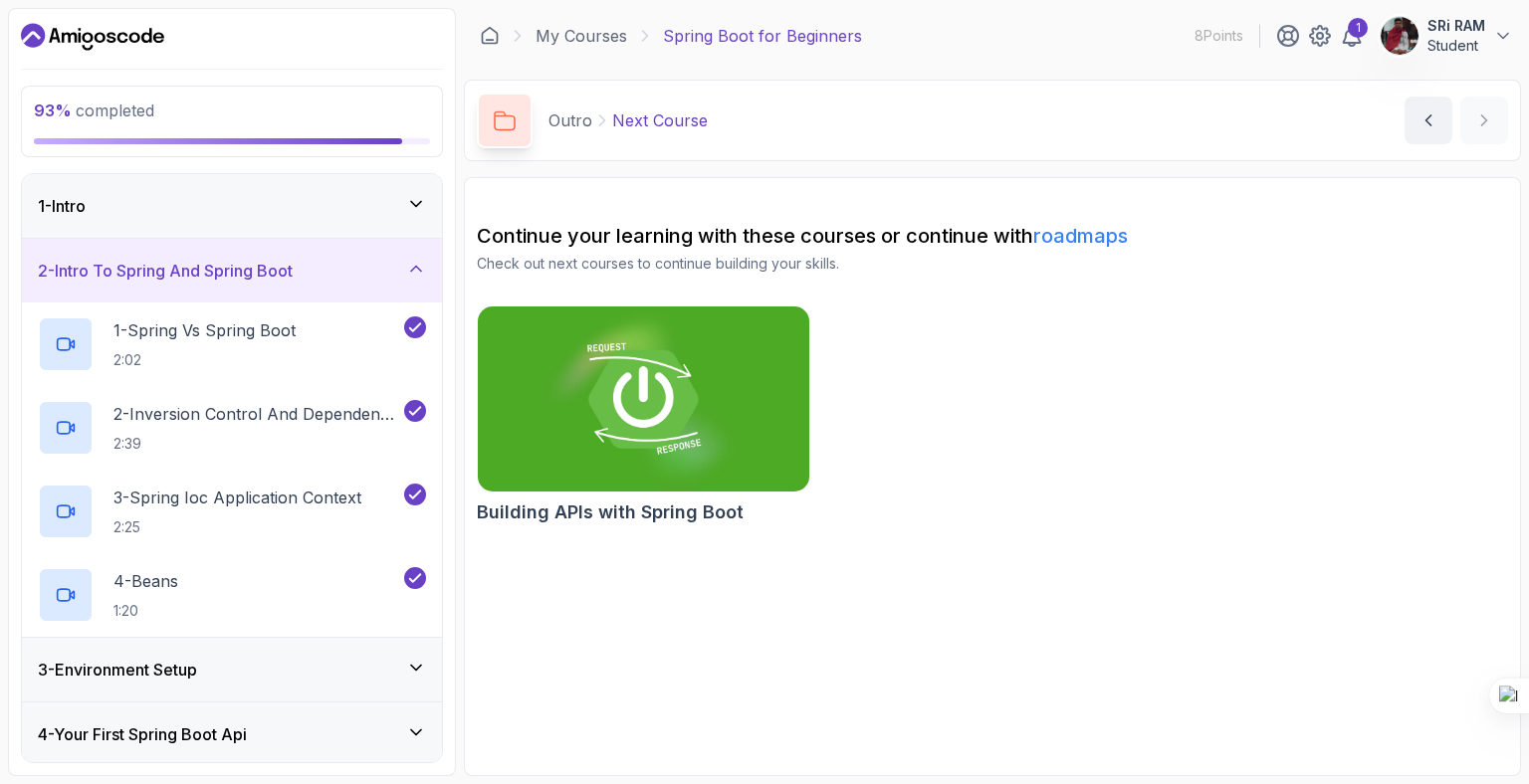 click 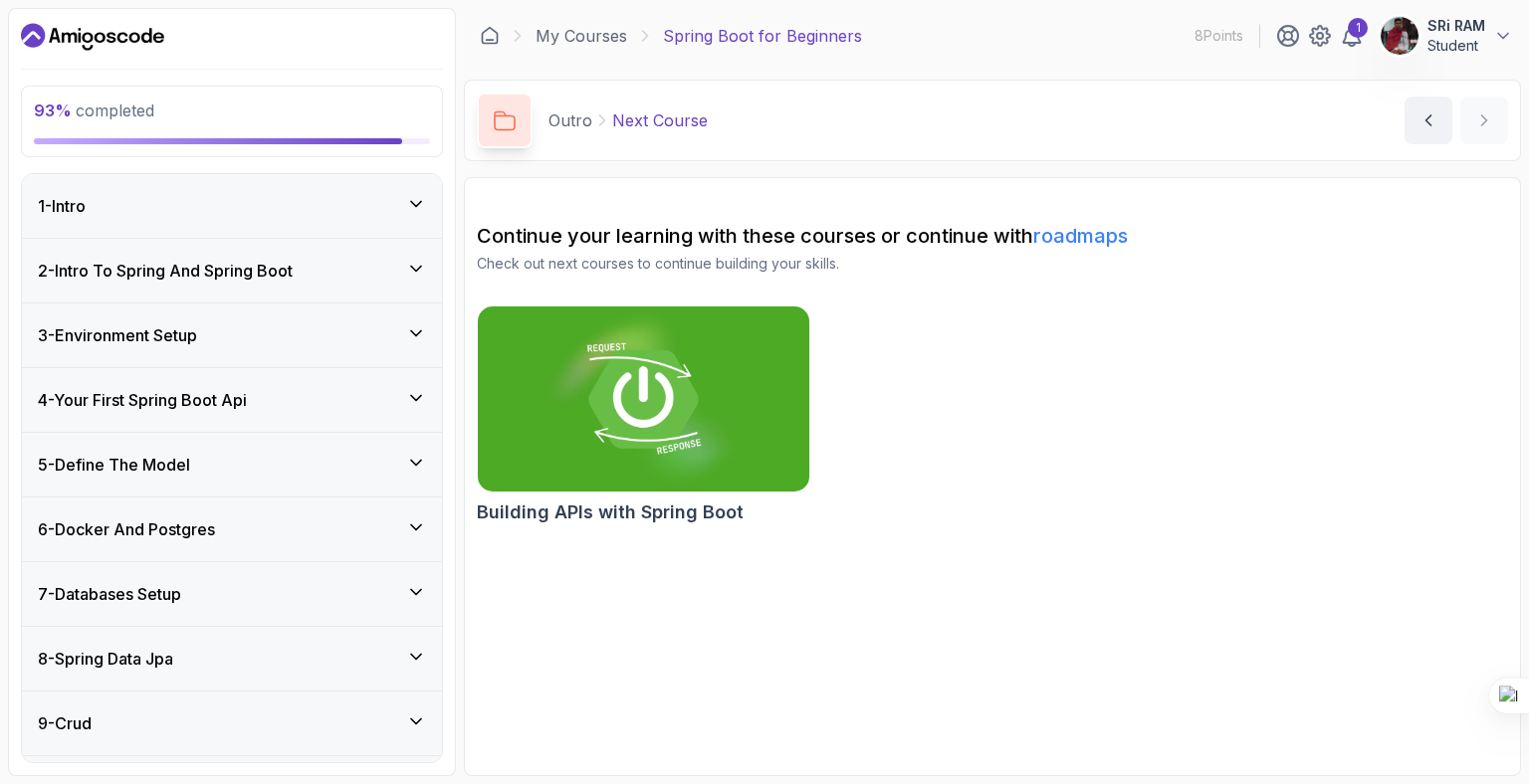click on "3  -  Environment Setup" at bounding box center [232, 335] 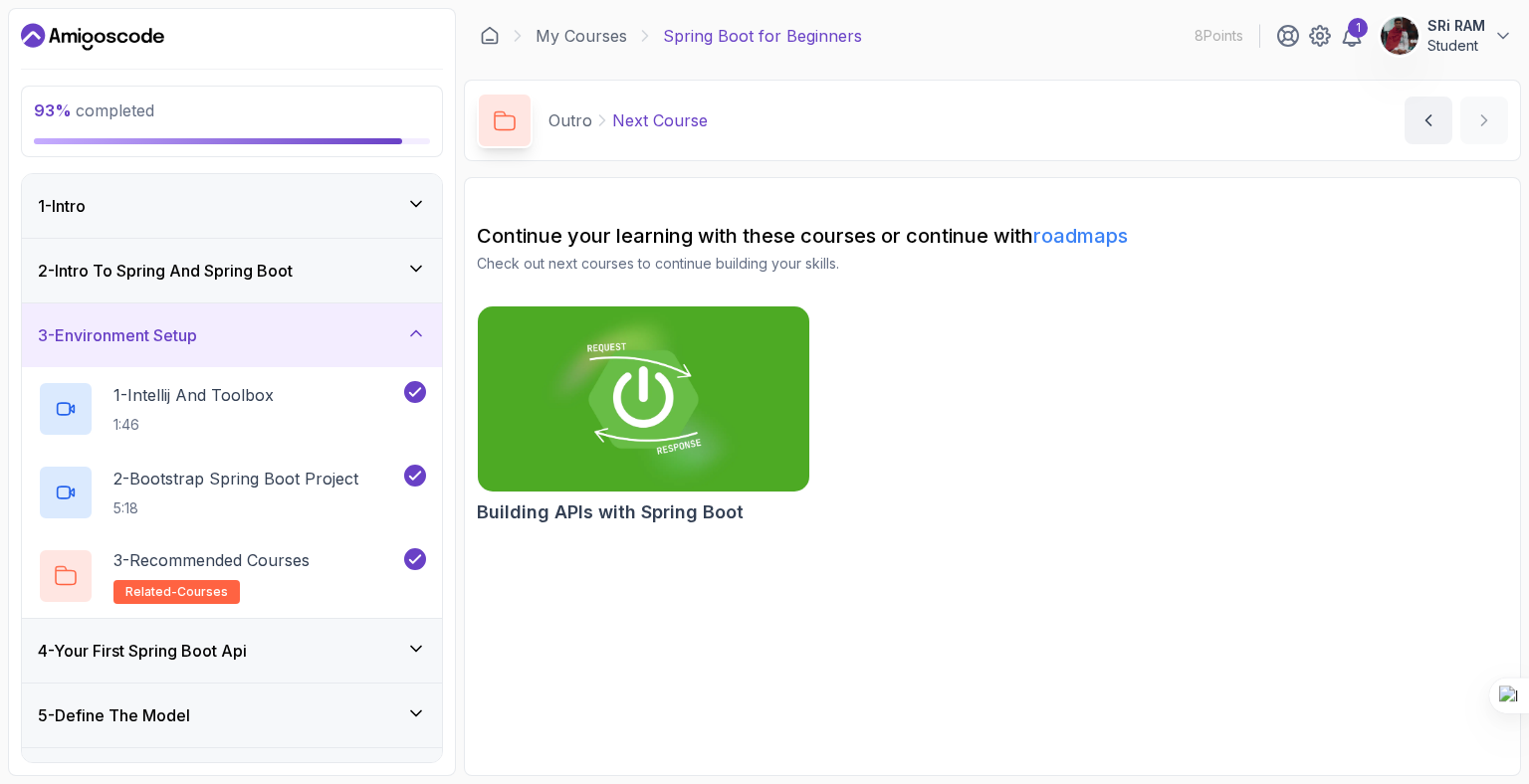 click on "3  -  Environment Setup" at bounding box center (232, 335) 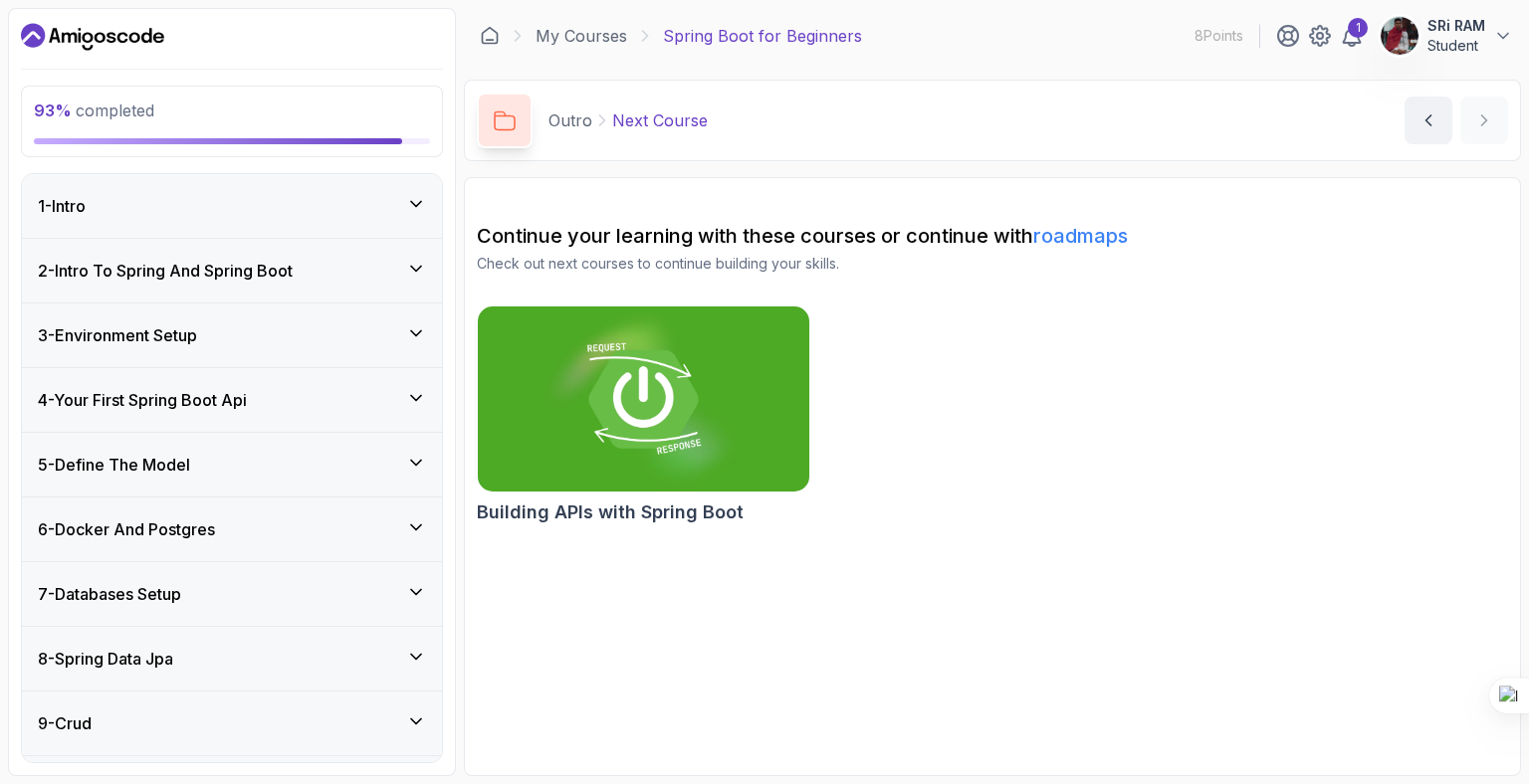 click 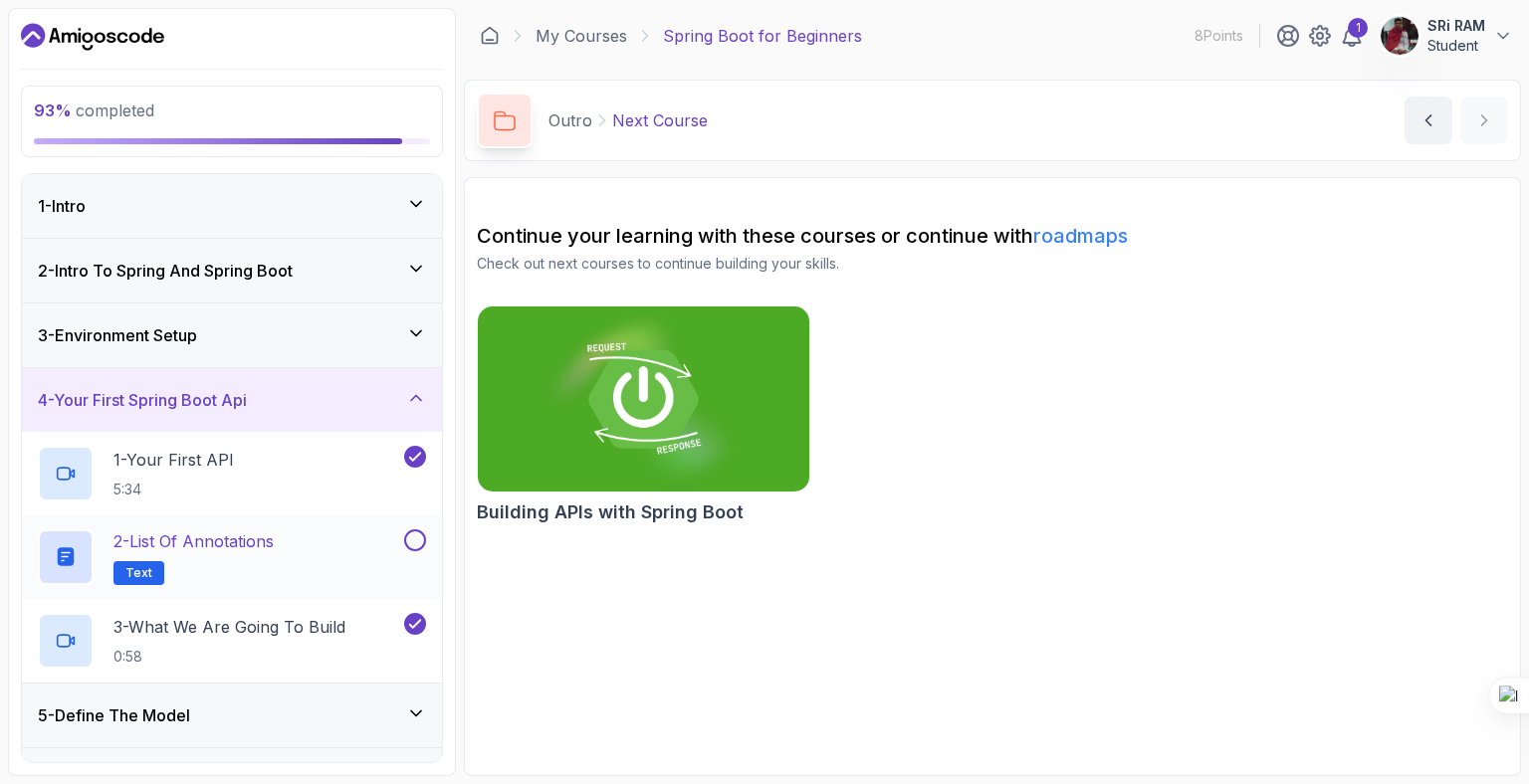 click at bounding box center (415, 540) 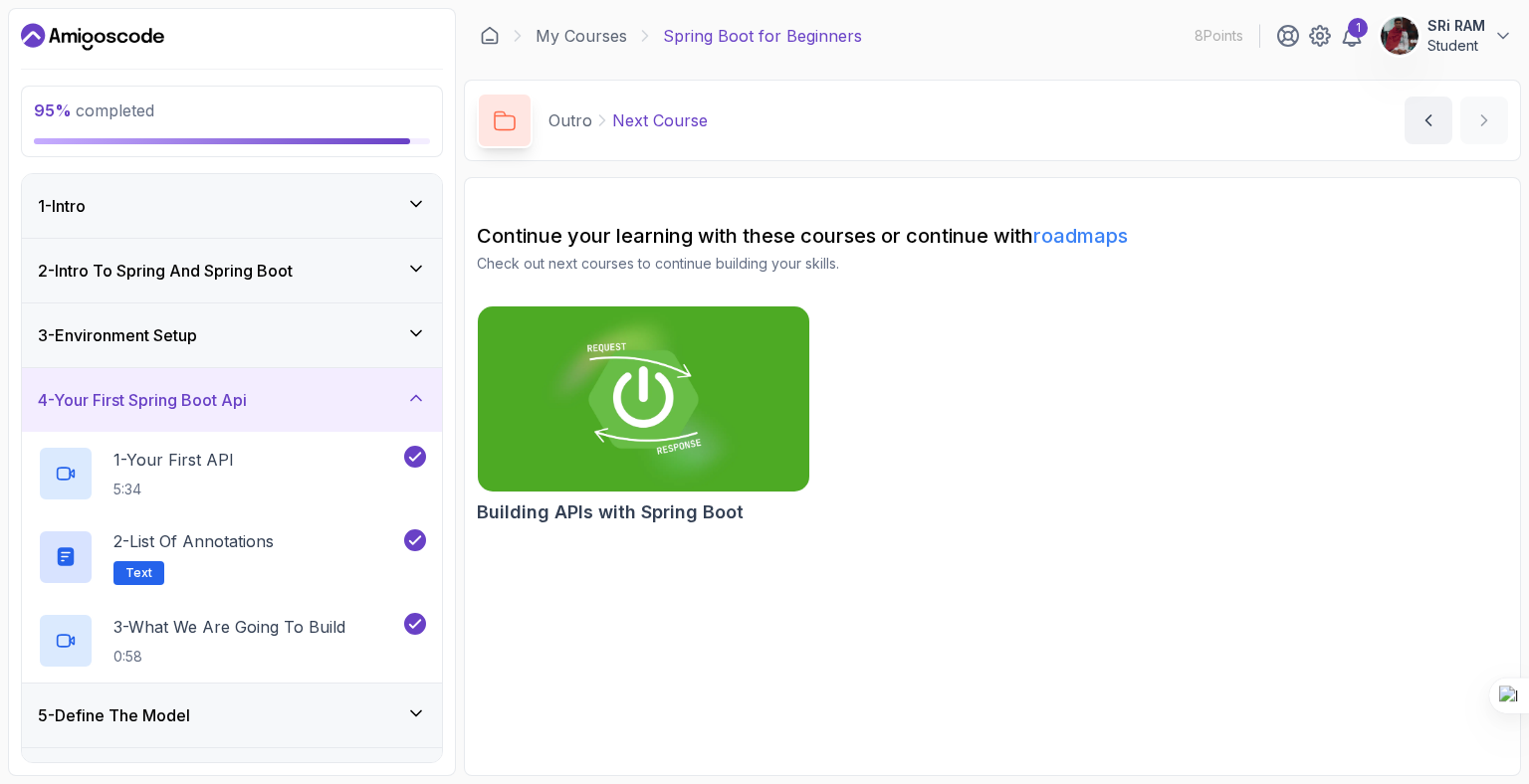 click 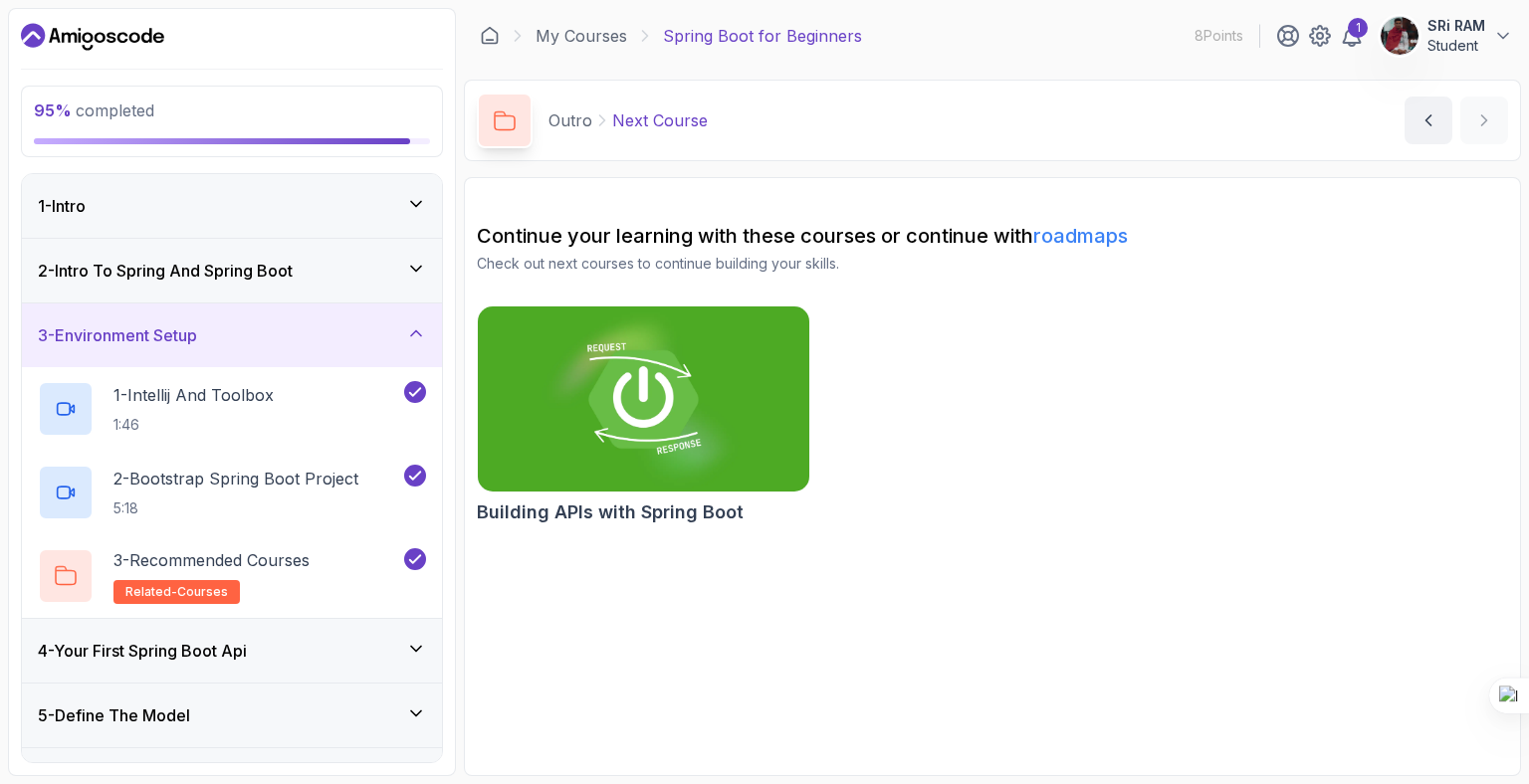 click 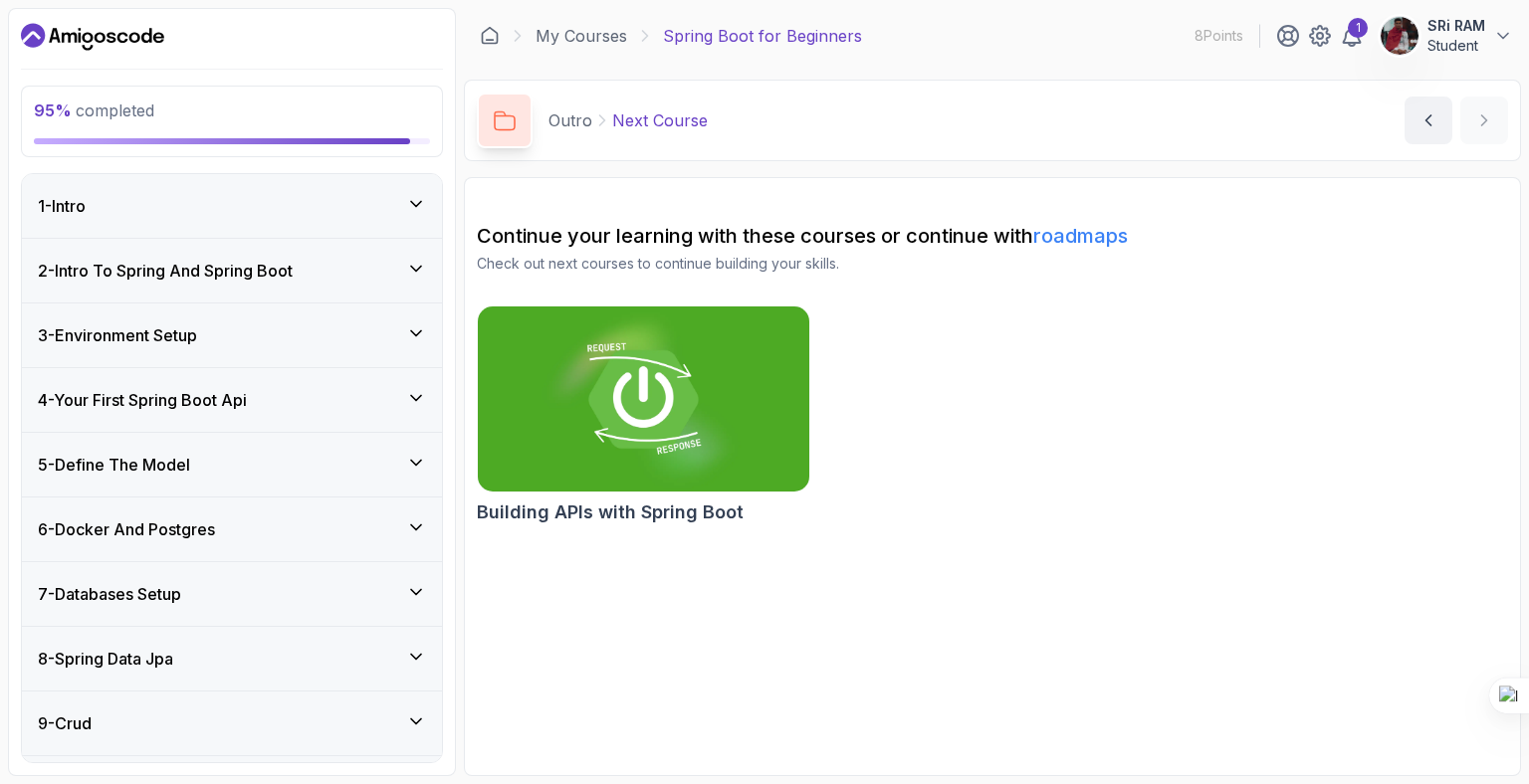 click 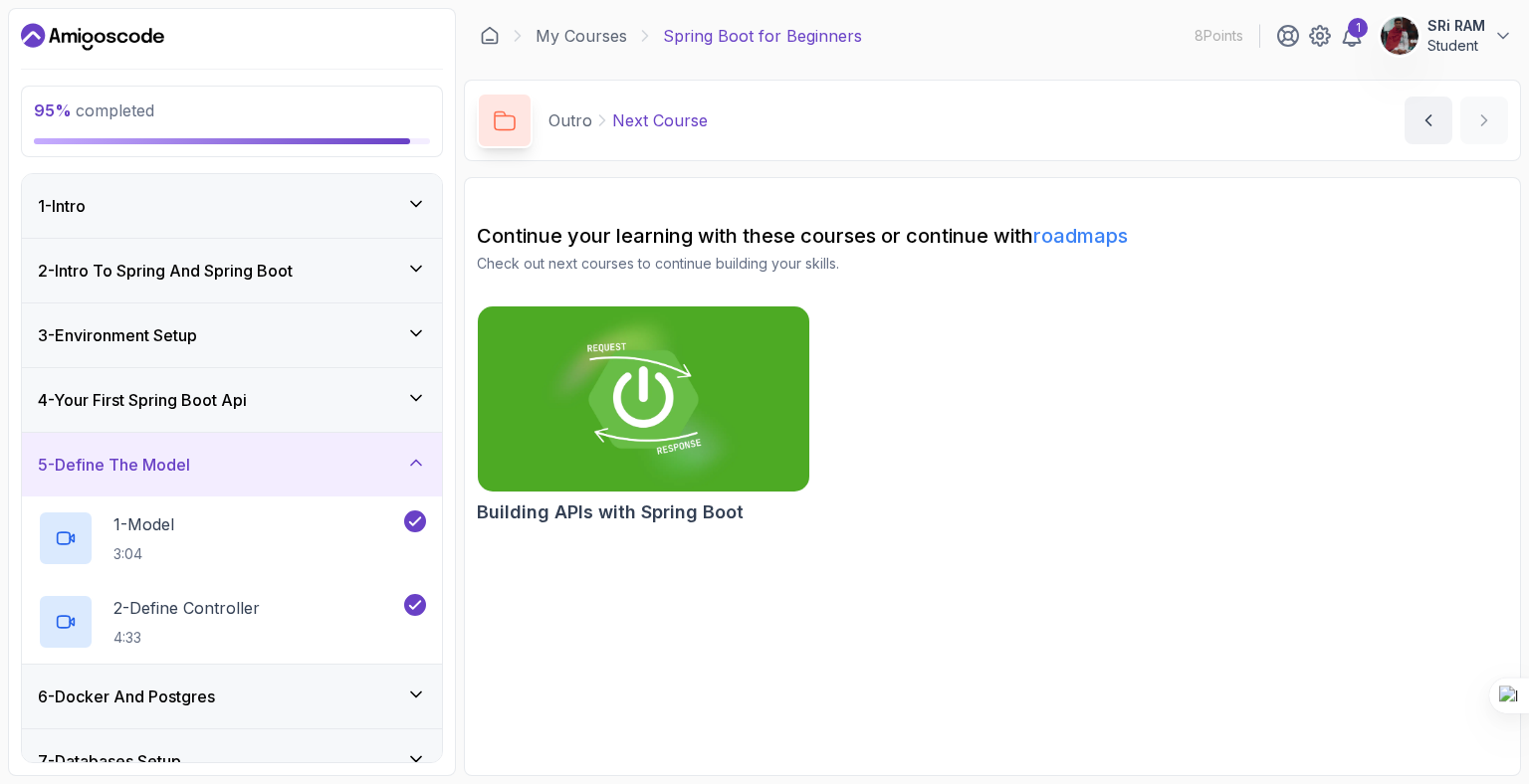 click 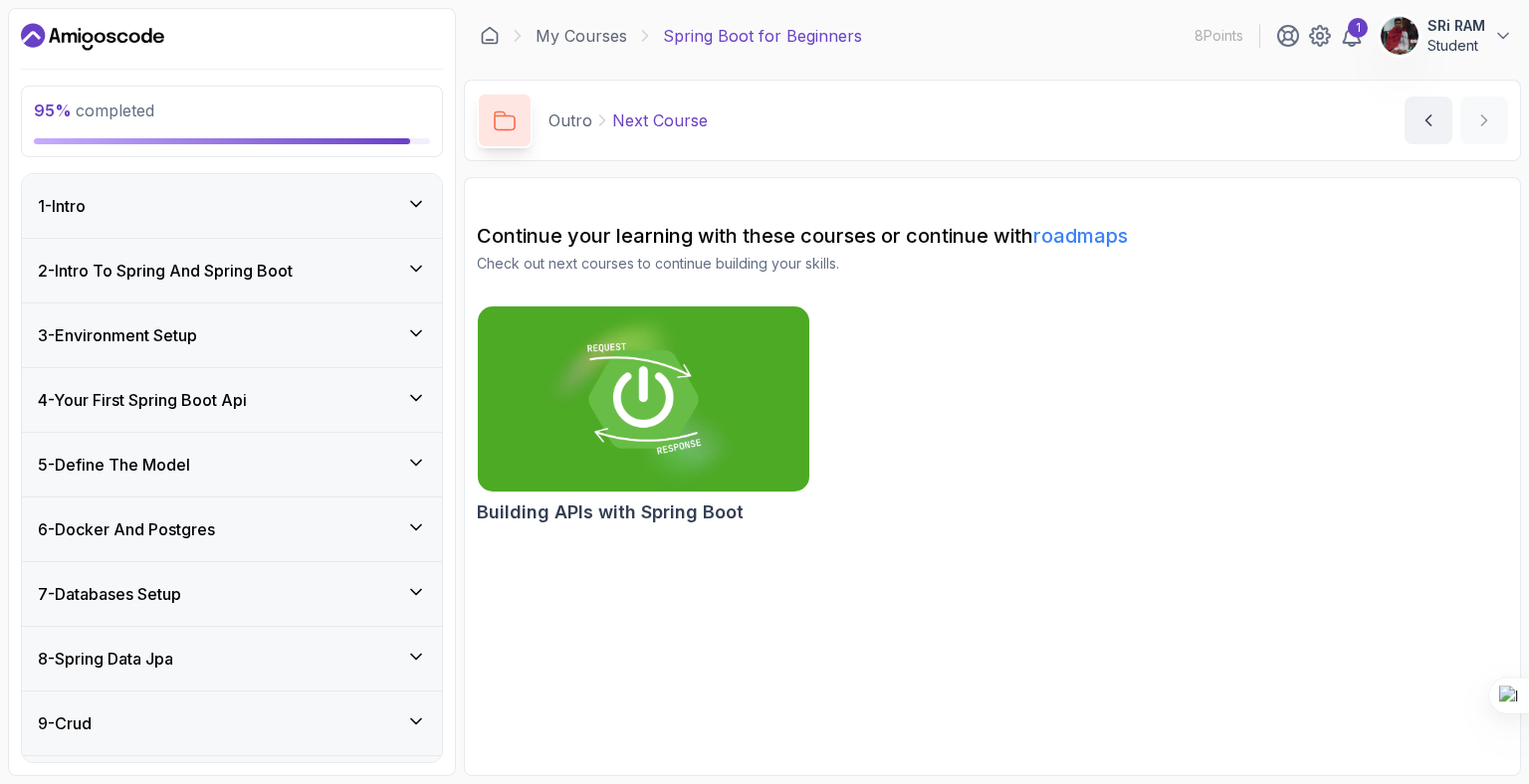 click 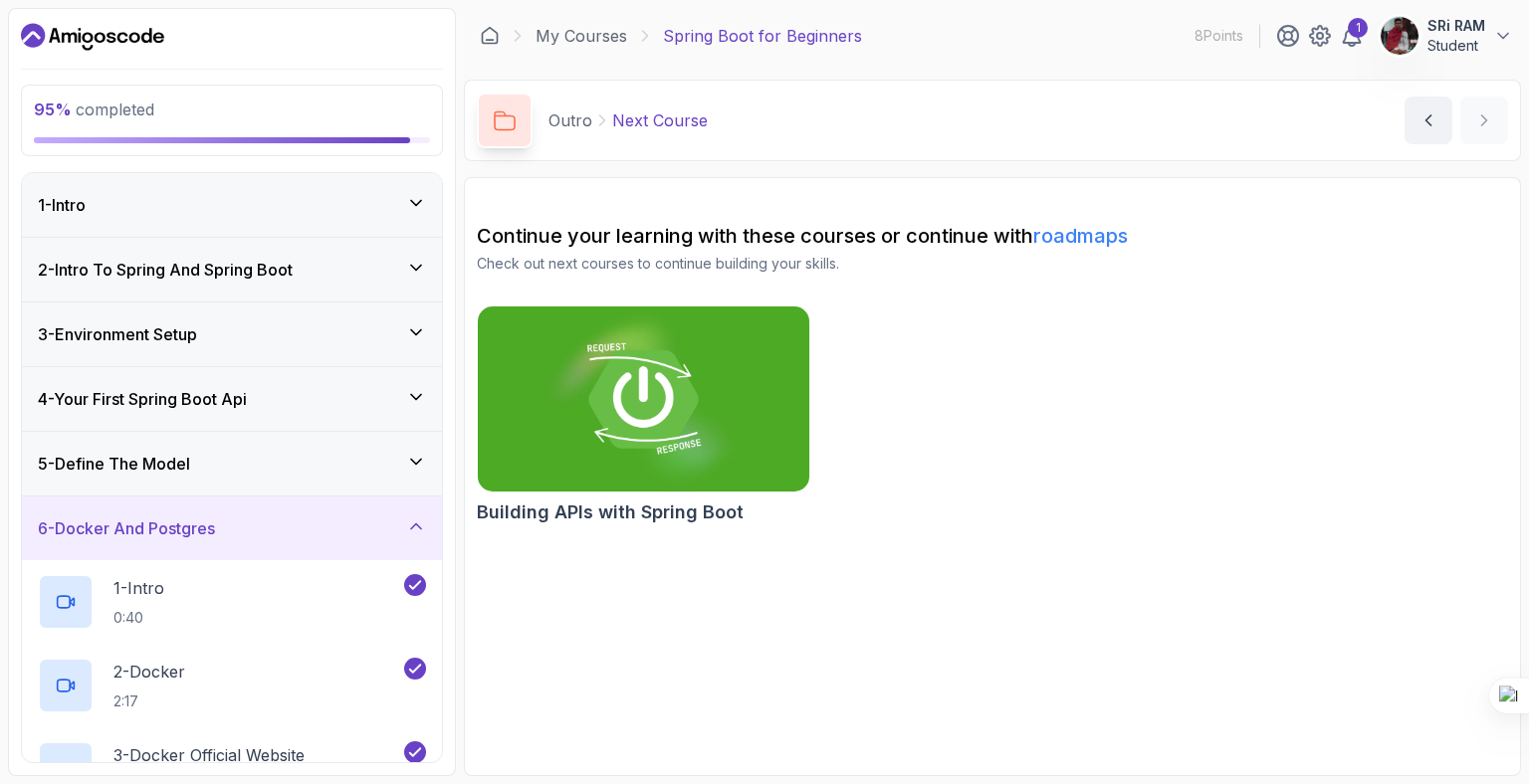 click 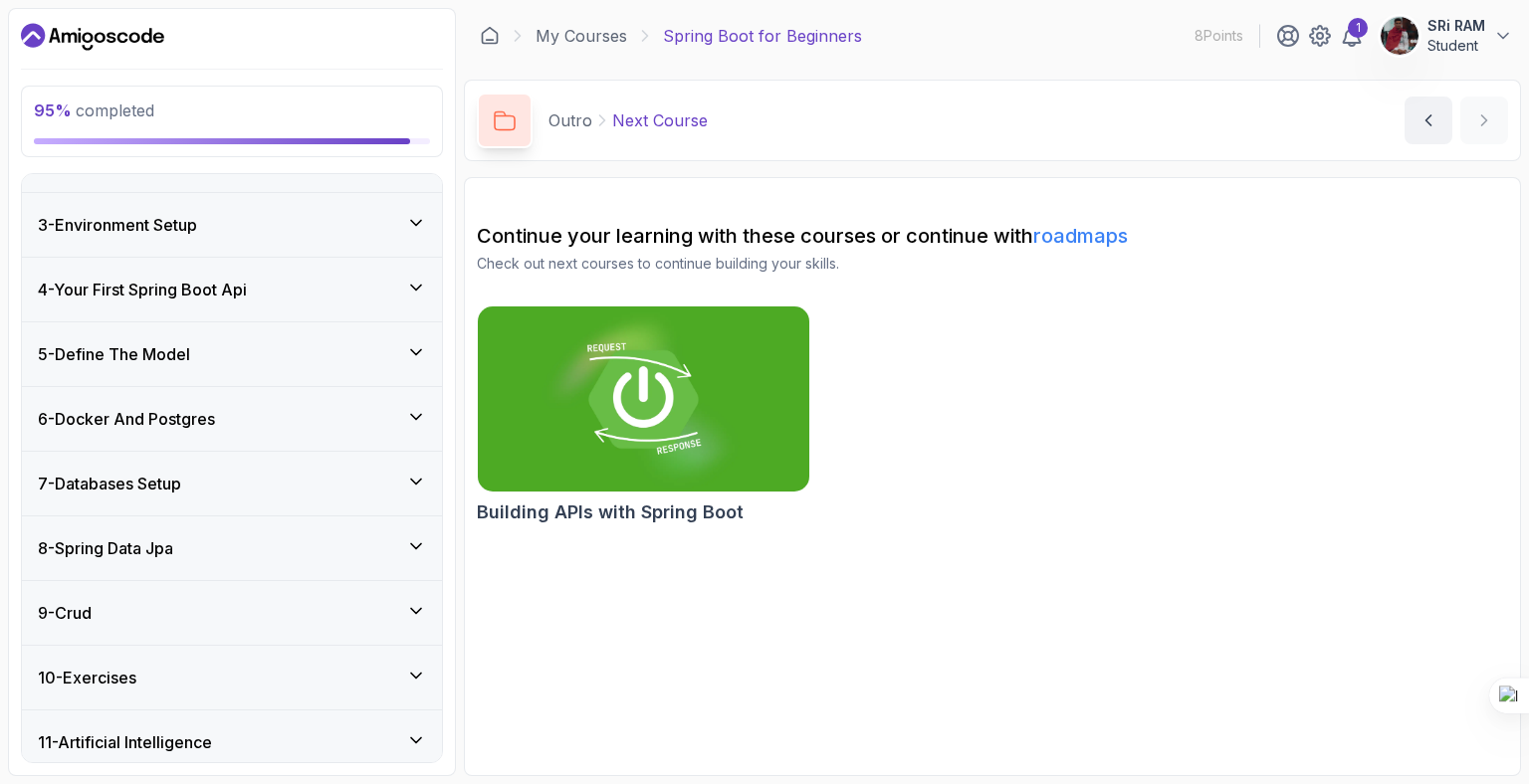 scroll, scrollTop: 147, scrollLeft: 0, axis: vertical 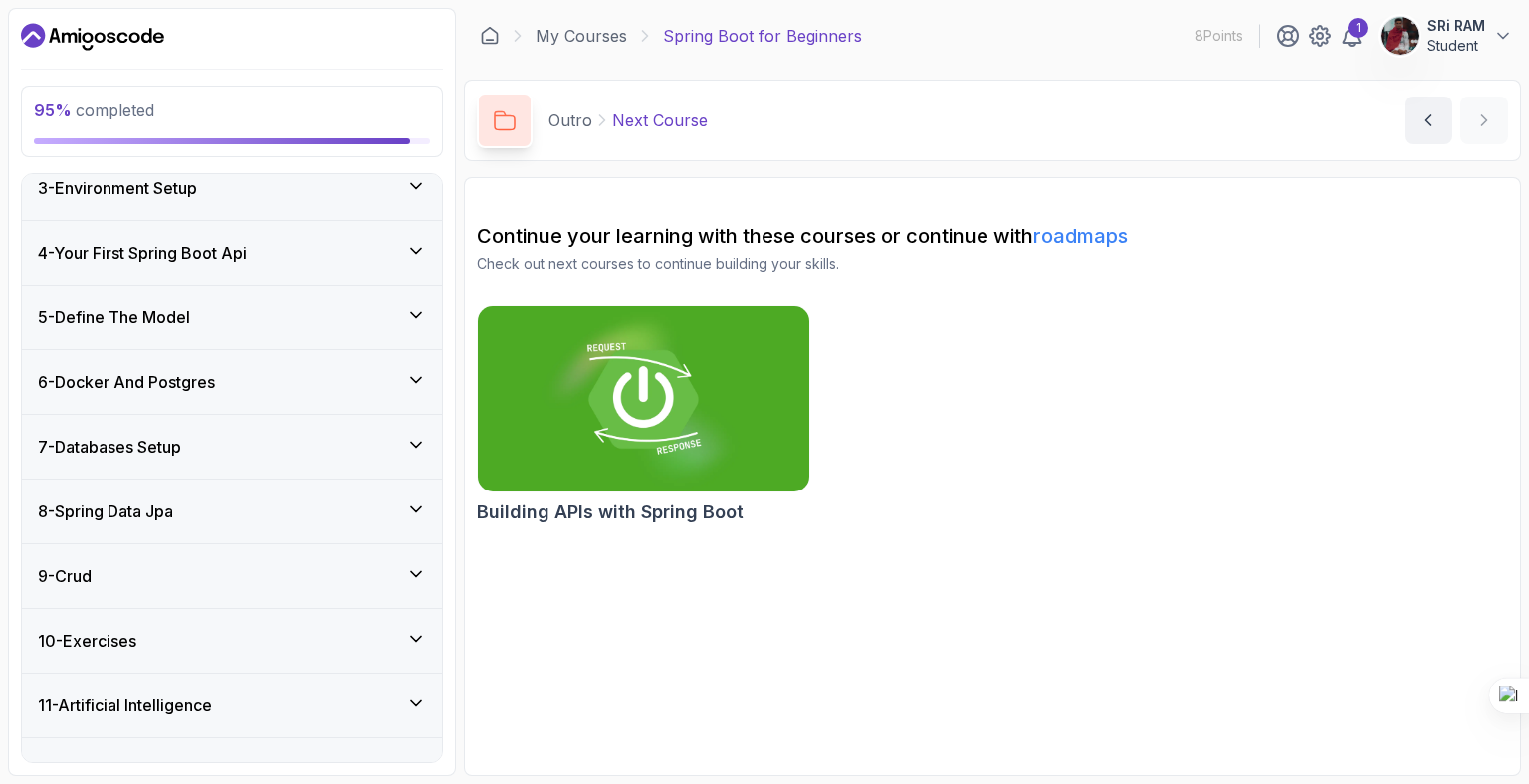 click 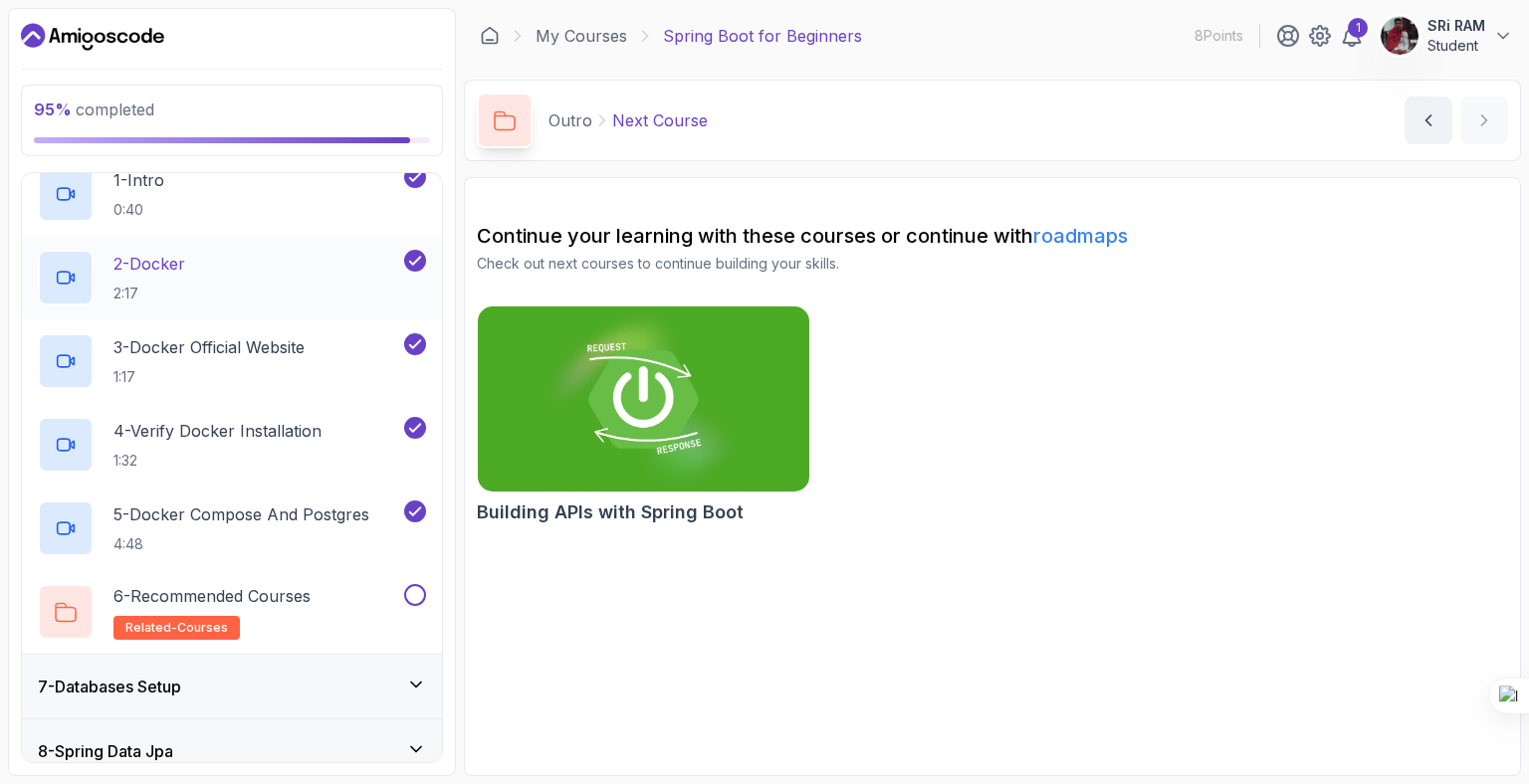 scroll, scrollTop: 409, scrollLeft: 0, axis: vertical 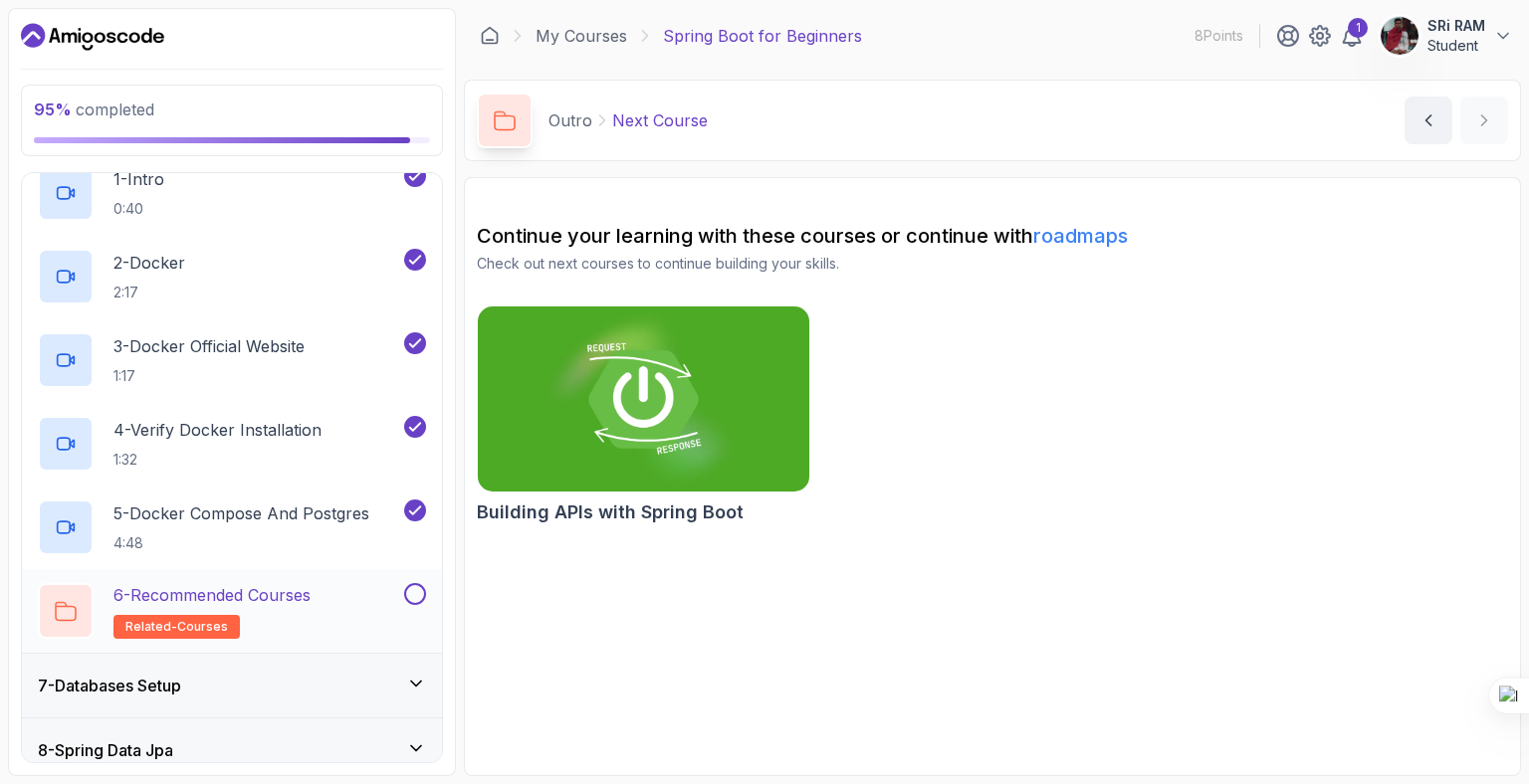 click at bounding box center [415, 594] 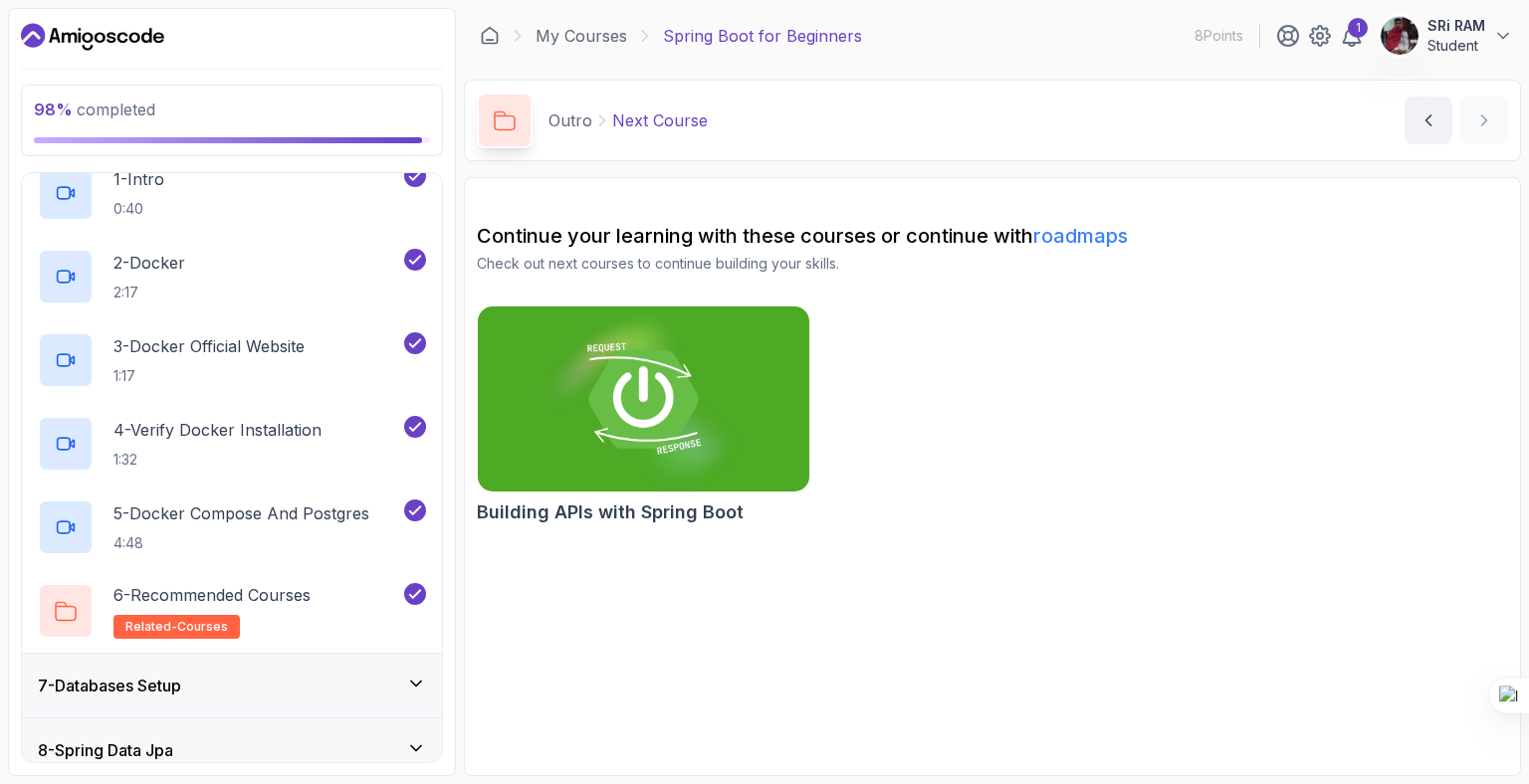 click 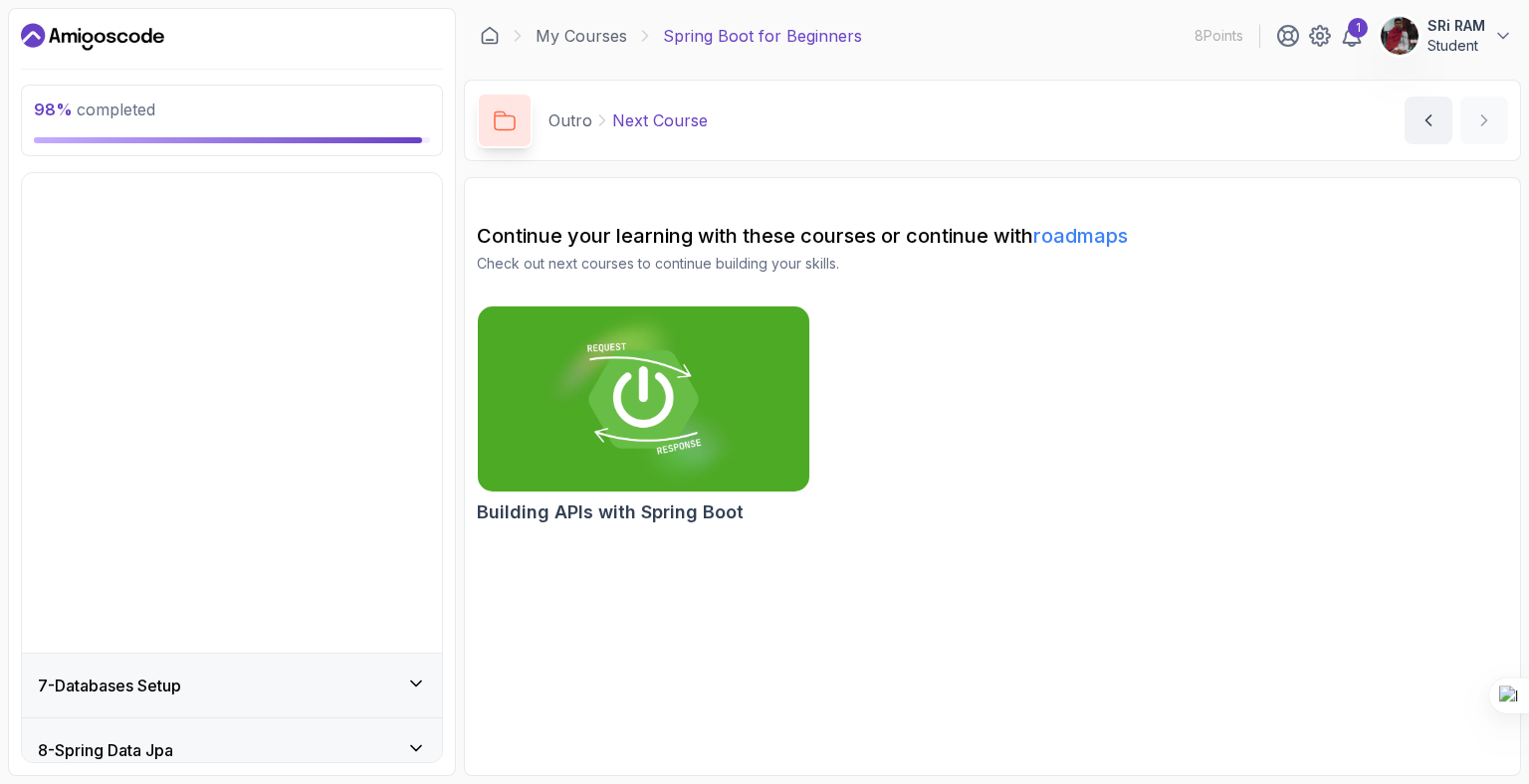 scroll, scrollTop: 183, scrollLeft: 0, axis: vertical 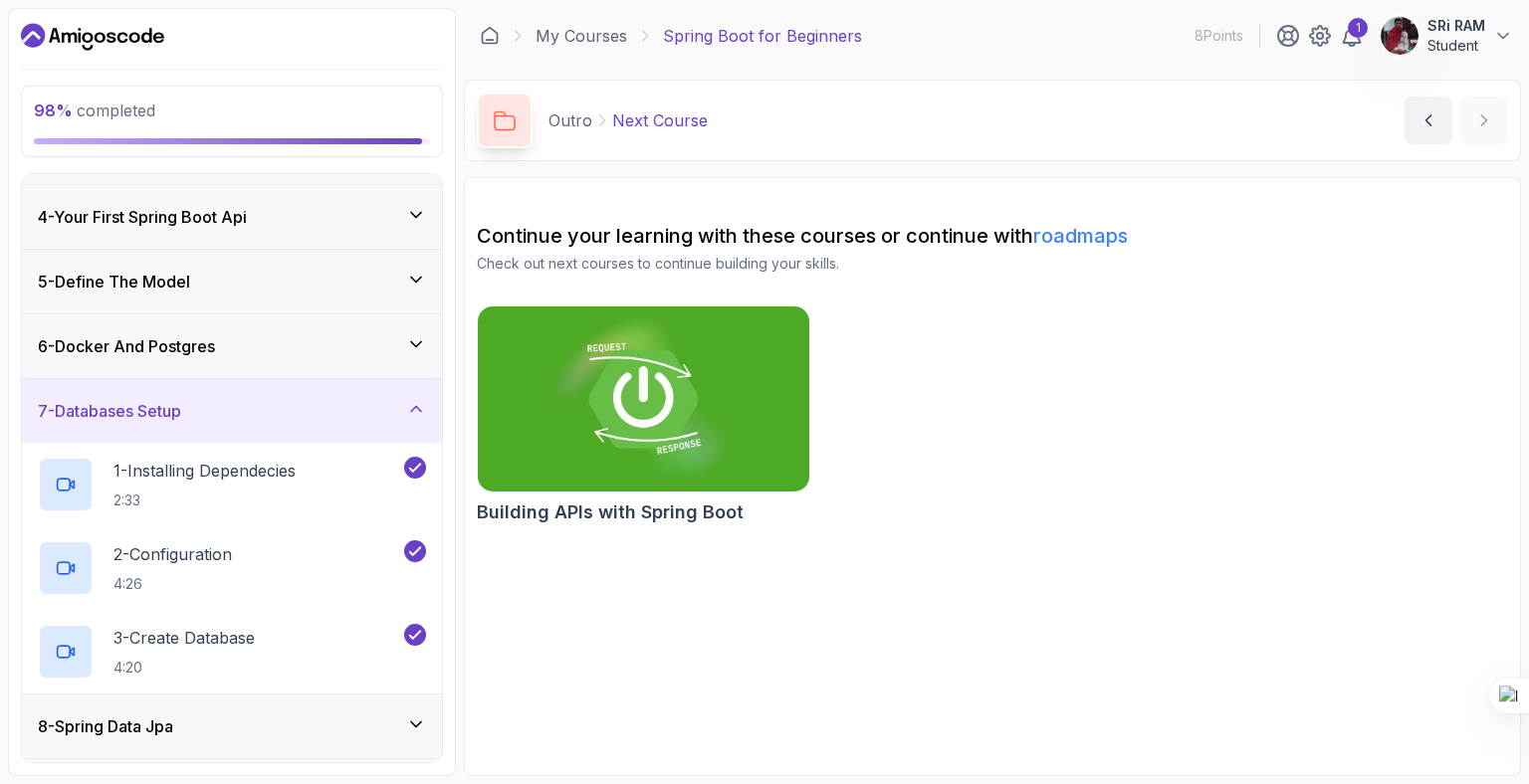 click 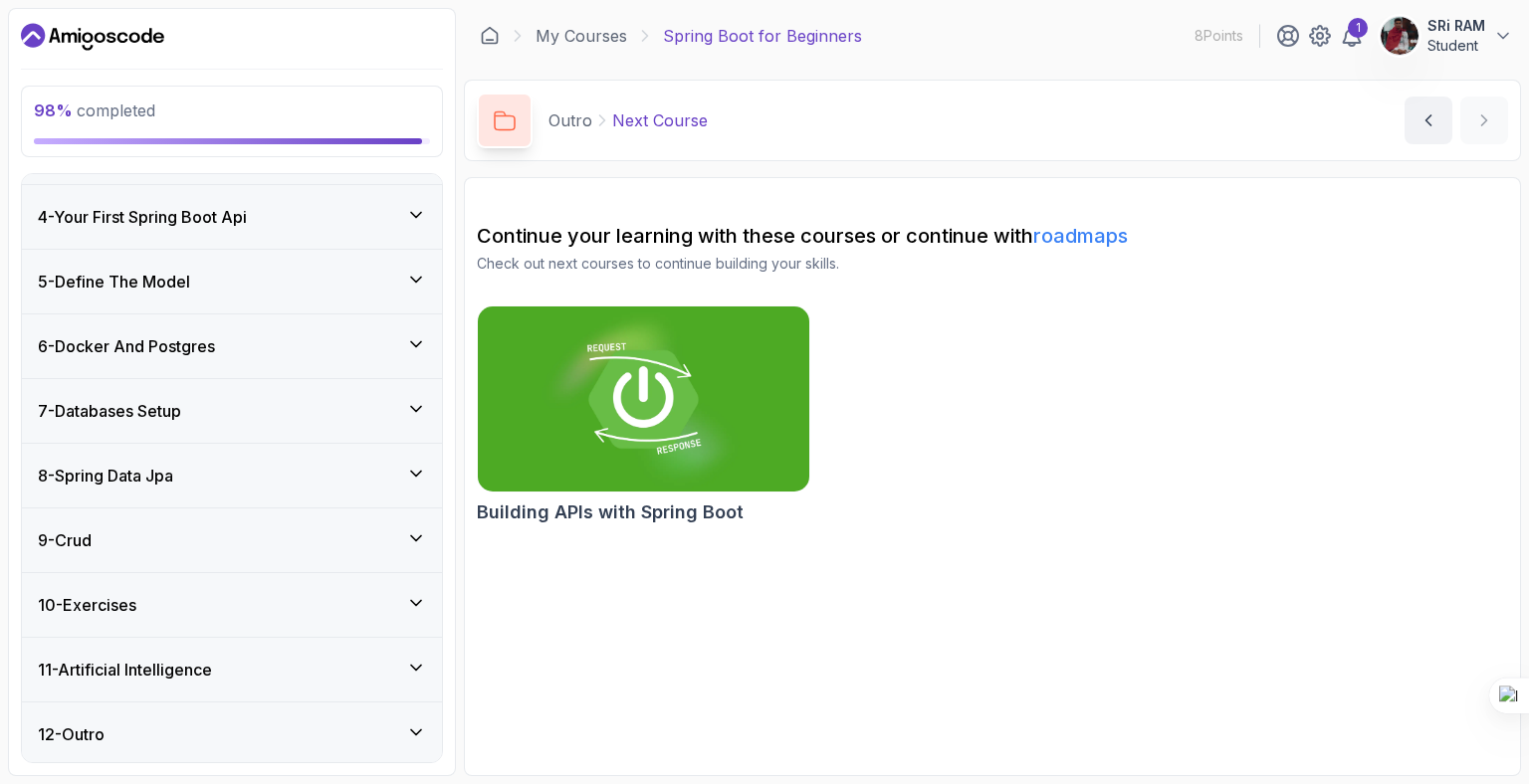 click on "8  -  Spring Data Jpa" at bounding box center [232, 476] 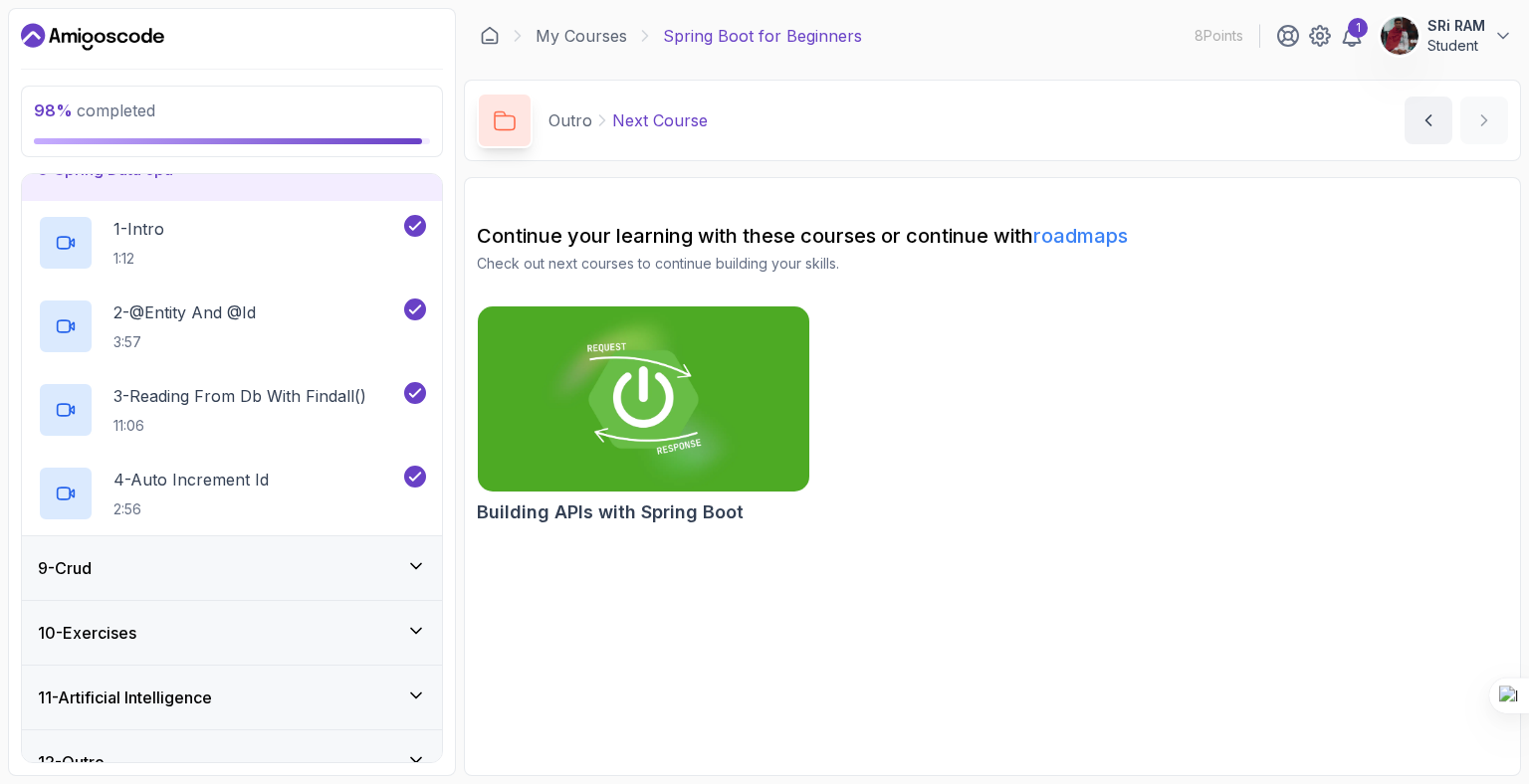 scroll, scrollTop: 490, scrollLeft: 0, axis: vertical 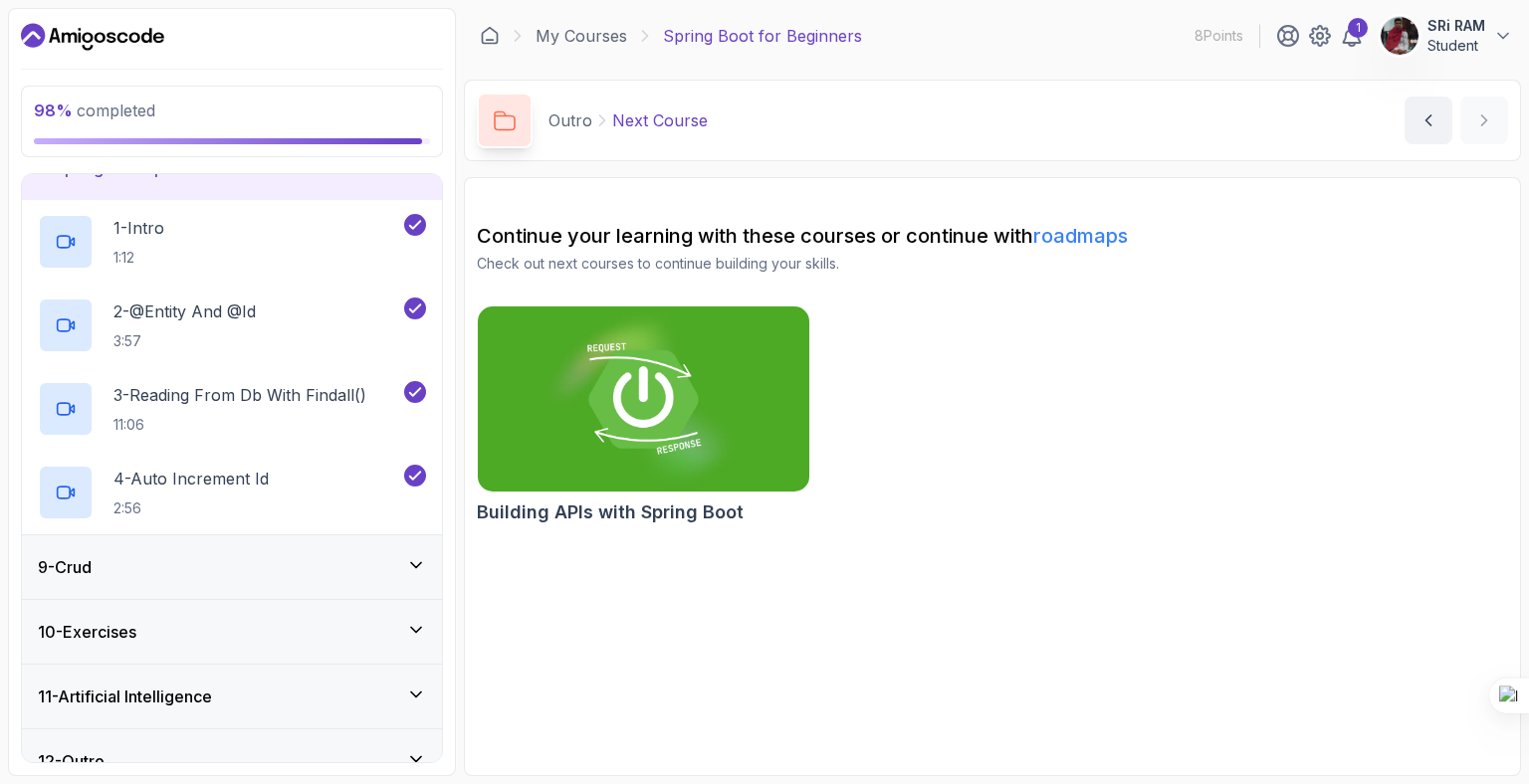 click 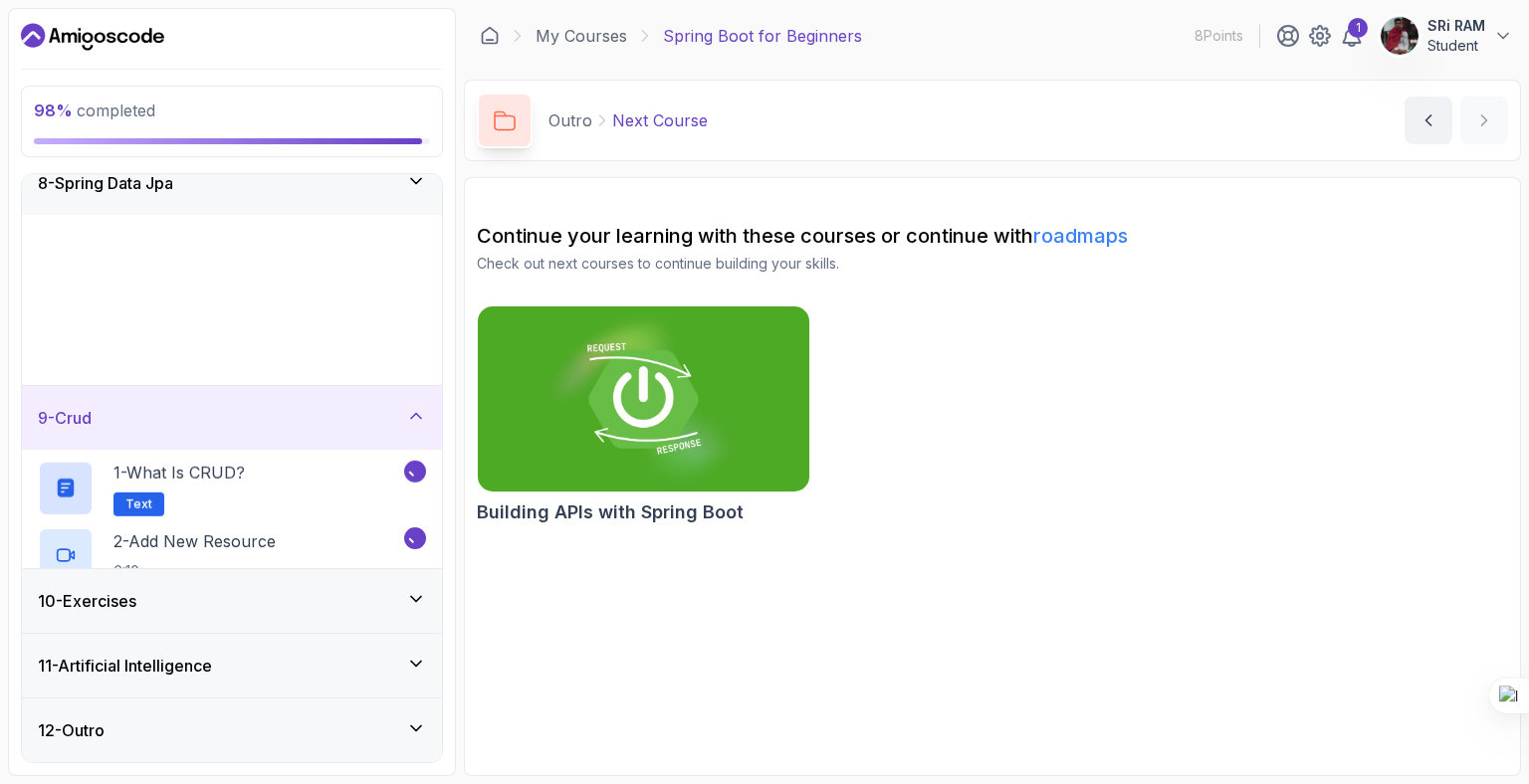 scroll, scrollTop: 434, scrollLeft: 0, axis: vertical 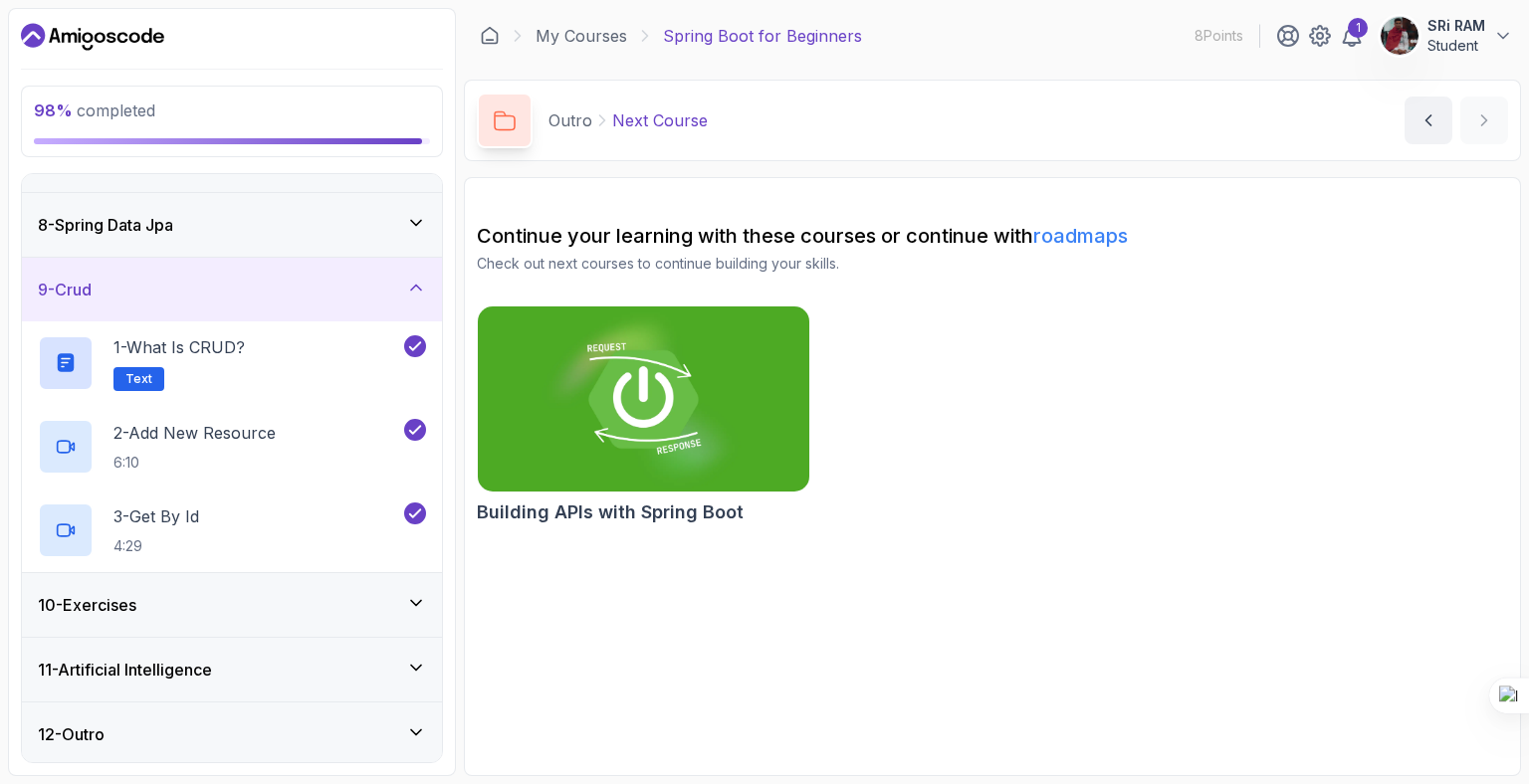 click 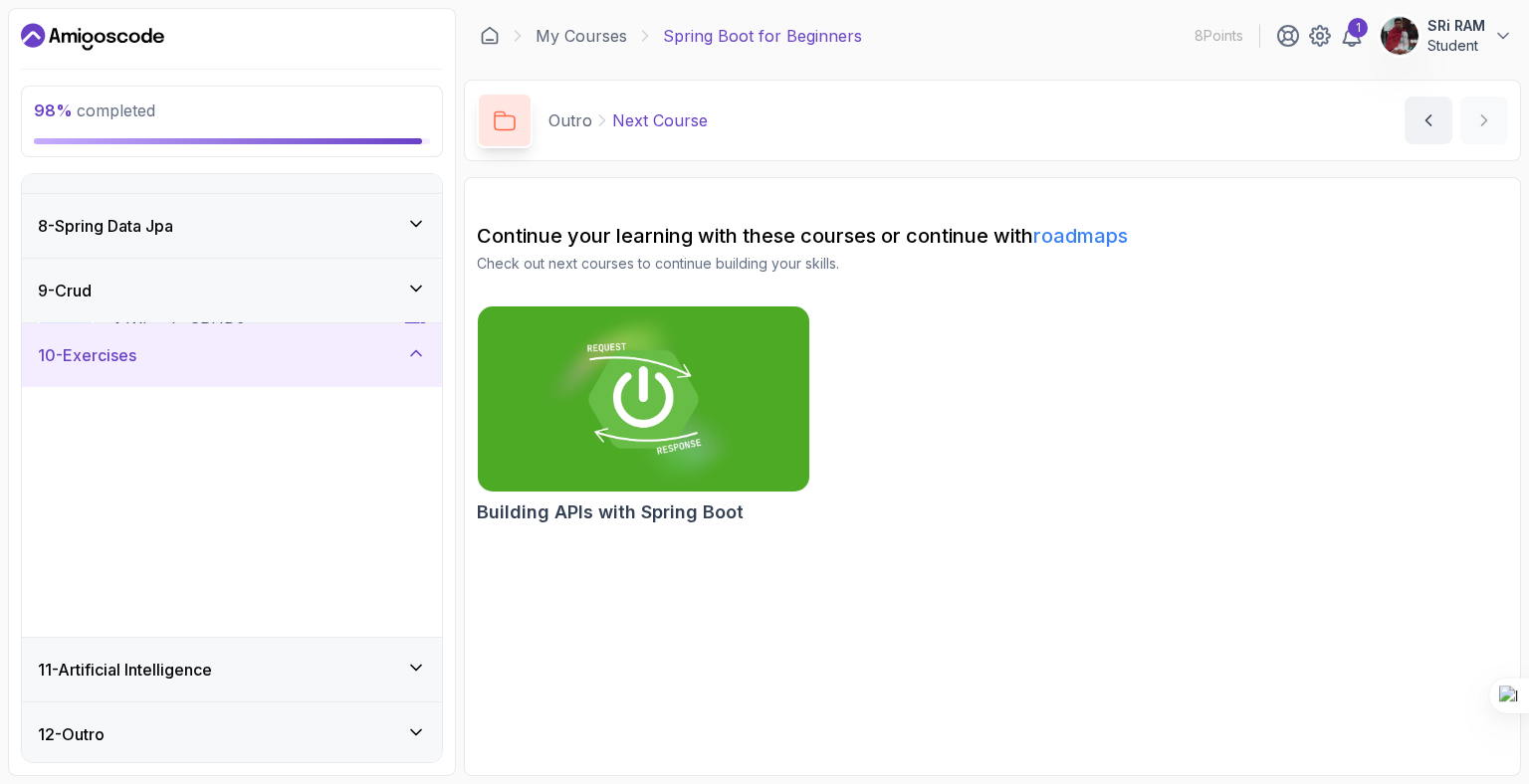 scroll, scrollTop: 434, scrollLeft: 0, axis: vertical 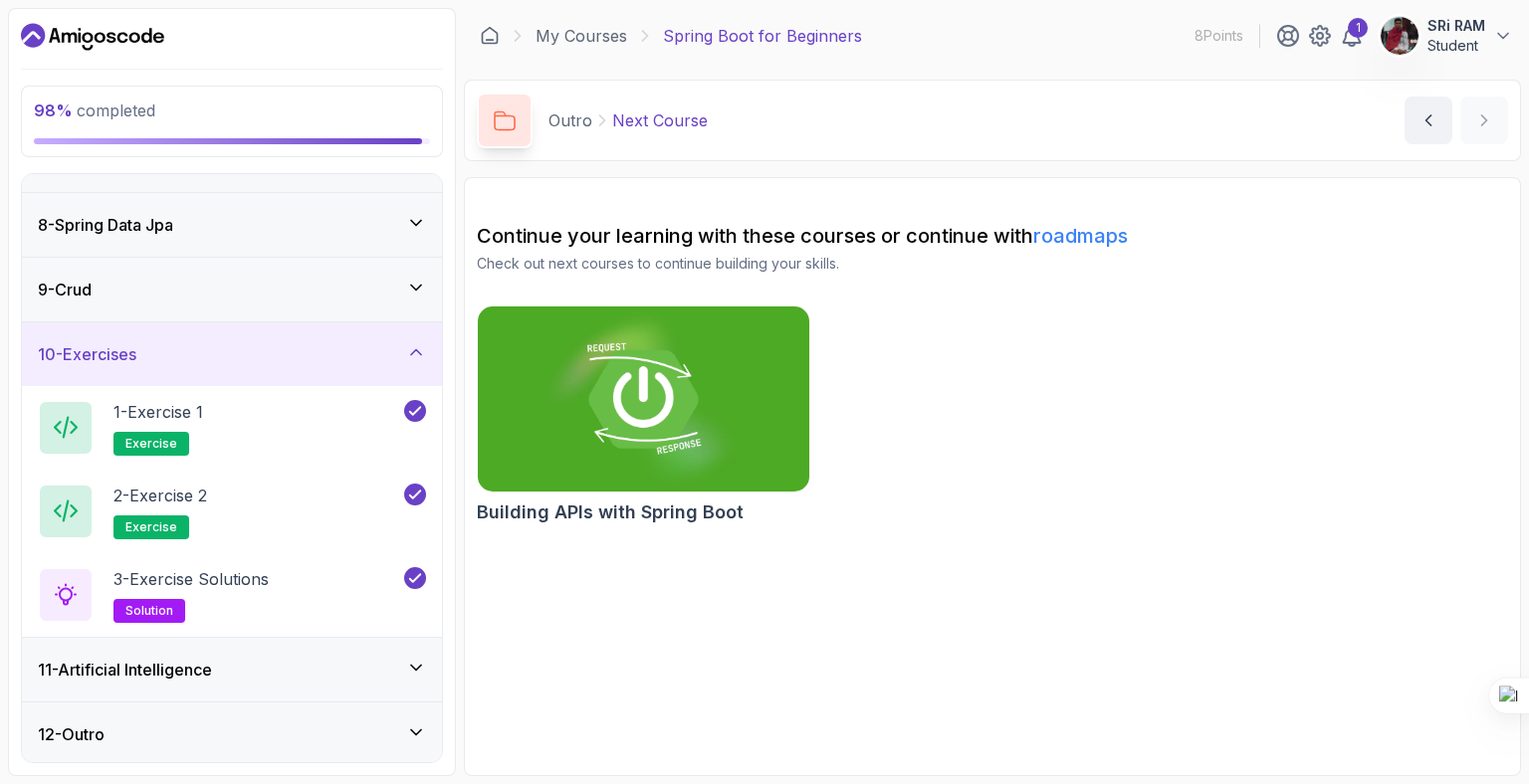 click 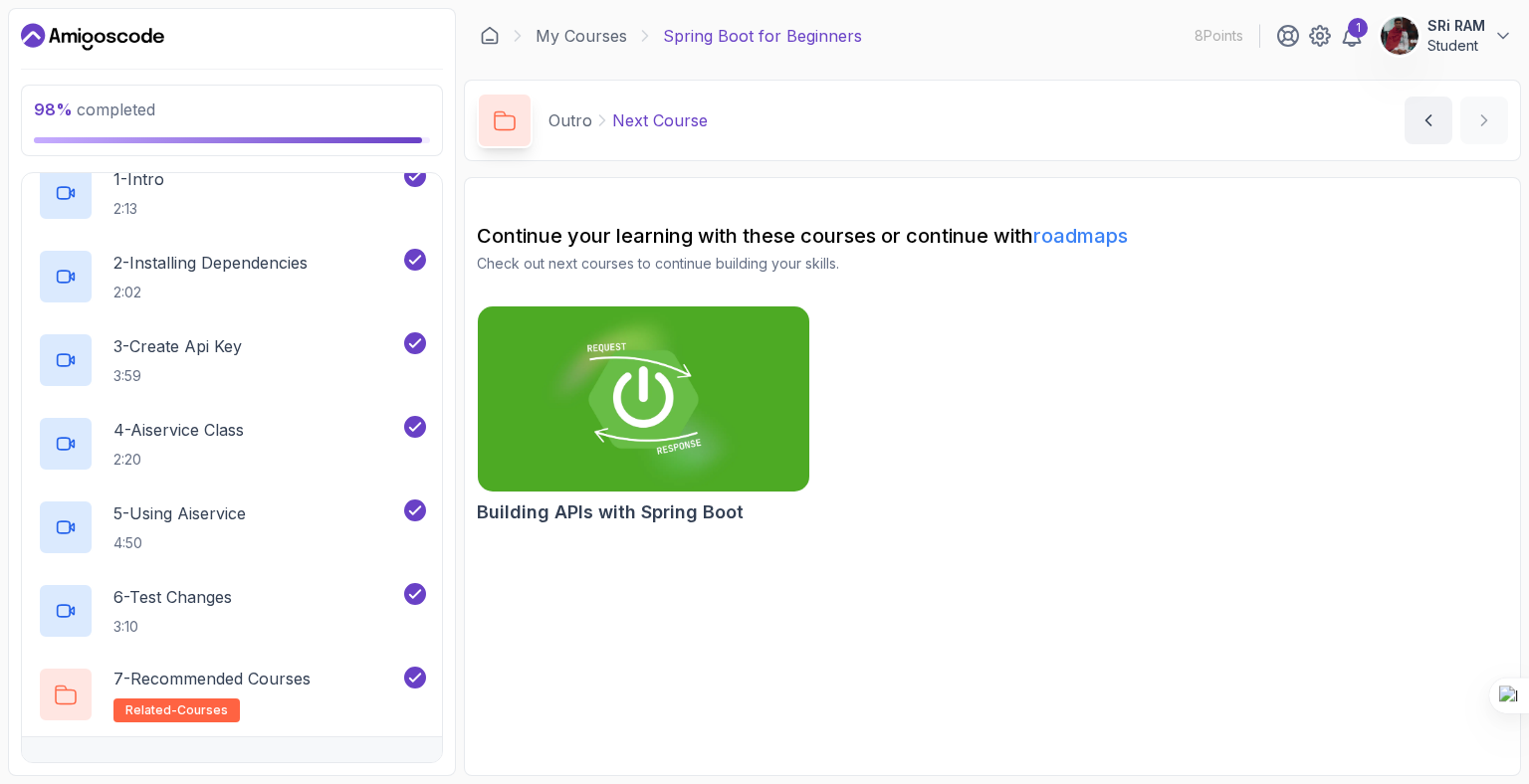 scroll, scrollTop: 768, scrollLeft: 0, axis: vertical 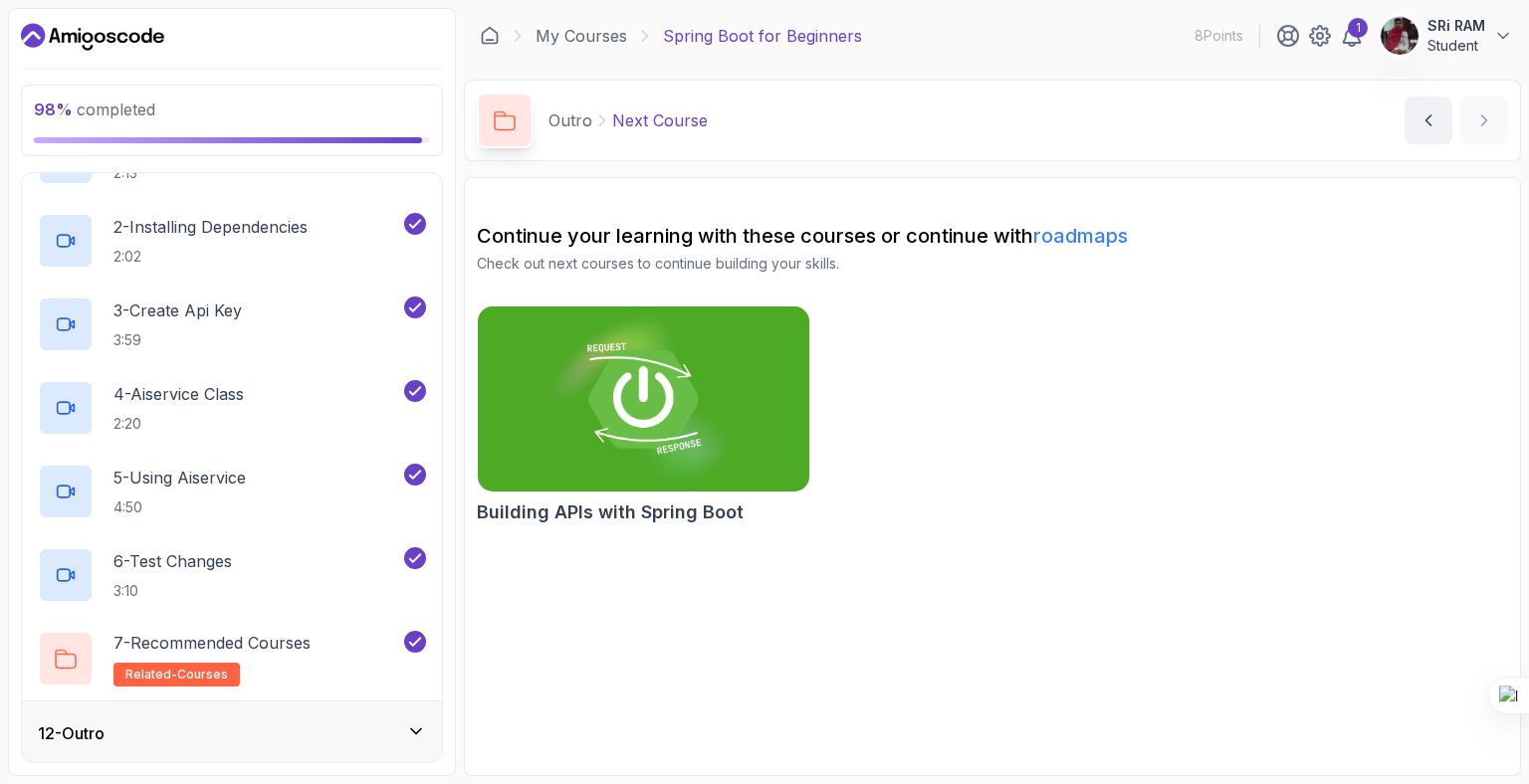 click on "12  -  Outro" at bounding box center (232, 733) 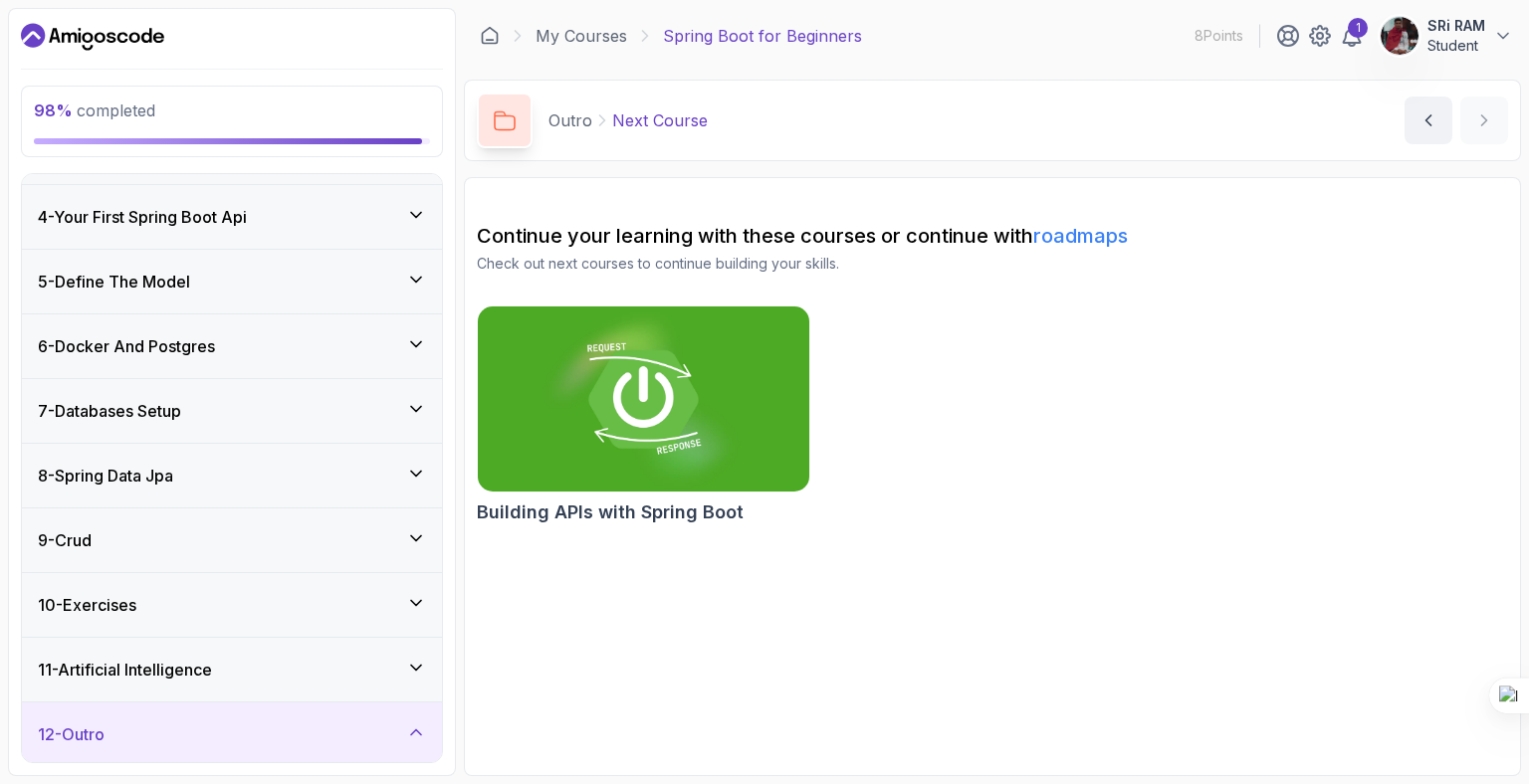 scroll, scrollTop: 350, scrollLeft: 0, axis: vertical 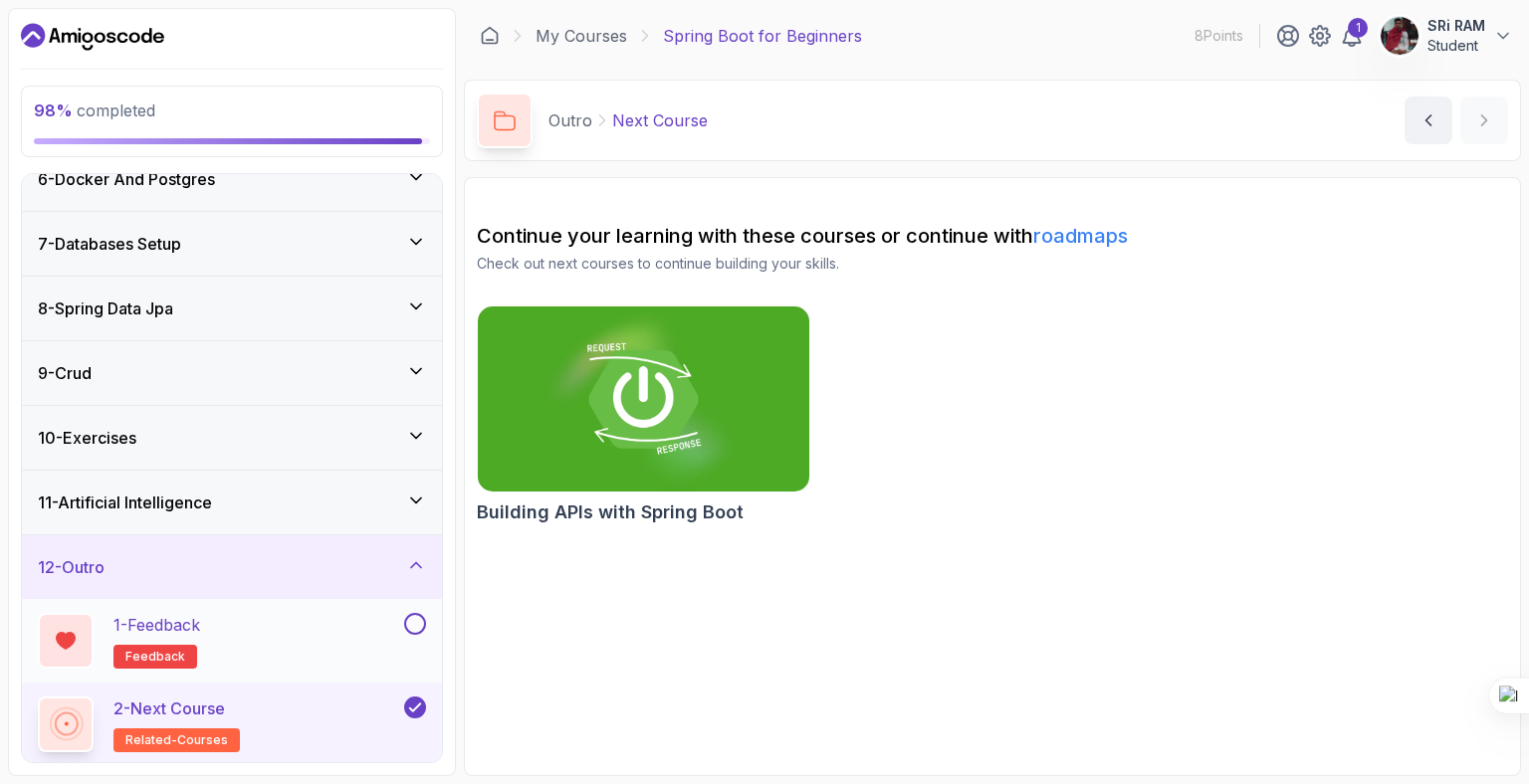 click at bounding box center [415, 624] 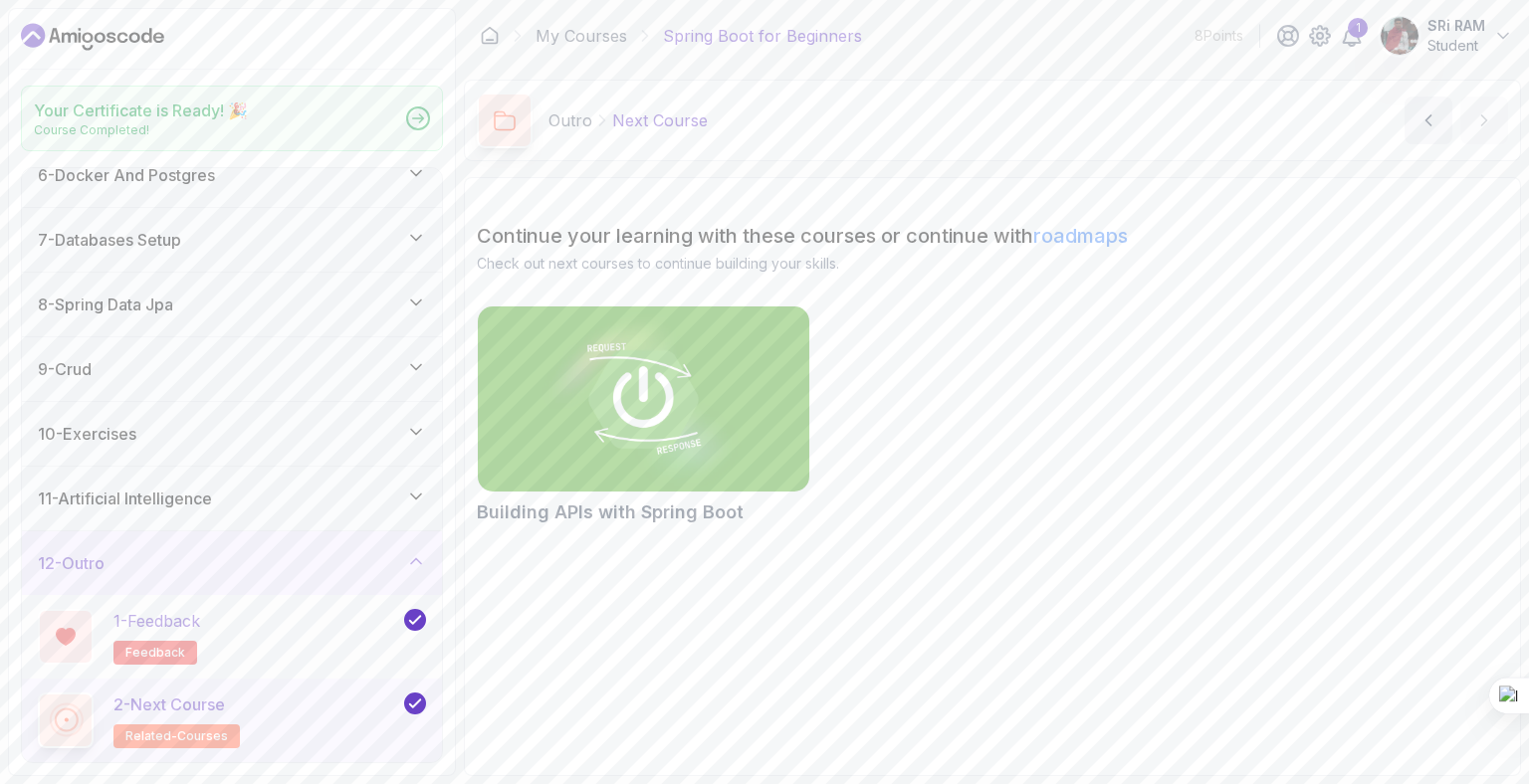scroll, scrollTop: 344, scrollLeft: 0, axis: vertical 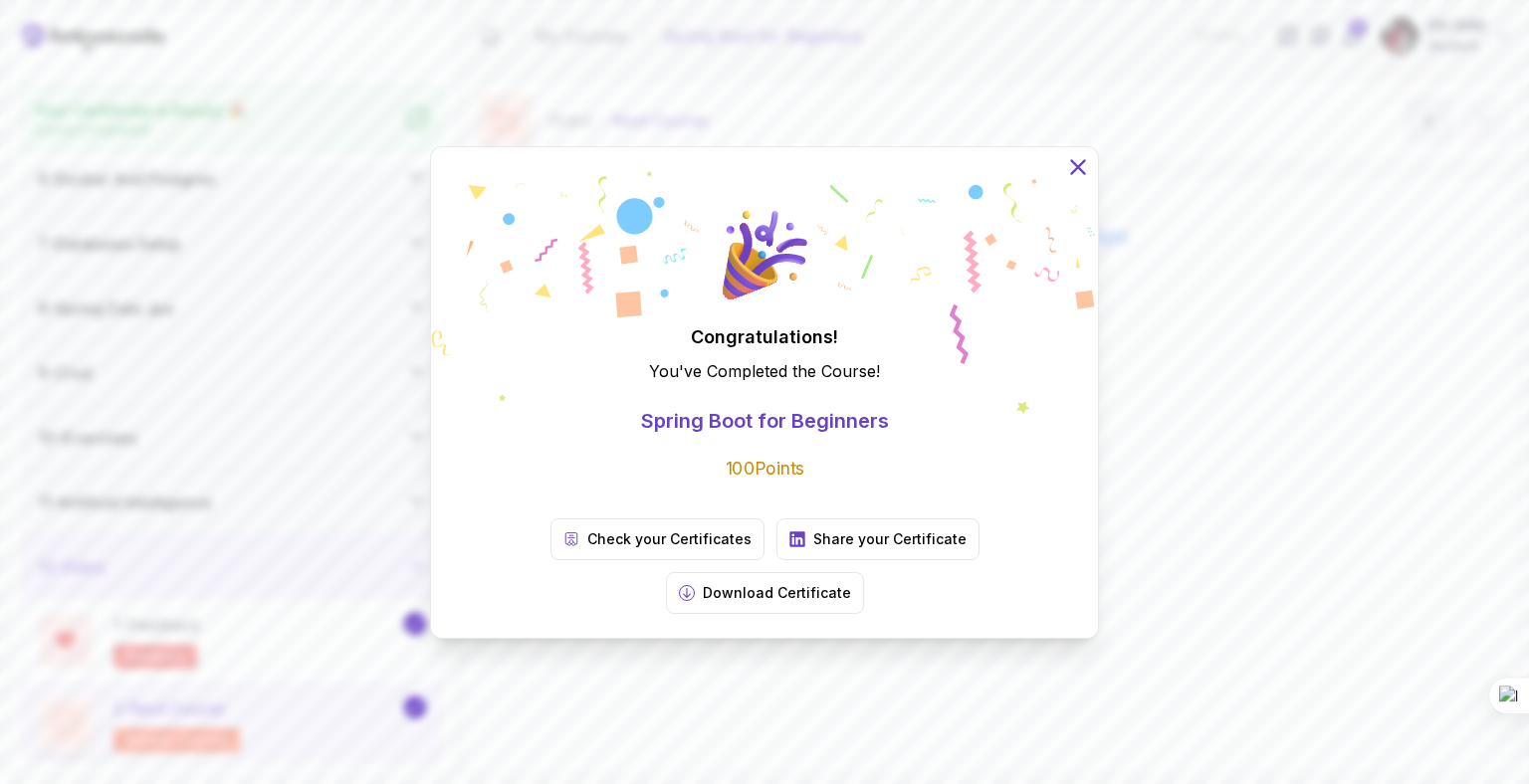 click 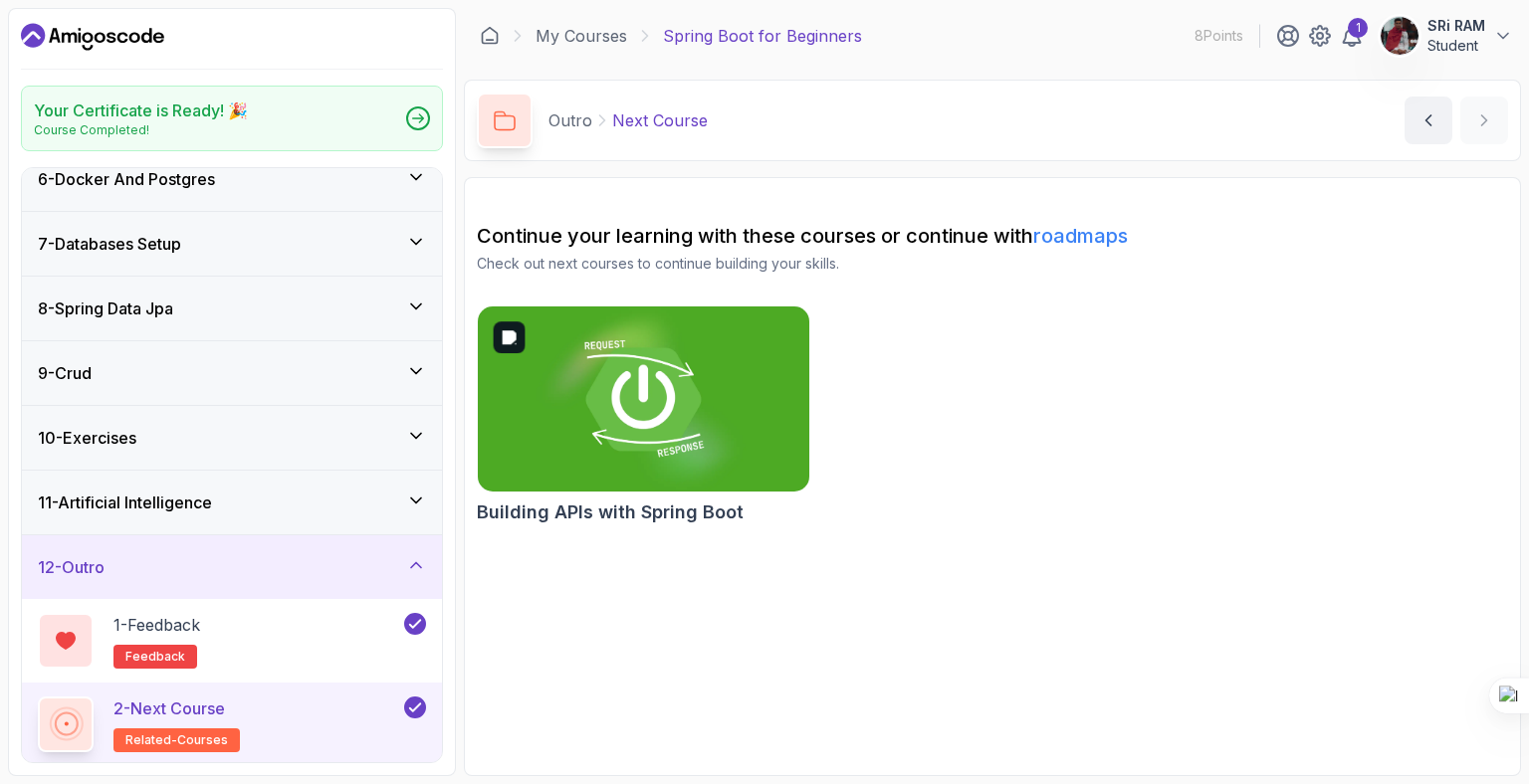 click at bounding box center (643, 399) 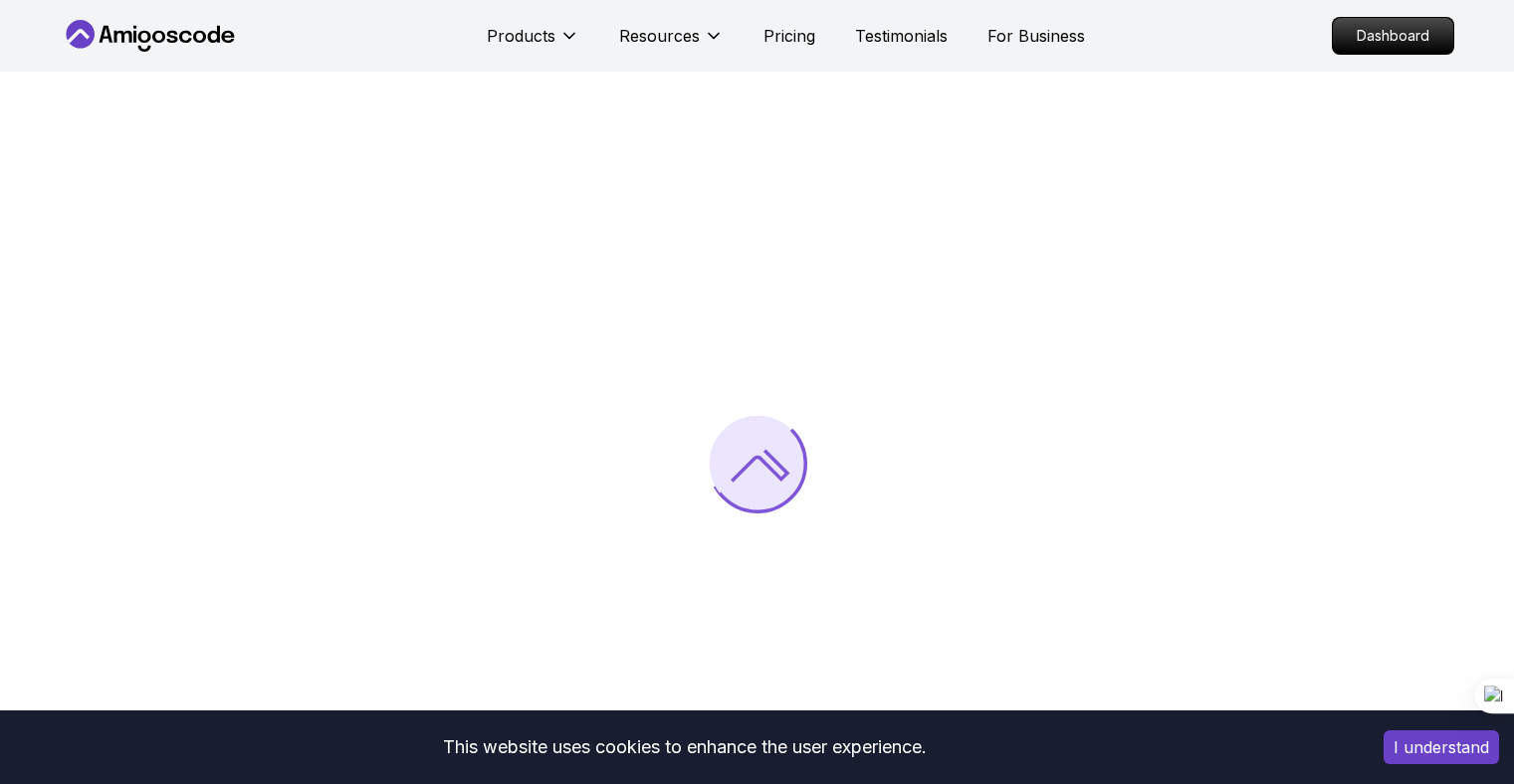 scroll, scrollTop: 0, scrollLeft: 0, axis: both 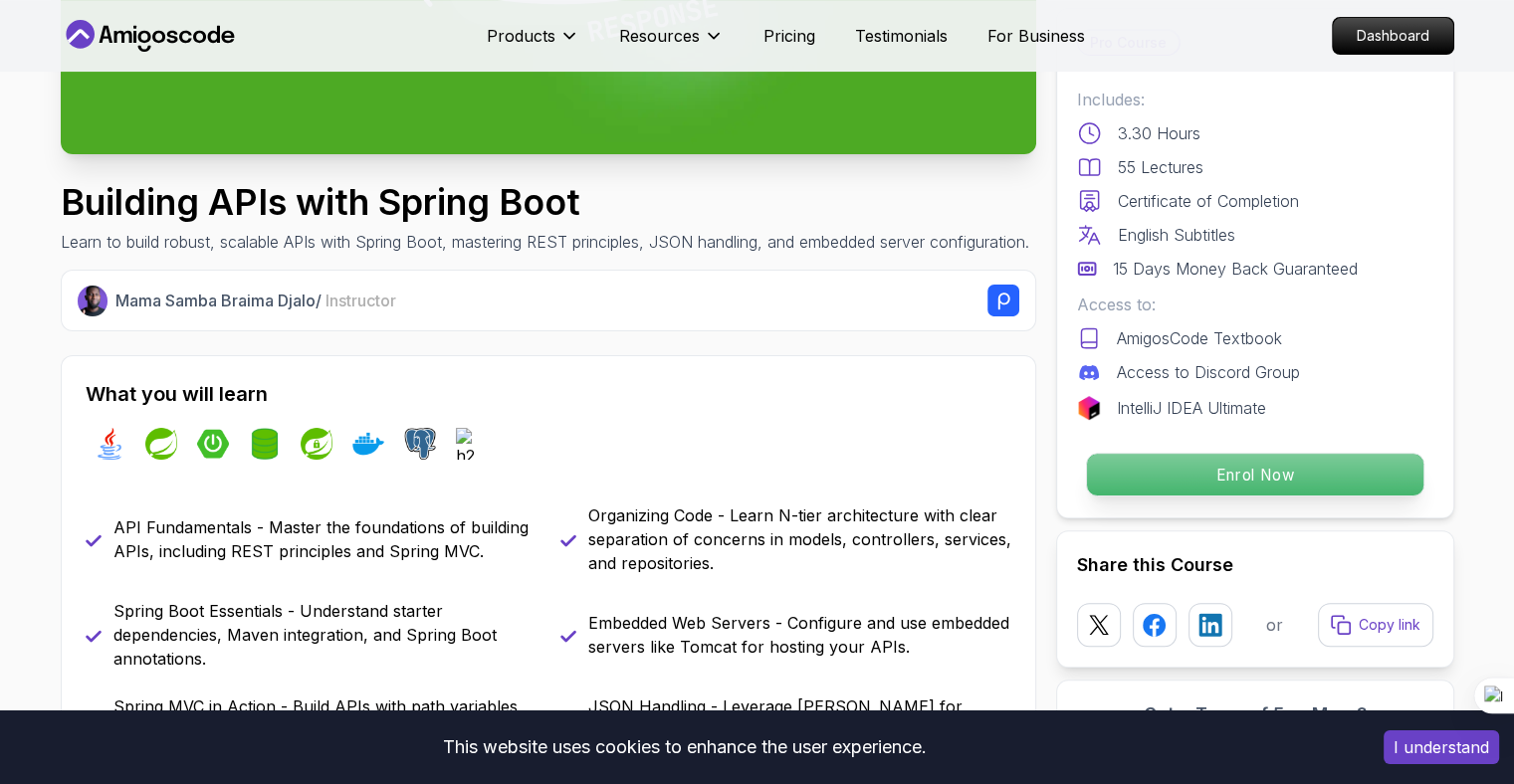 click on "Enrol Now" at bounding box center [1254, 475] 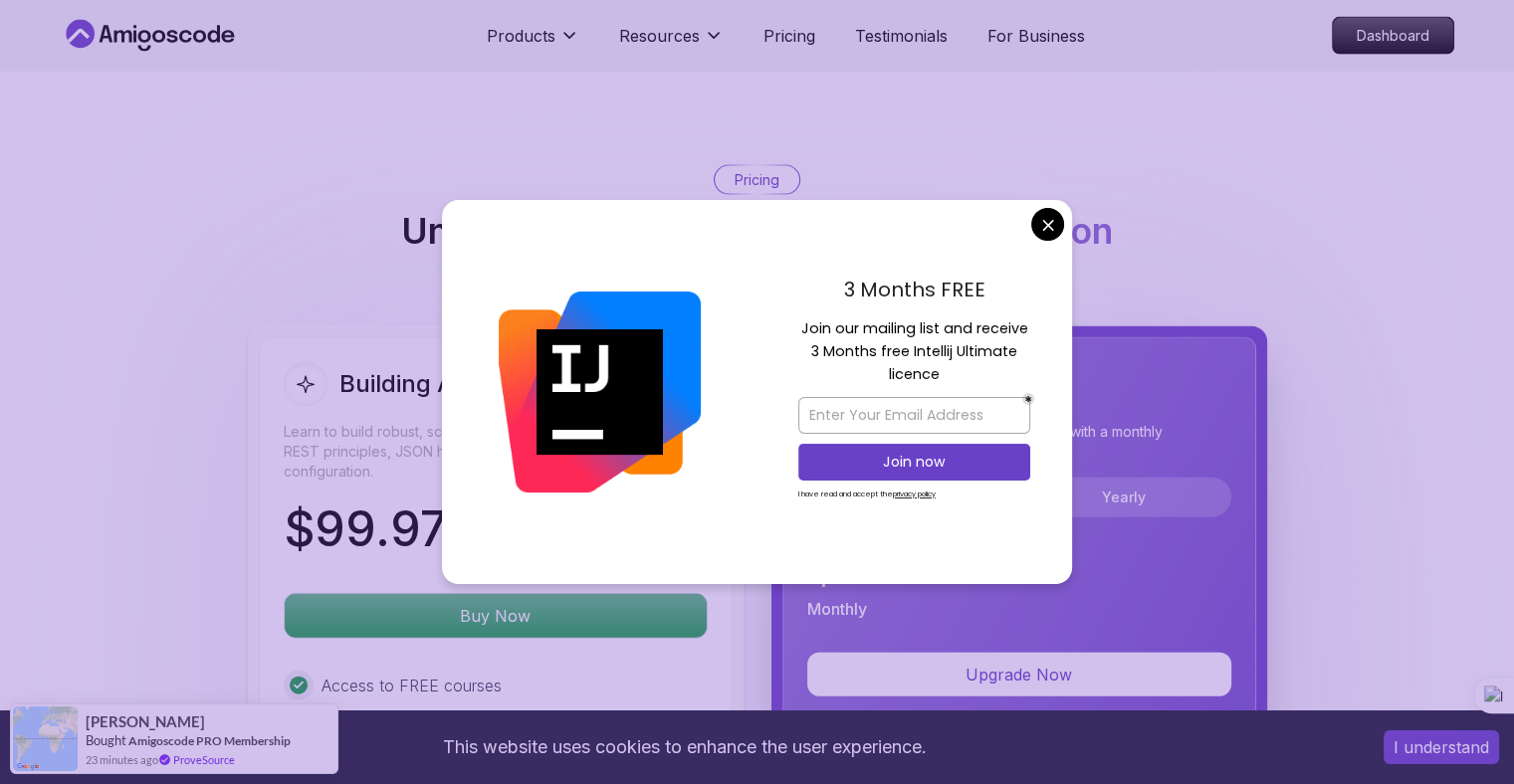 click on "This website uses cookies to enhance the user experience. I understand Products Resources Pricing Testimonials For Business Dashboard Products Resources Pricing Testimonials For Business Dashboard Building APIs with Spring Boot Learn to build robust, scalable APIs with Spring Boot, mastering REST principles, JSON handling, and embedded server configuration. Mama Samba Braima Djalo  /   Instructor Pro Course Includes: 3.30 Hours 55 Lectures Certificate of Completion English Subtitles 15 Days Money Back Guaranteed Access to: AmigosCode Textbook Access to Discord Group IntelliJ IDEA Ultimate Enrol Now Share this Course or Copy link Got a Team of 5 or More? With one subscription, give your entire team access to all courses and features. Check our Business Plan Mama Samba Braima Djalo  /   Instructor What you will learn java spring spring-boot spring-data-jpa spring-security docker postgres h2 API Fundamentals - Master the foundations of building APIs, including REST principles and Spring MVC.
The" at bounding box center (757, 147) 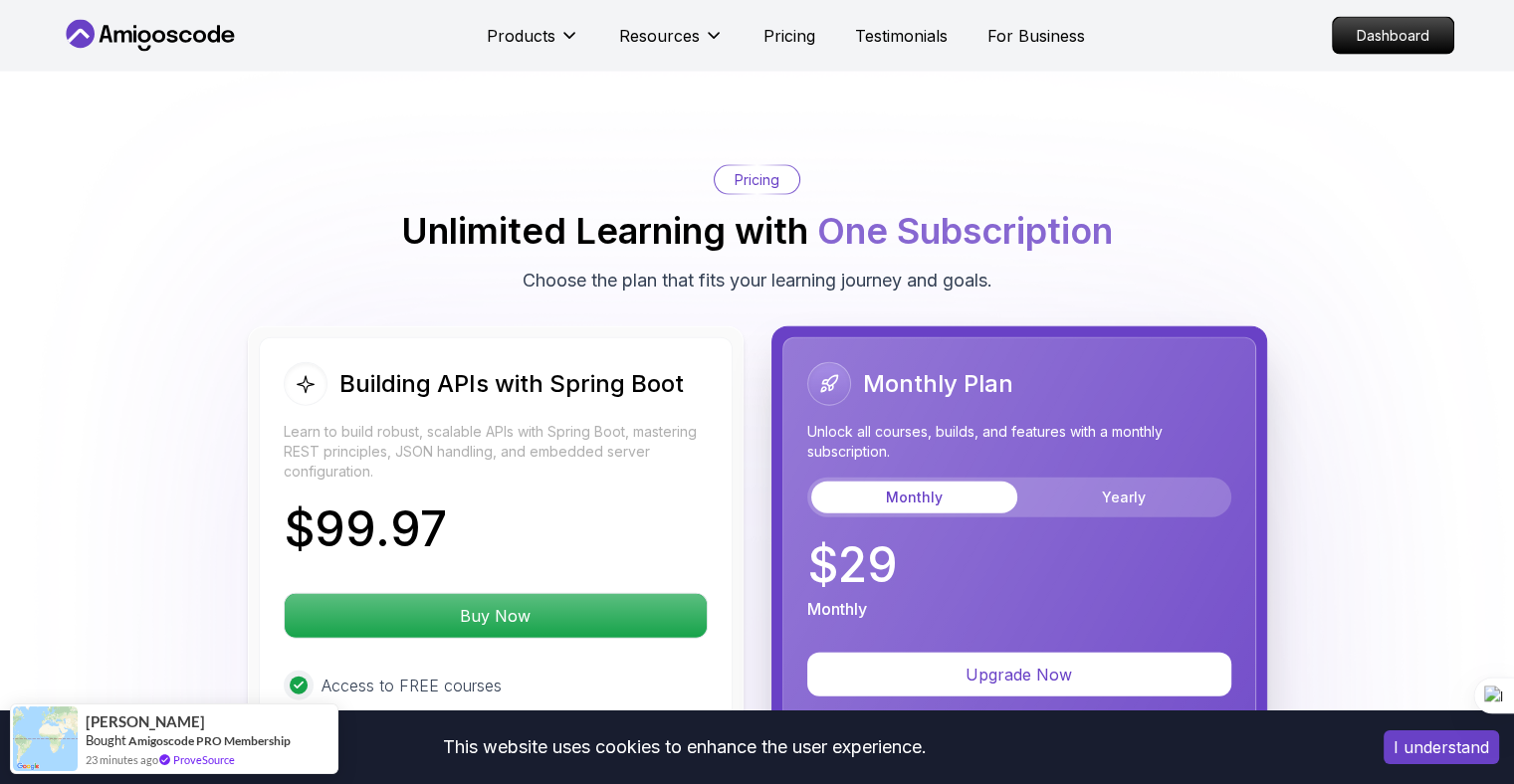 click 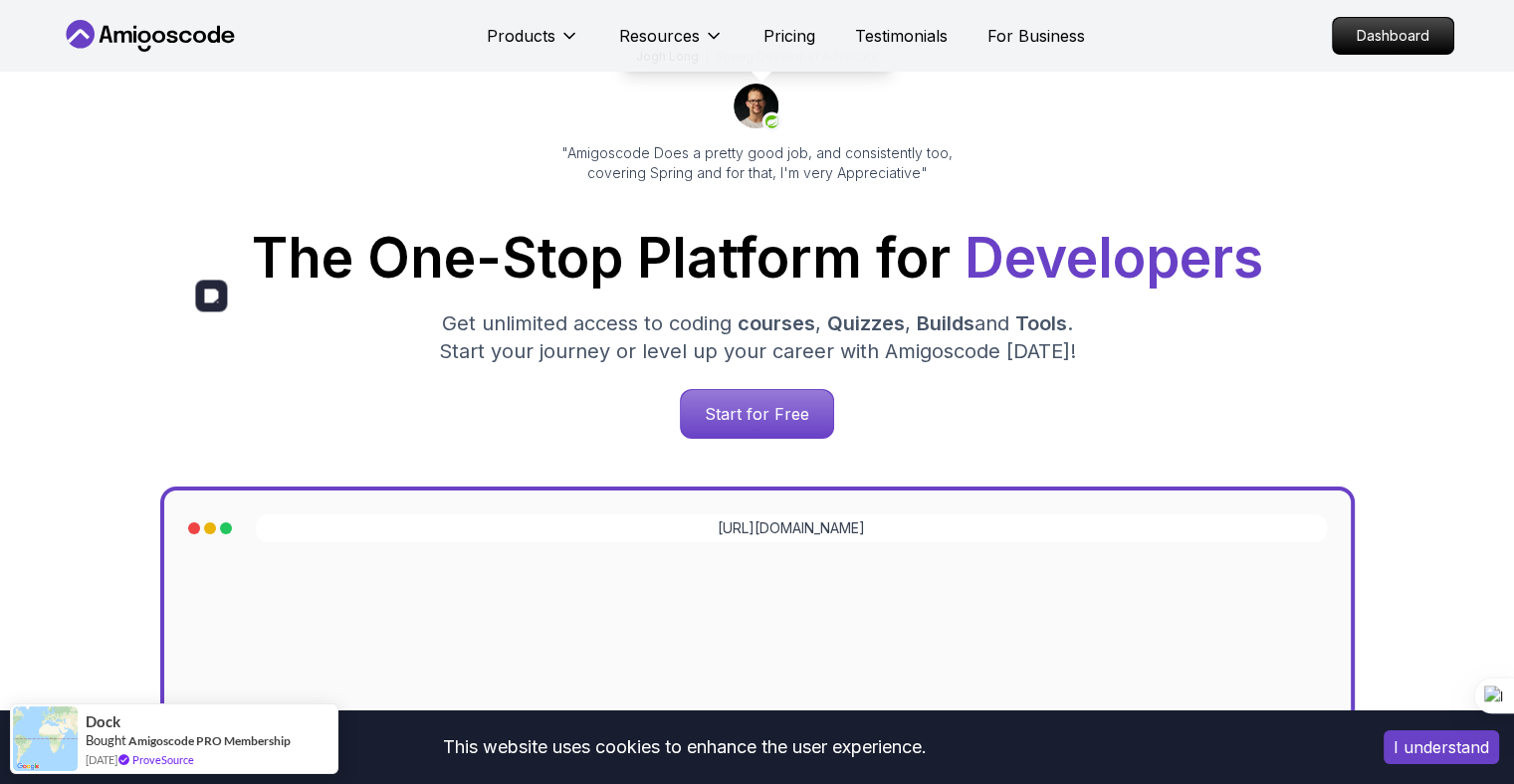scroll, scrollTop: 454, scrollLeft: 0, axis: vertical 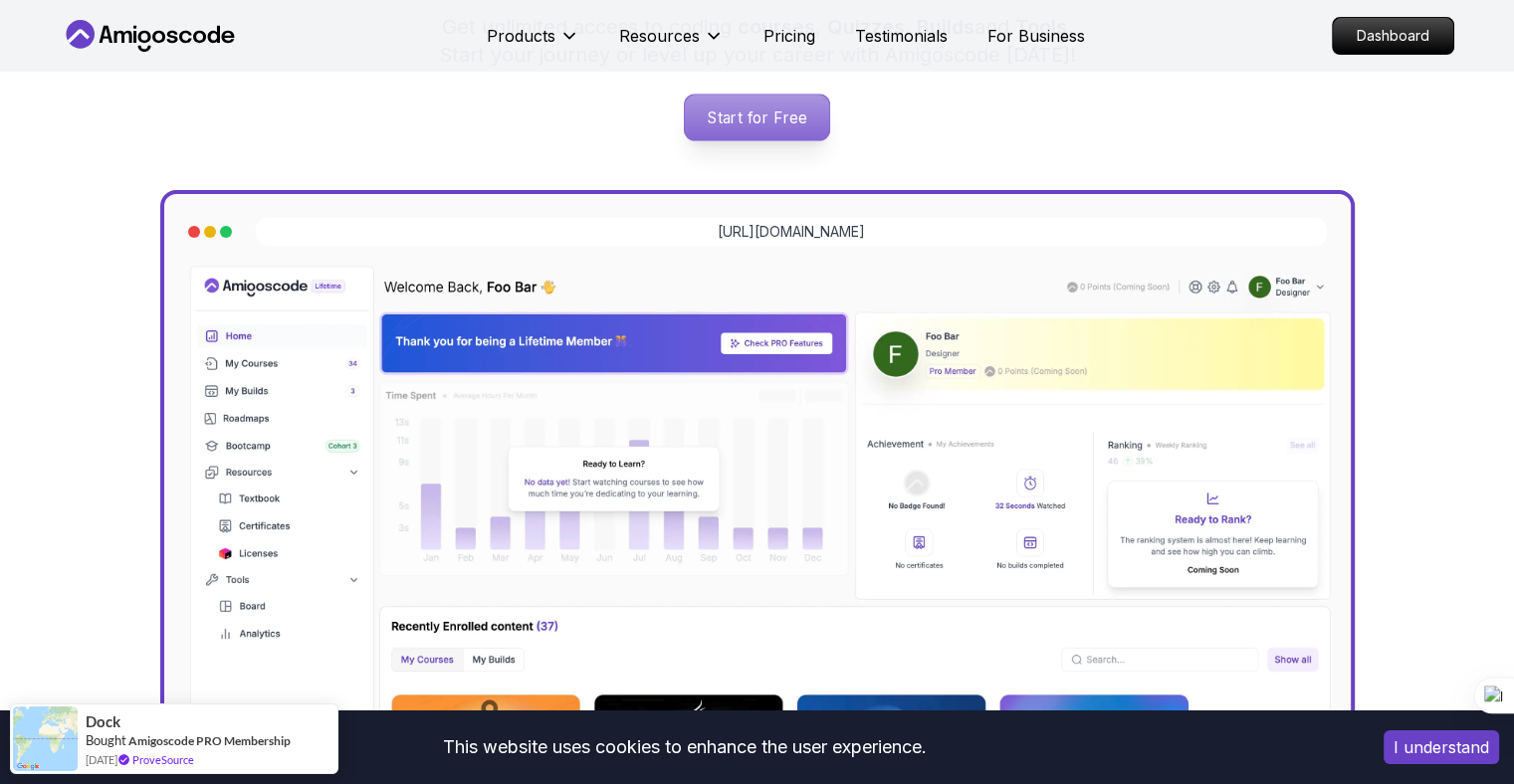 click on "Start for Free" at bounding box center [757, 117] 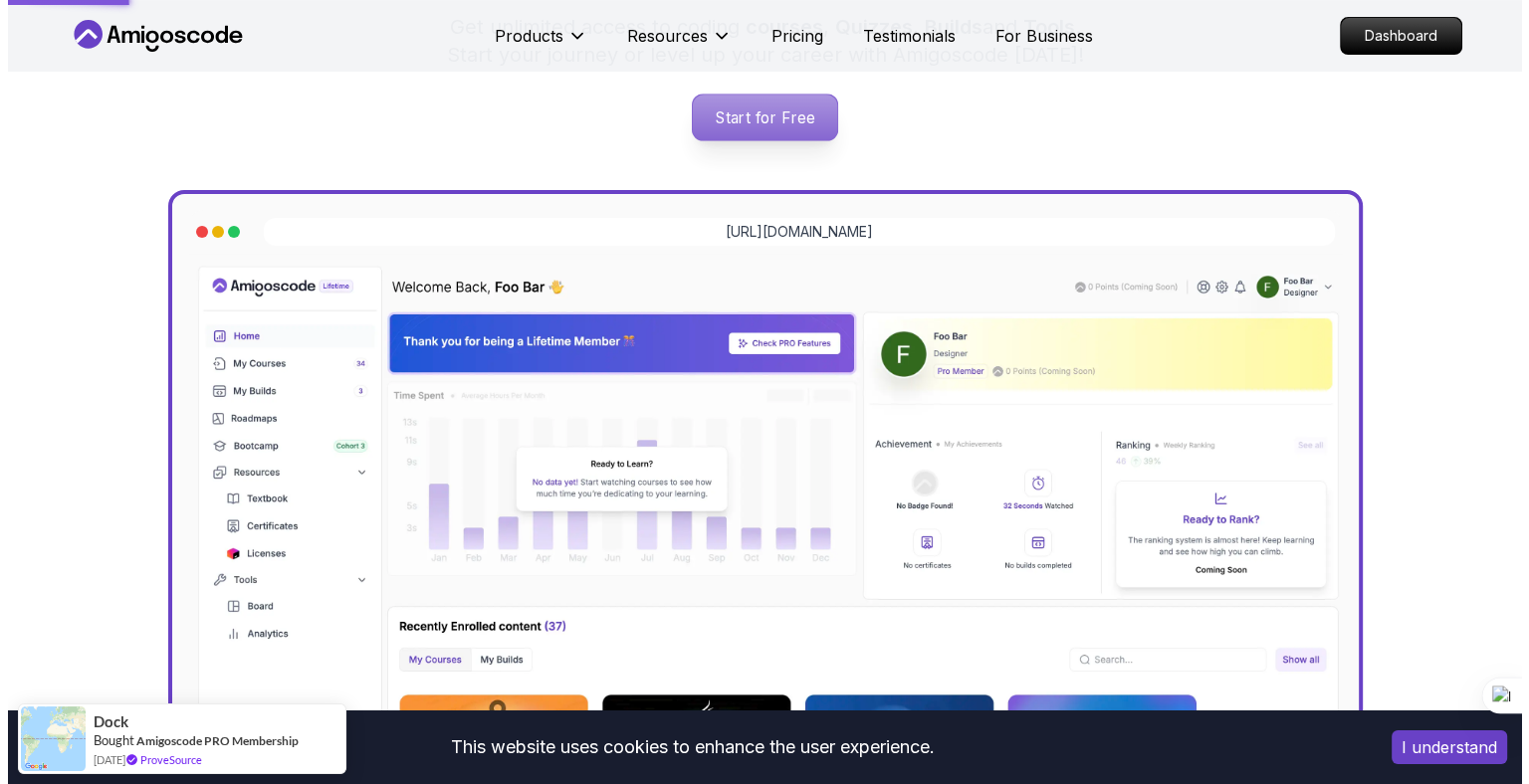 scroll, scrollTop: 0, scrollLeft: 0, axis: both 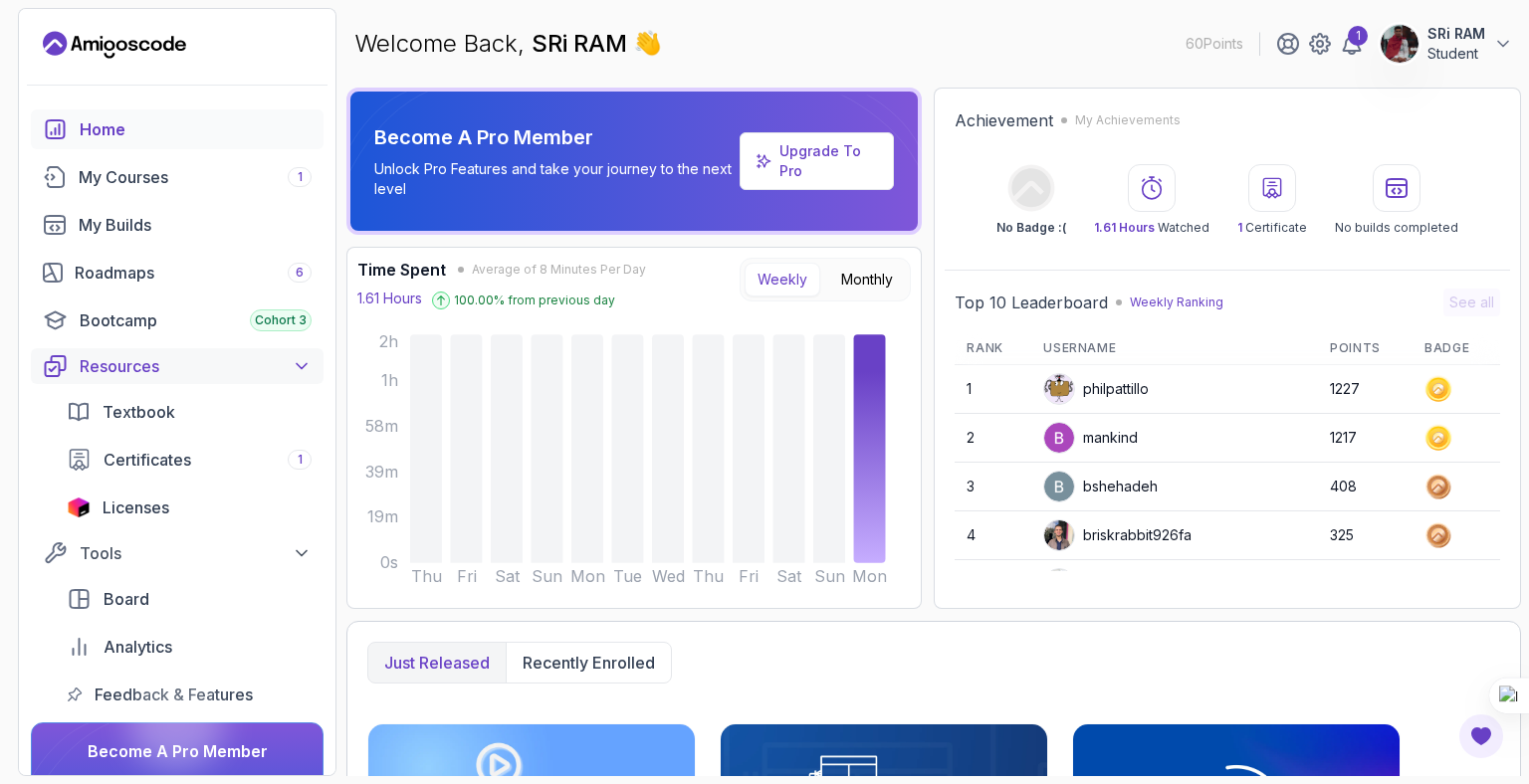 click 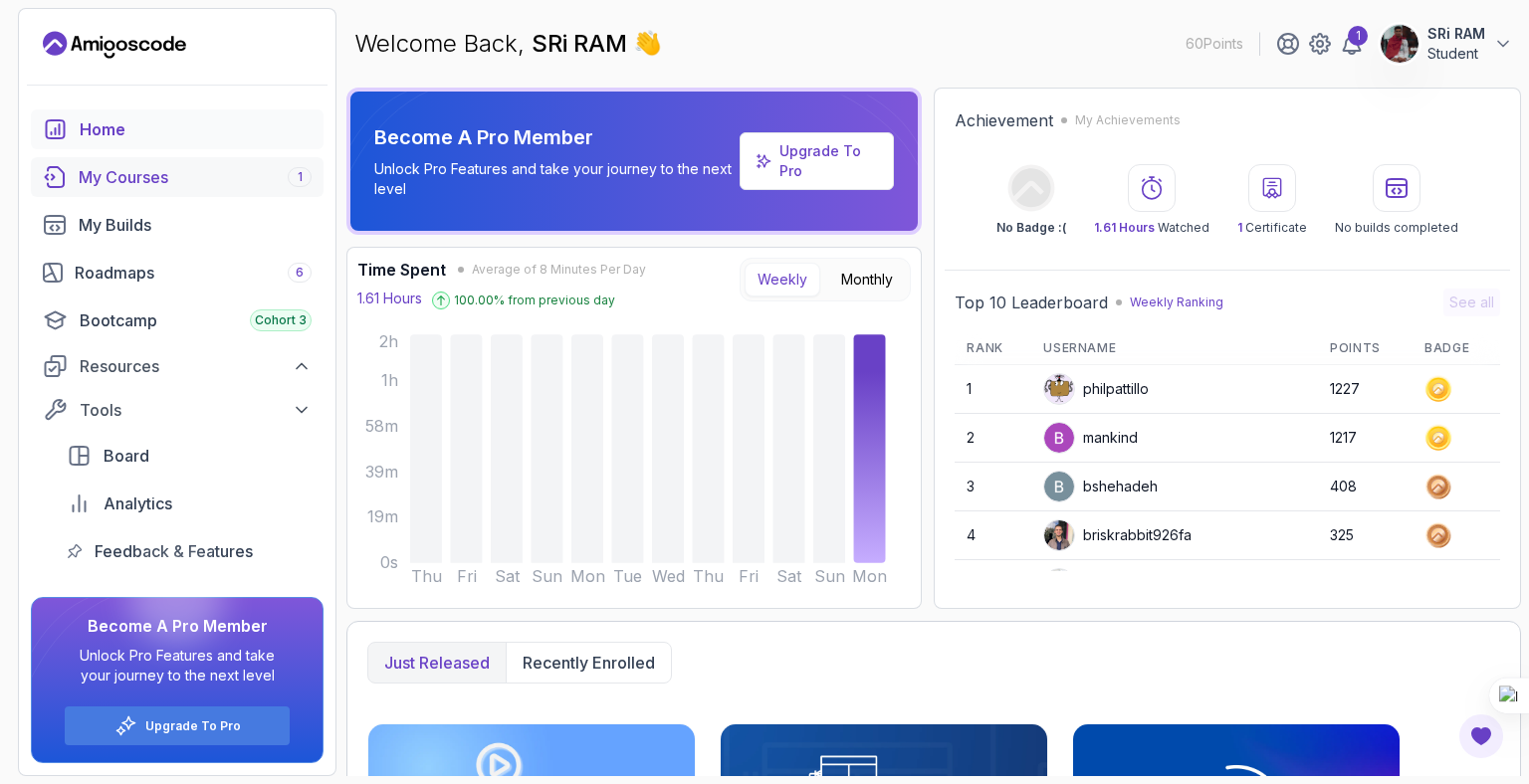 click on "My Courses 1" at bounding box center (195, 177) 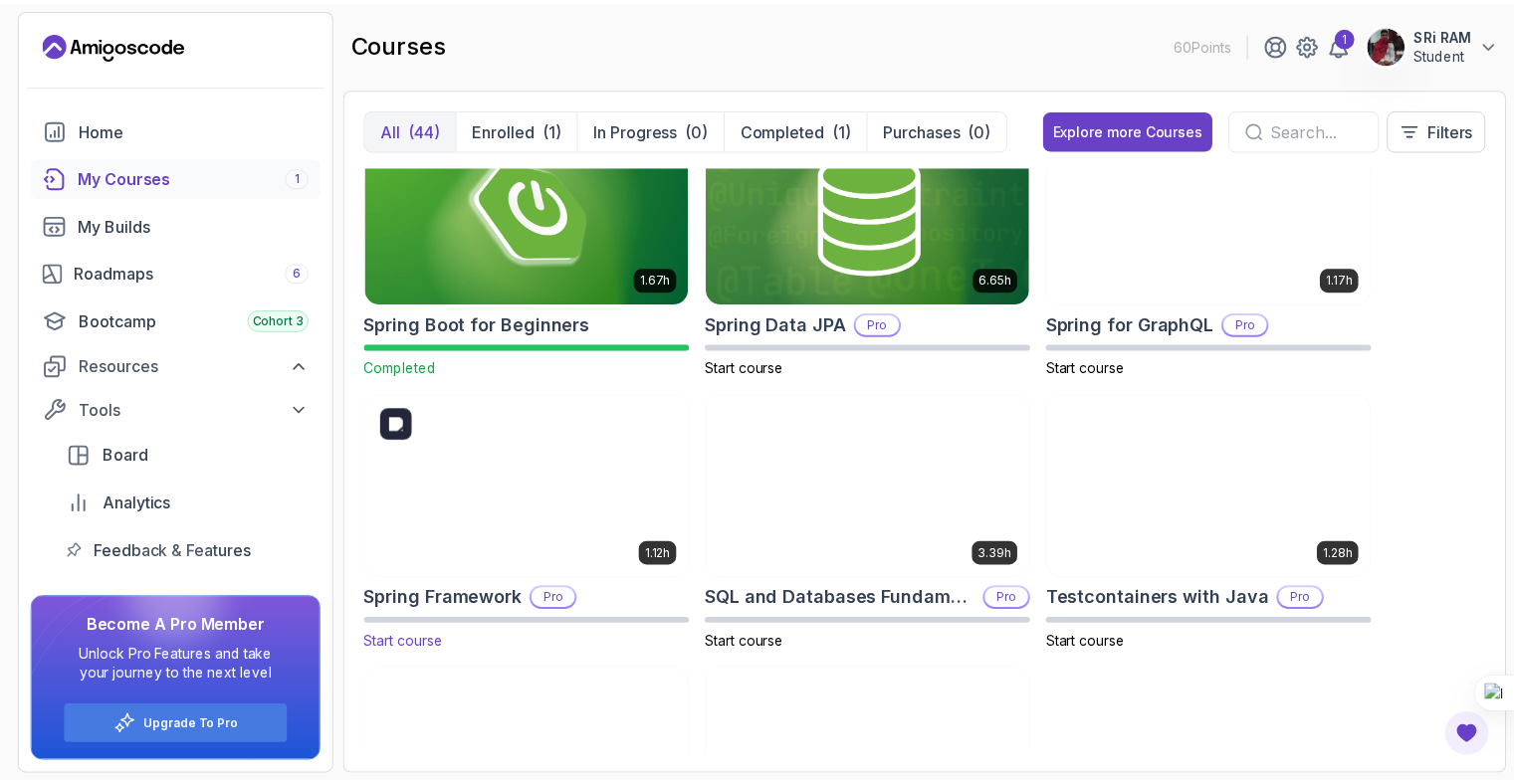 scroll, scrollTop: 3339, scrollLeft: 0, axis: vertical 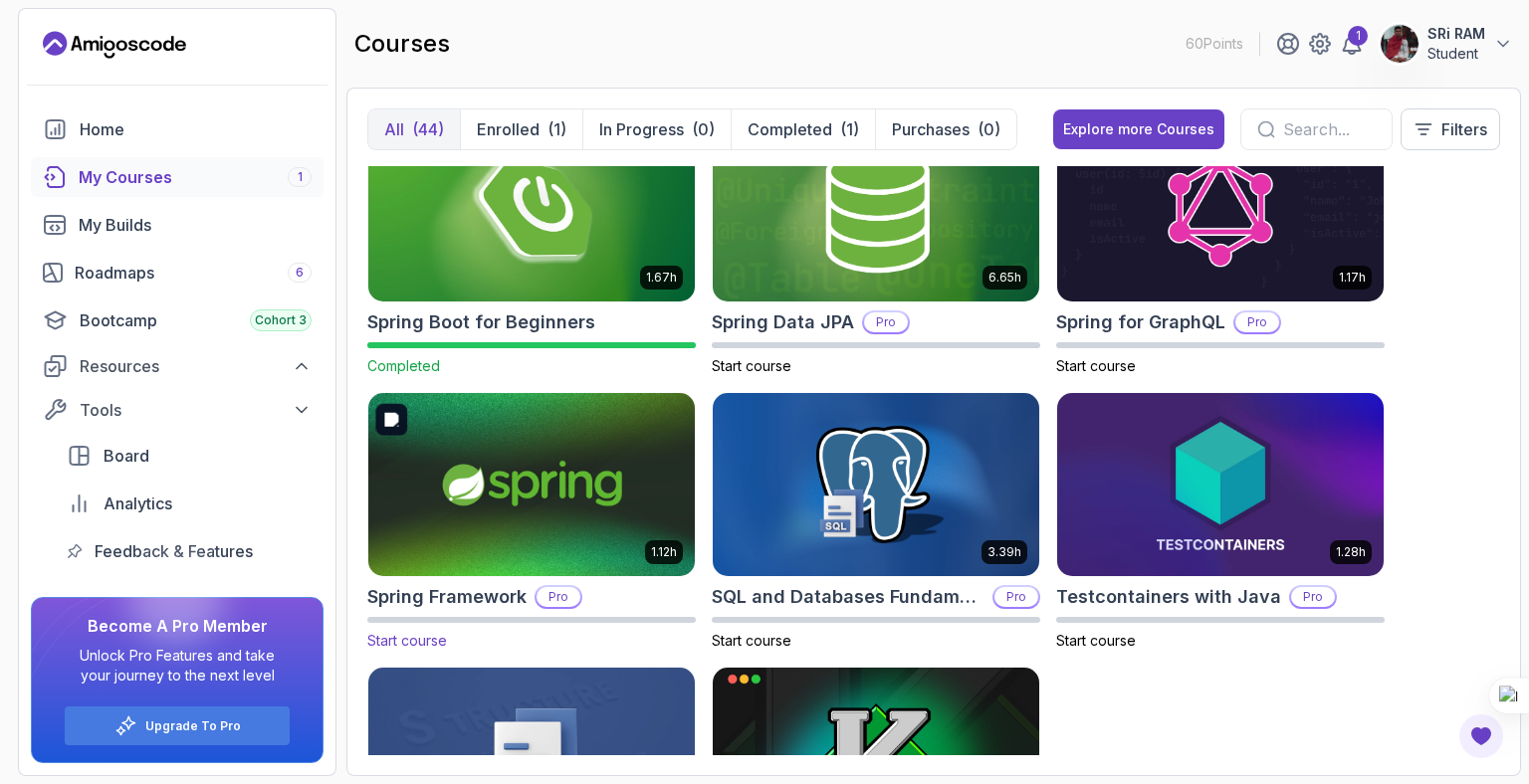 click at bounding box center [532, 485] 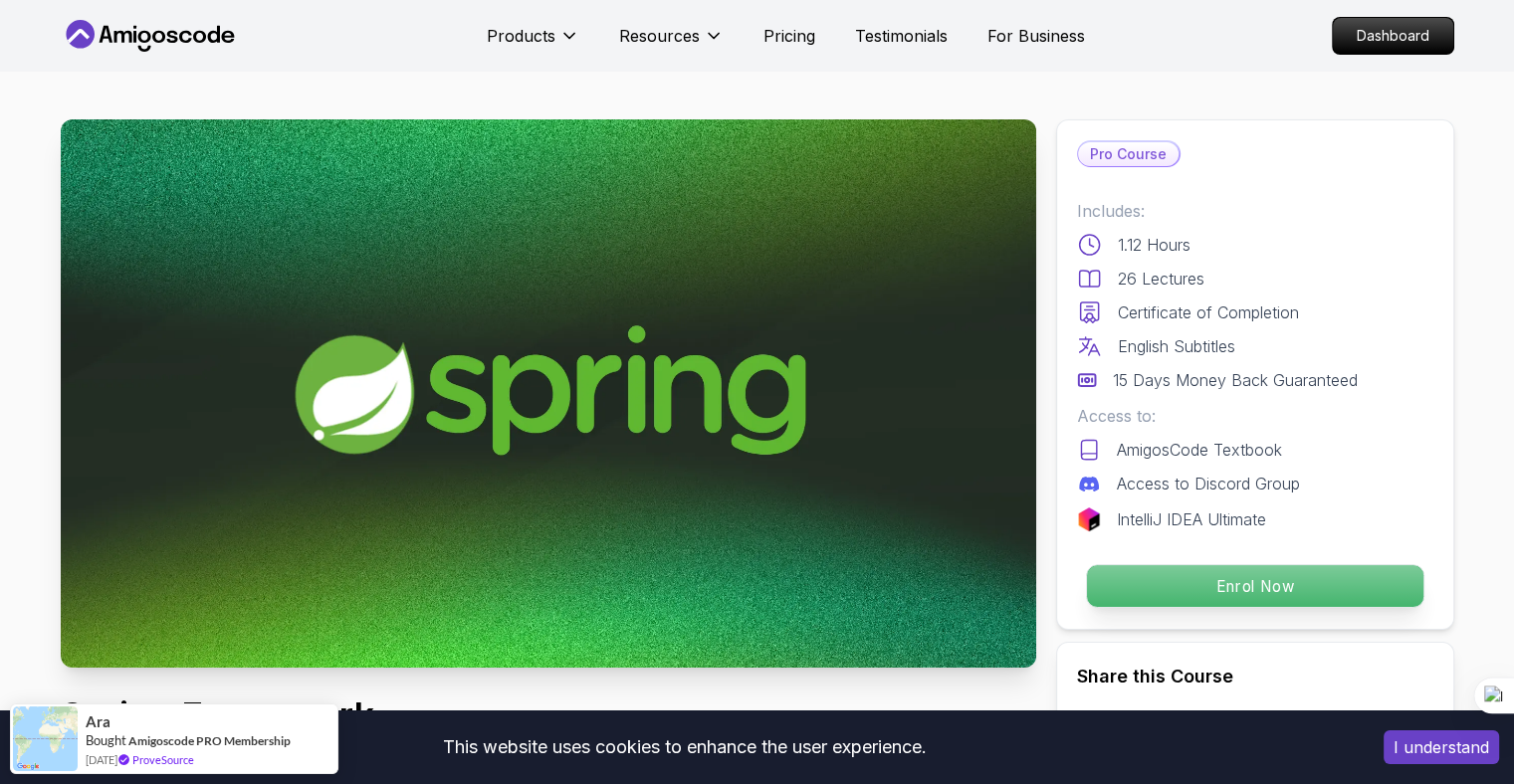 click on "Enrol Now" at bounding box center [1254, 586] 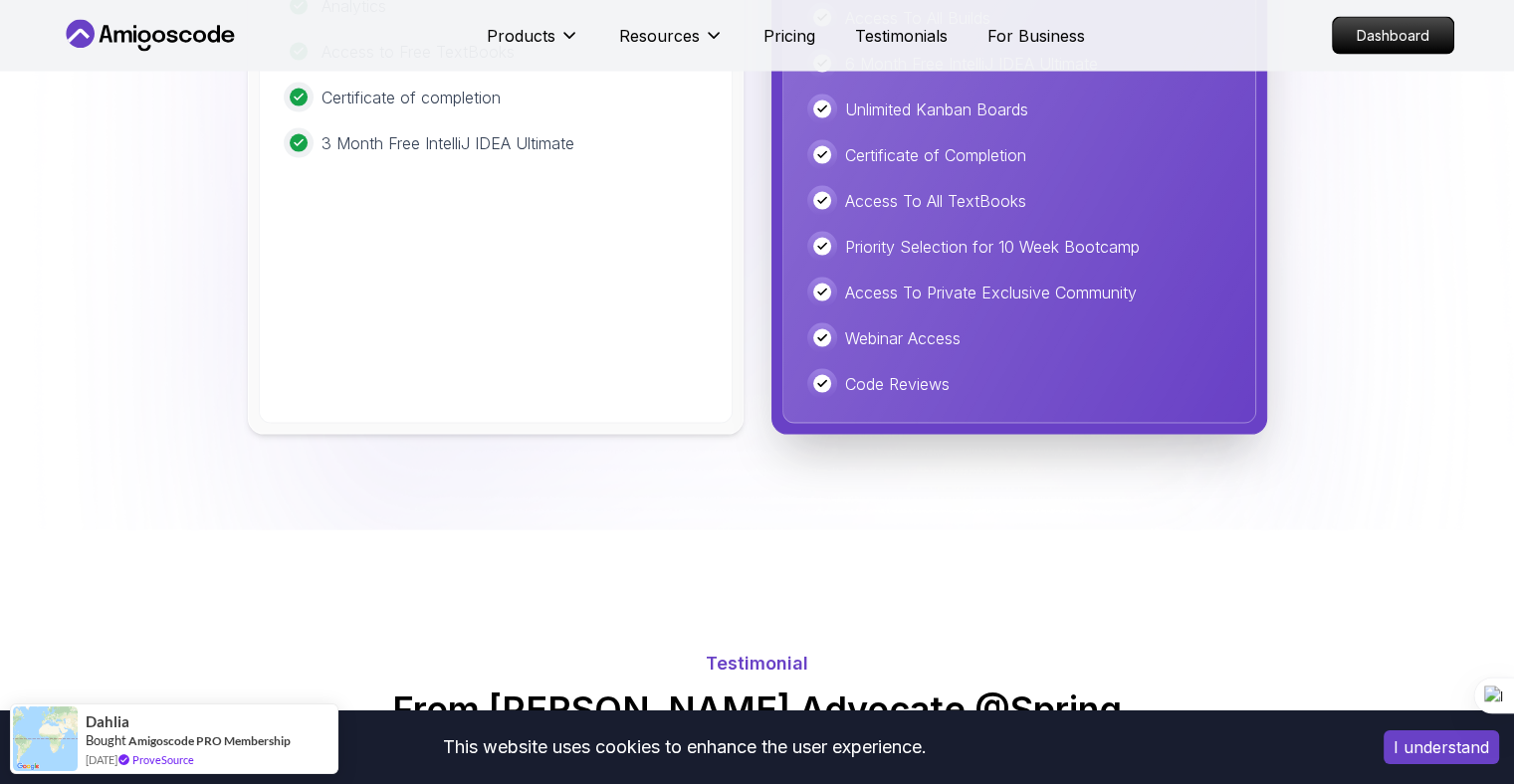 scroll, scrollTop: 4087, scrollLeft: 0, axis: vertical 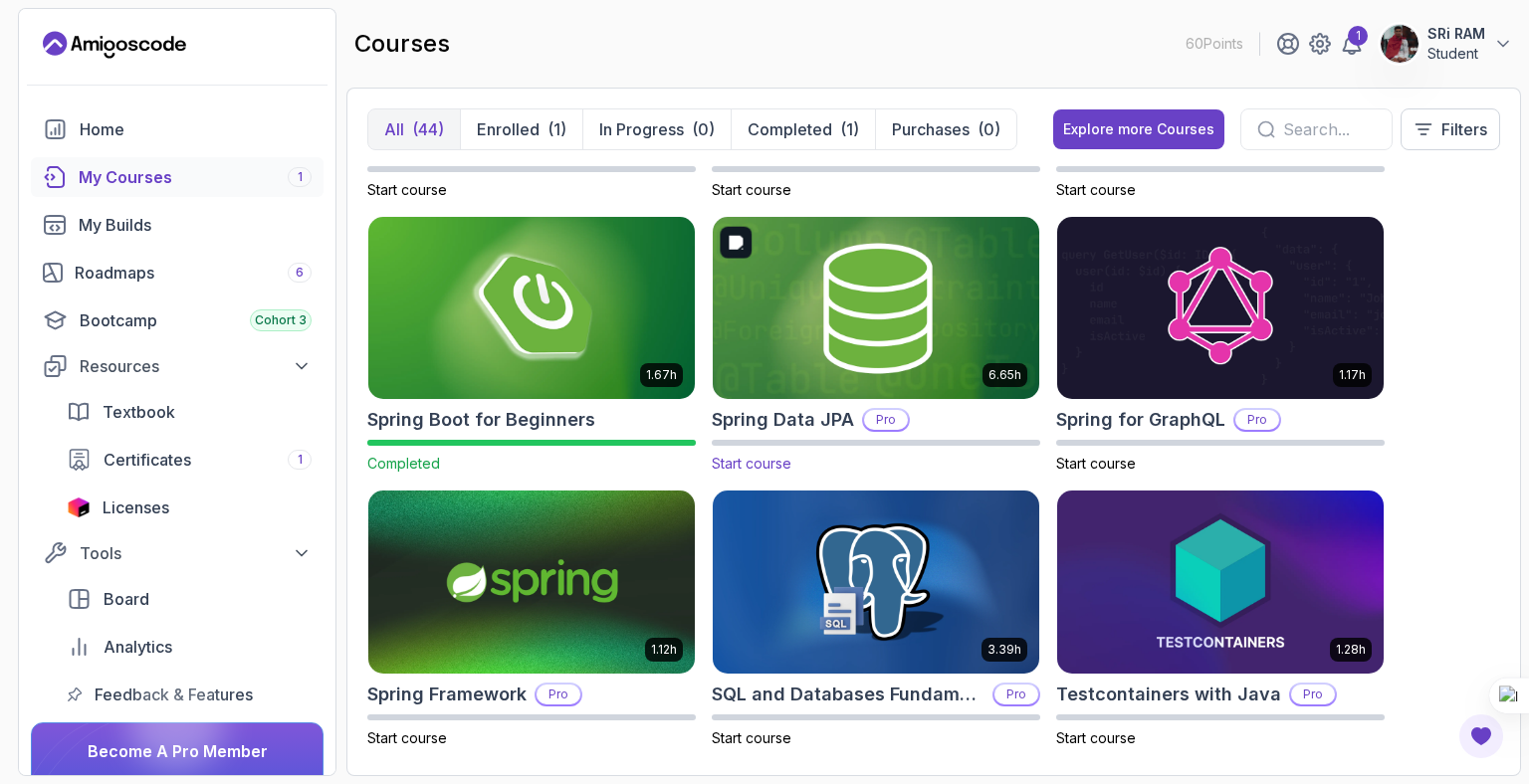 drag, startPoint x: 987, startPoint y: 319, endPoint x: 915, endPoint y: 310, distance: 72.56032 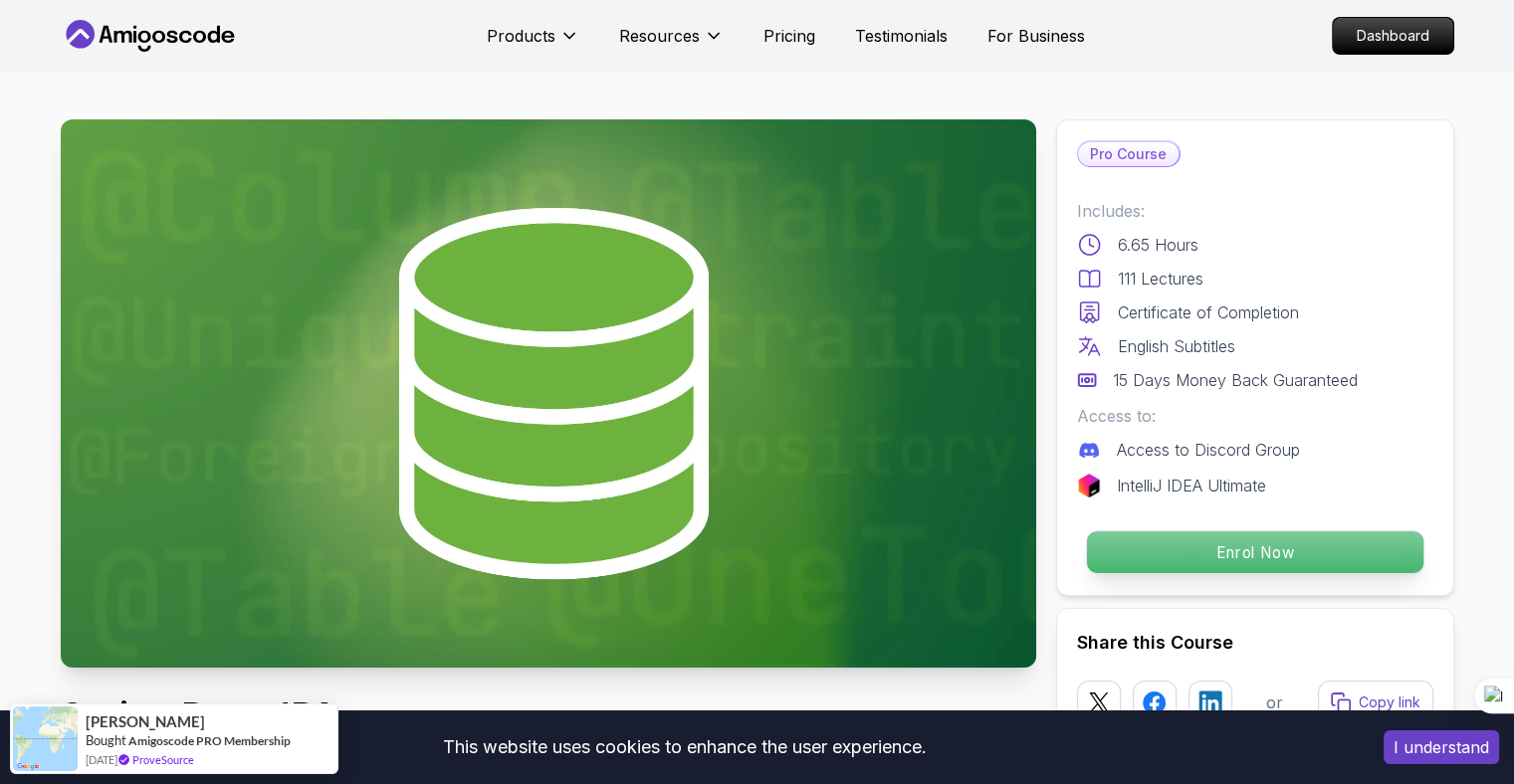 click on "Enrol Now" at bounding box center (1254, 552) 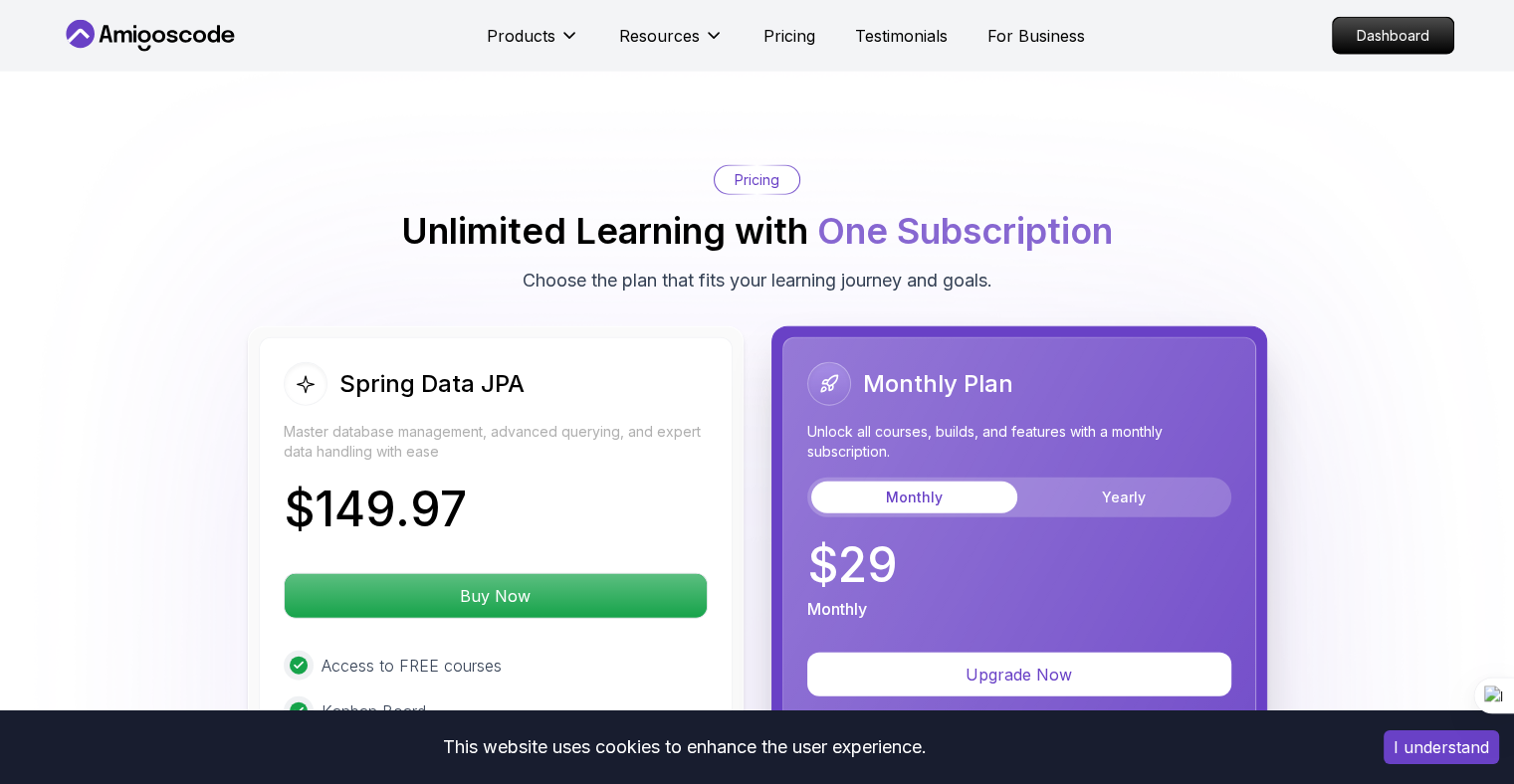 click on "Spring Data JPA Master database management, advanced querying, and expert data handling with ease $ 149.97 Buy Now Access to FREE courses Kanban Board Analytics Access to Free TextBooks Certificate of completion 3 Month Free IntelliJ IDEA Ultimate Monthly Plan Unlock all courses, builds, and features with a monthly subscription. Monthly Yearly $ 29 Monthly Upgrade Now Access To All Premium Courses Access To All Builds 6 Month Free IntelliJ IDEA Ultimate Unlimited Kanban Boards Certificate of Completion Access To All TextBooks Priority Selection for 10 Week Bootcamp Access To Private Exclusive Community Webinar Access Code Reviews" at bounding box center (757, 766) 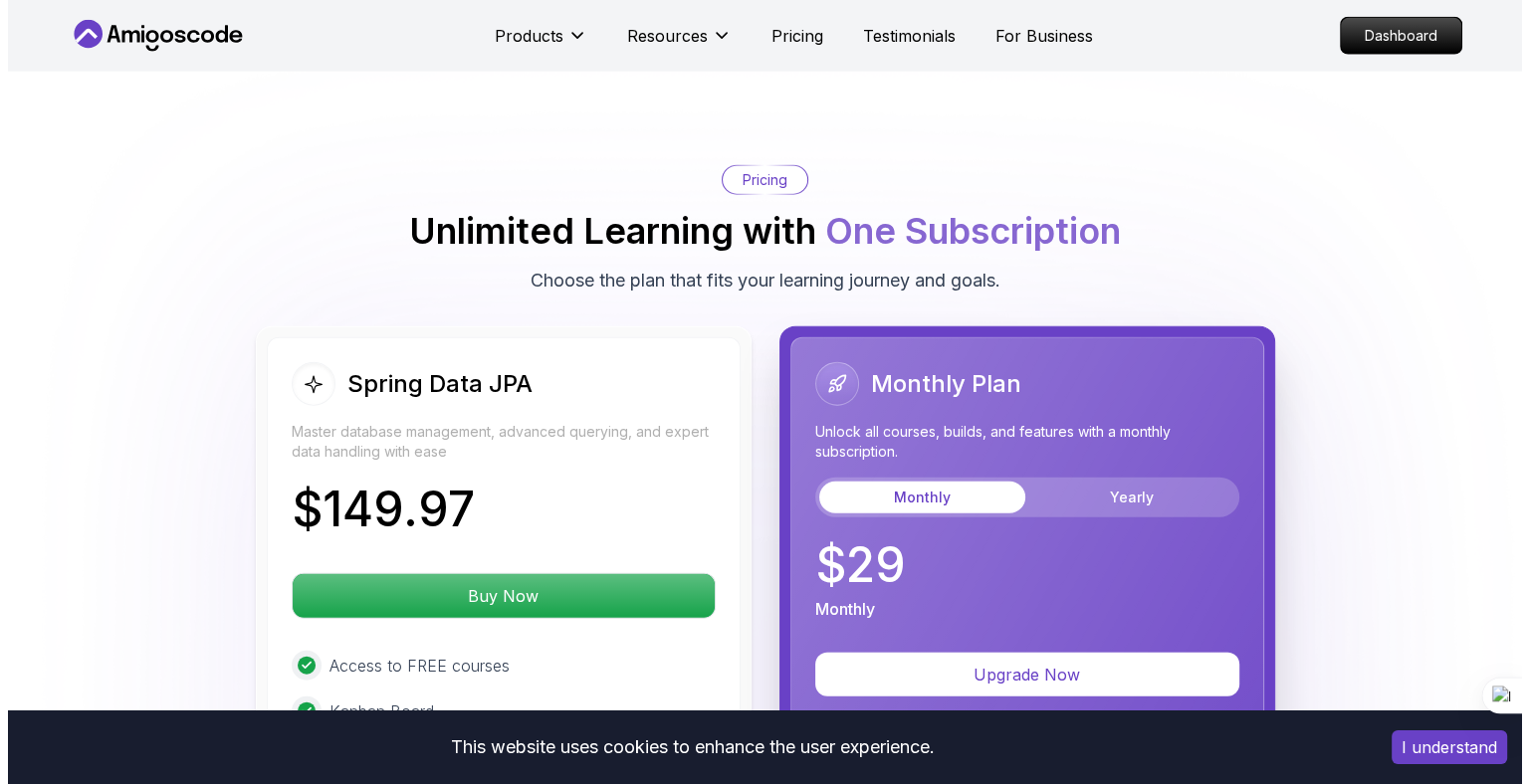 scroll, scrollTop: 0, scrollLeft: 0, axis: both 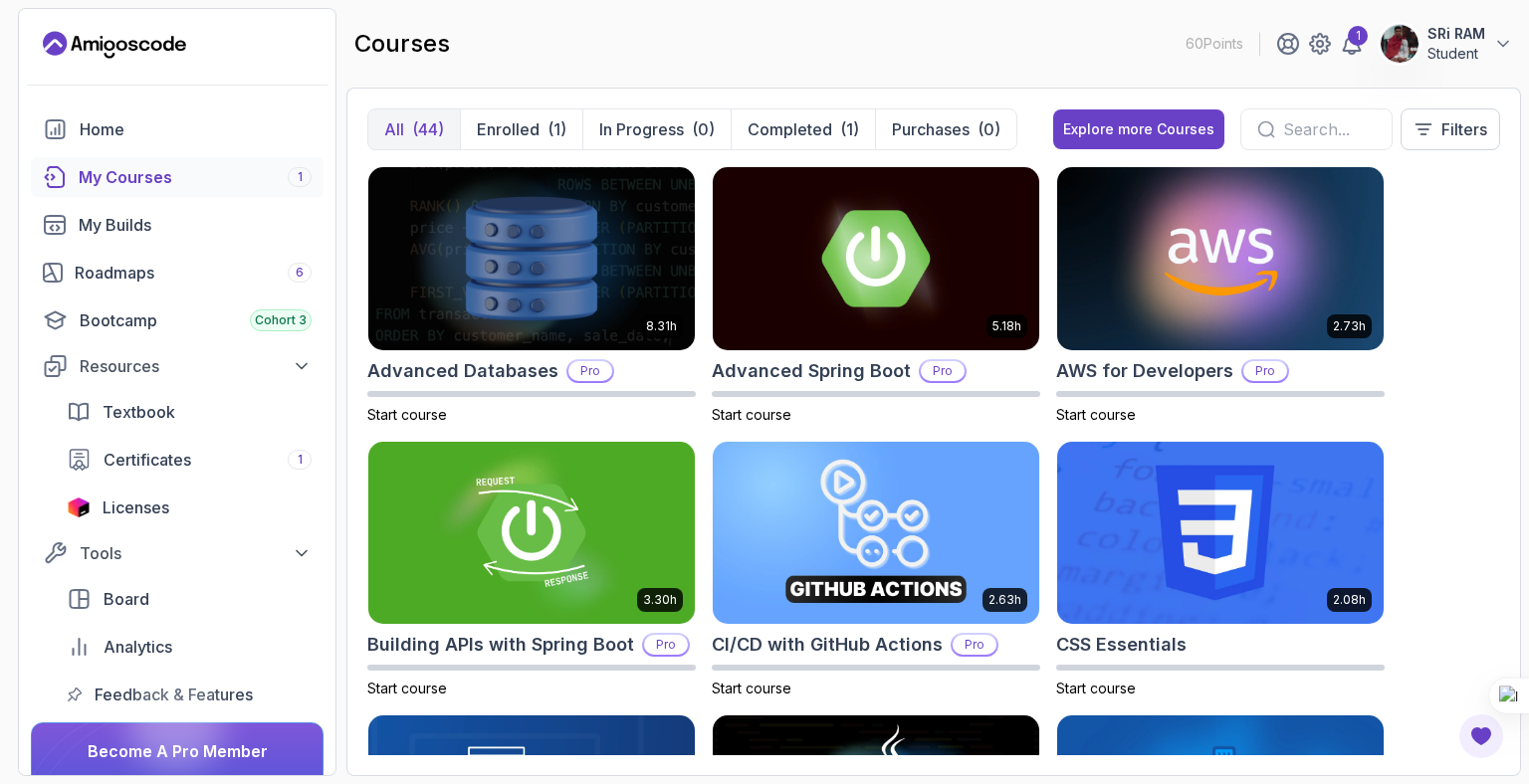 click at bounding box center [1329, 129] 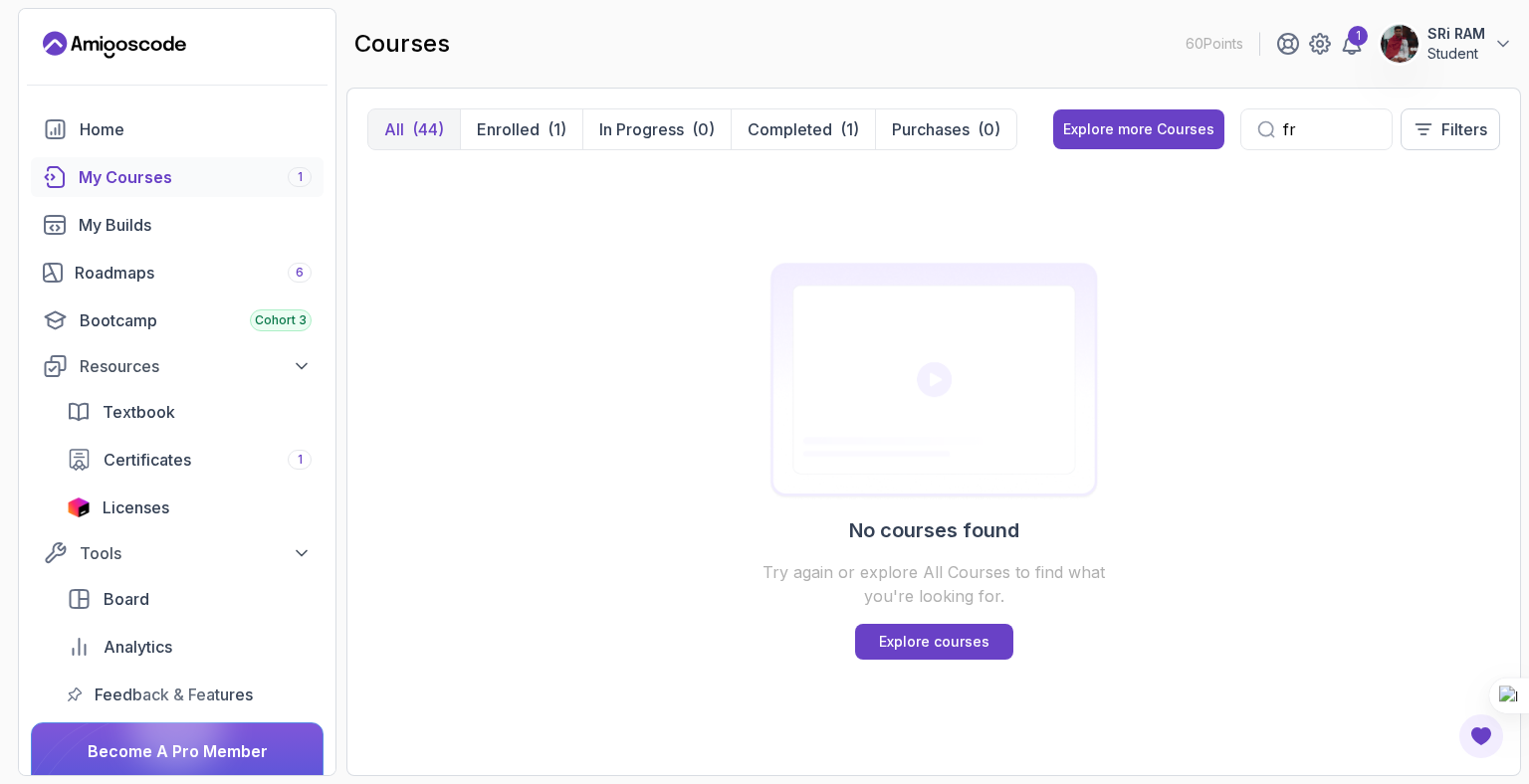 type on "f" 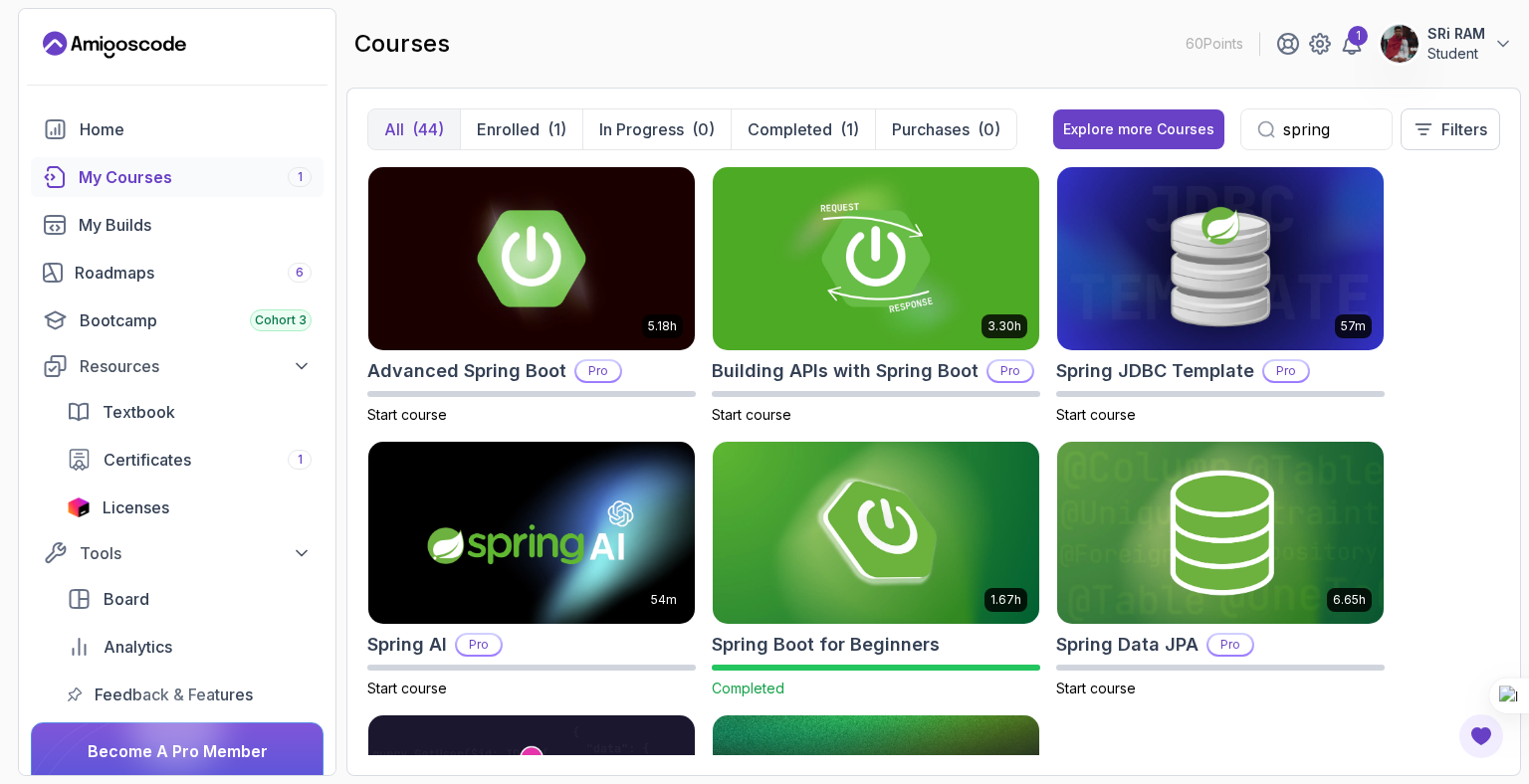 type on "spring" 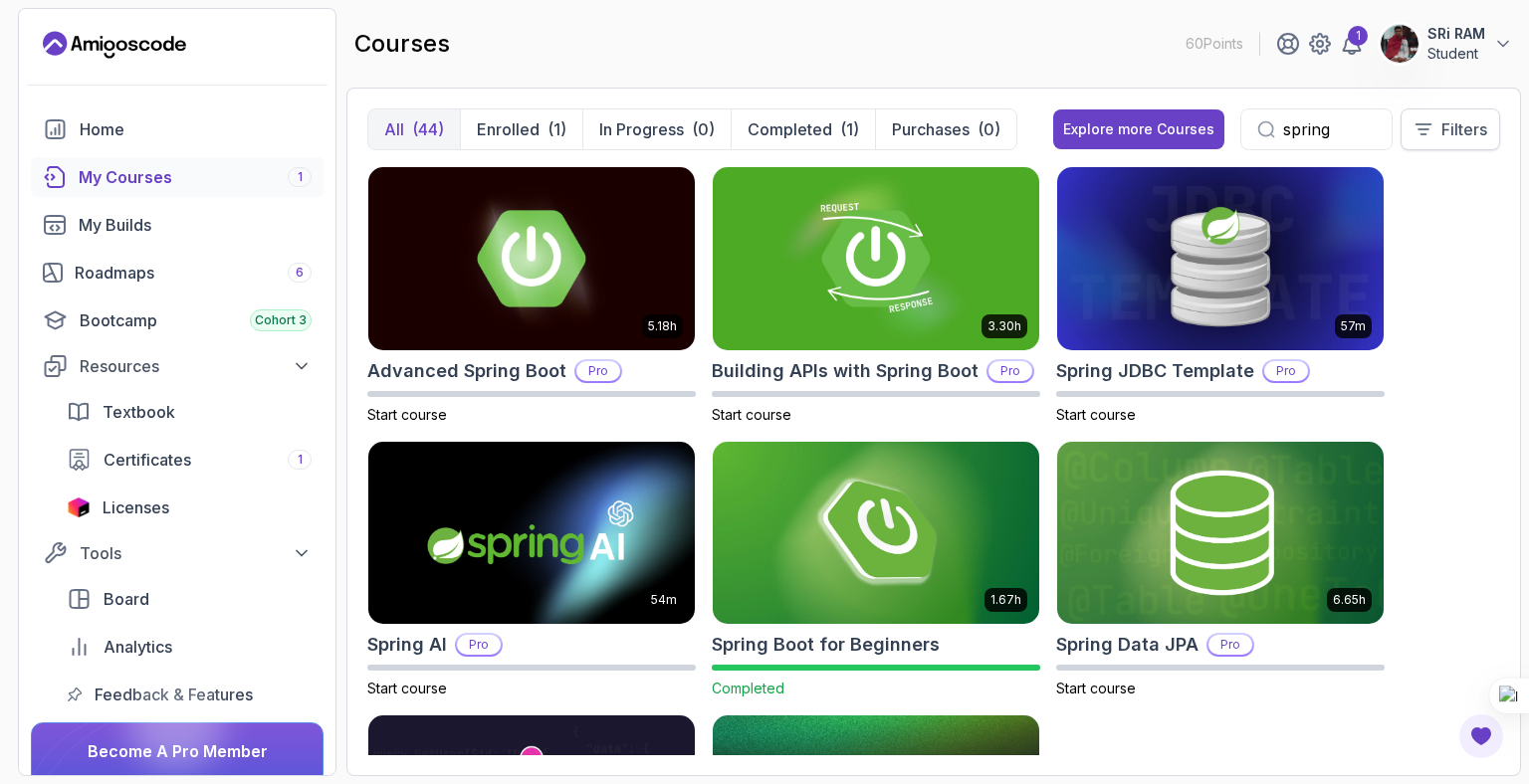 click 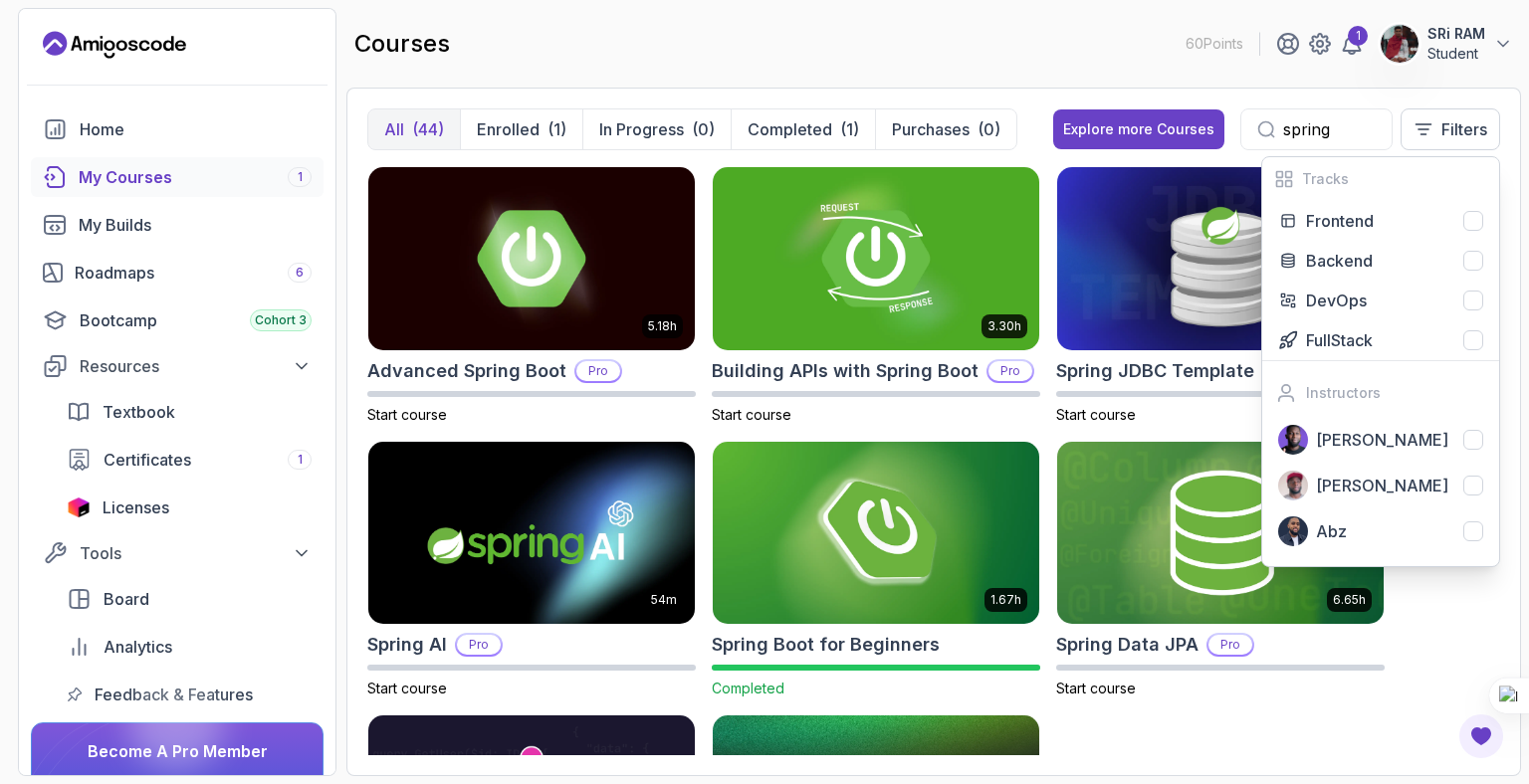 click on "All (44) Enrolled (1) In Progress (0) Completed (1) Purchases (0) Explore more Courses spring Filters Tracks Frontend Backend DevOps FullStack Instructors [PERSON_NAME] [PERSON_NAME] 5.18h Advanced Spring Boot Pro Start course 3.30h Building APIs with Spring Boot Pro Start course 57m Spring JDBC Template Pro Start course 54m Spring AI Pro Start course 1.67h Spring Boot for Beginners Completed 6.65h Spring Data JPA Pro Start course 1.17h Spring for GraphQL Pro Start course 1.12h Spring Framework Pro Start course" at bounding box center (934, 432) 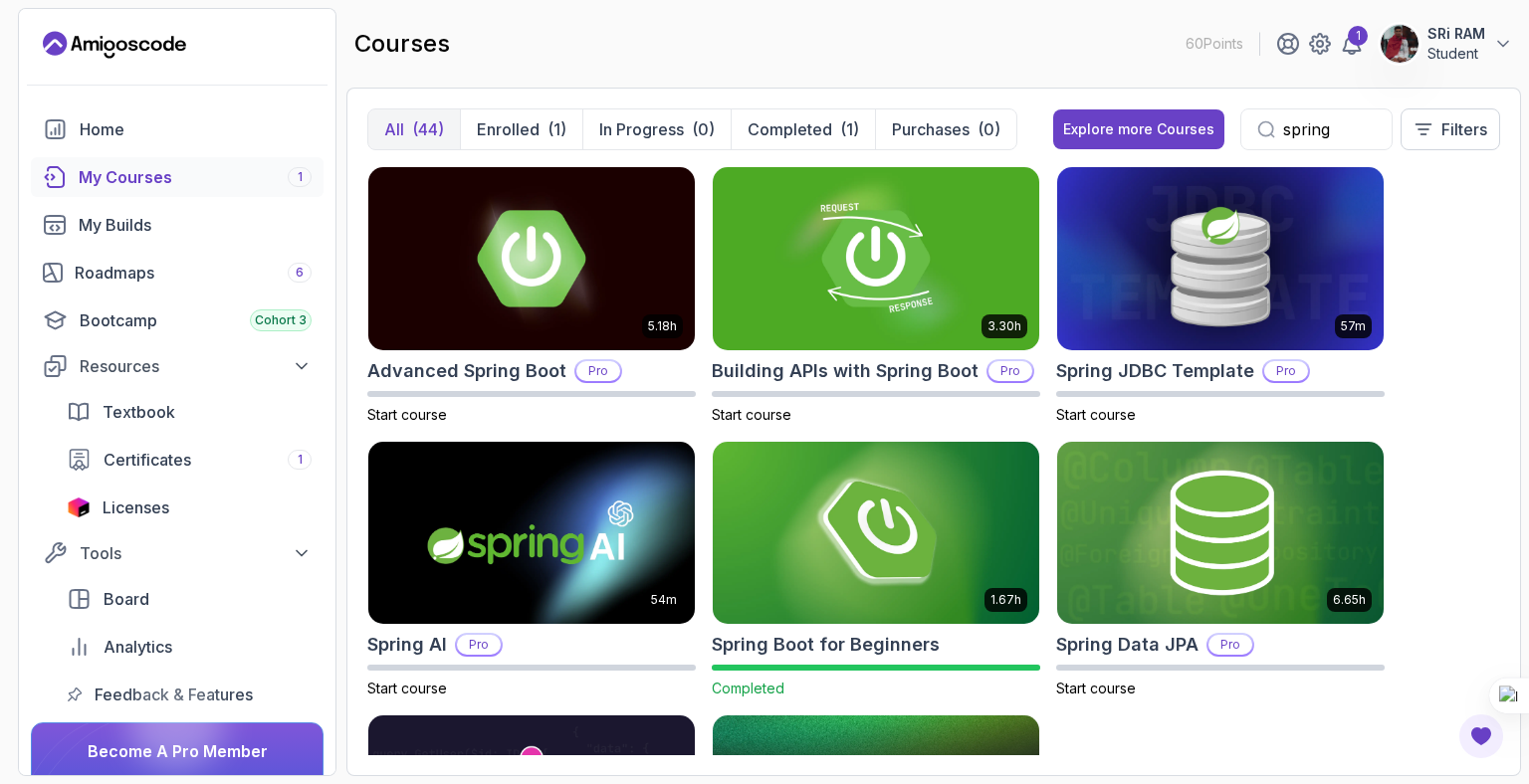 click on "spring" at bounding box center [1316, 129] 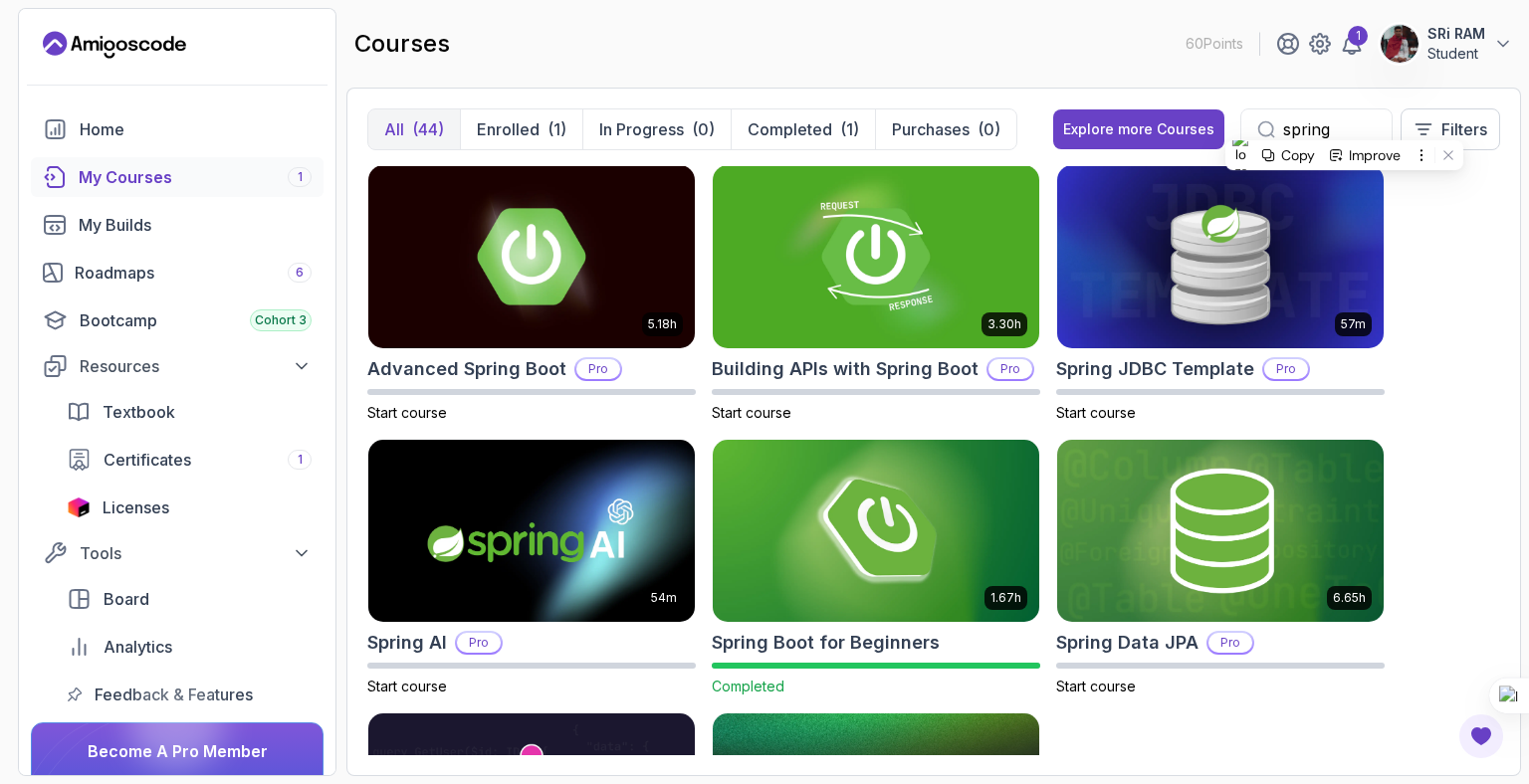 scroll, scrollTop: 0, scrollLeft: 0, axis: both 